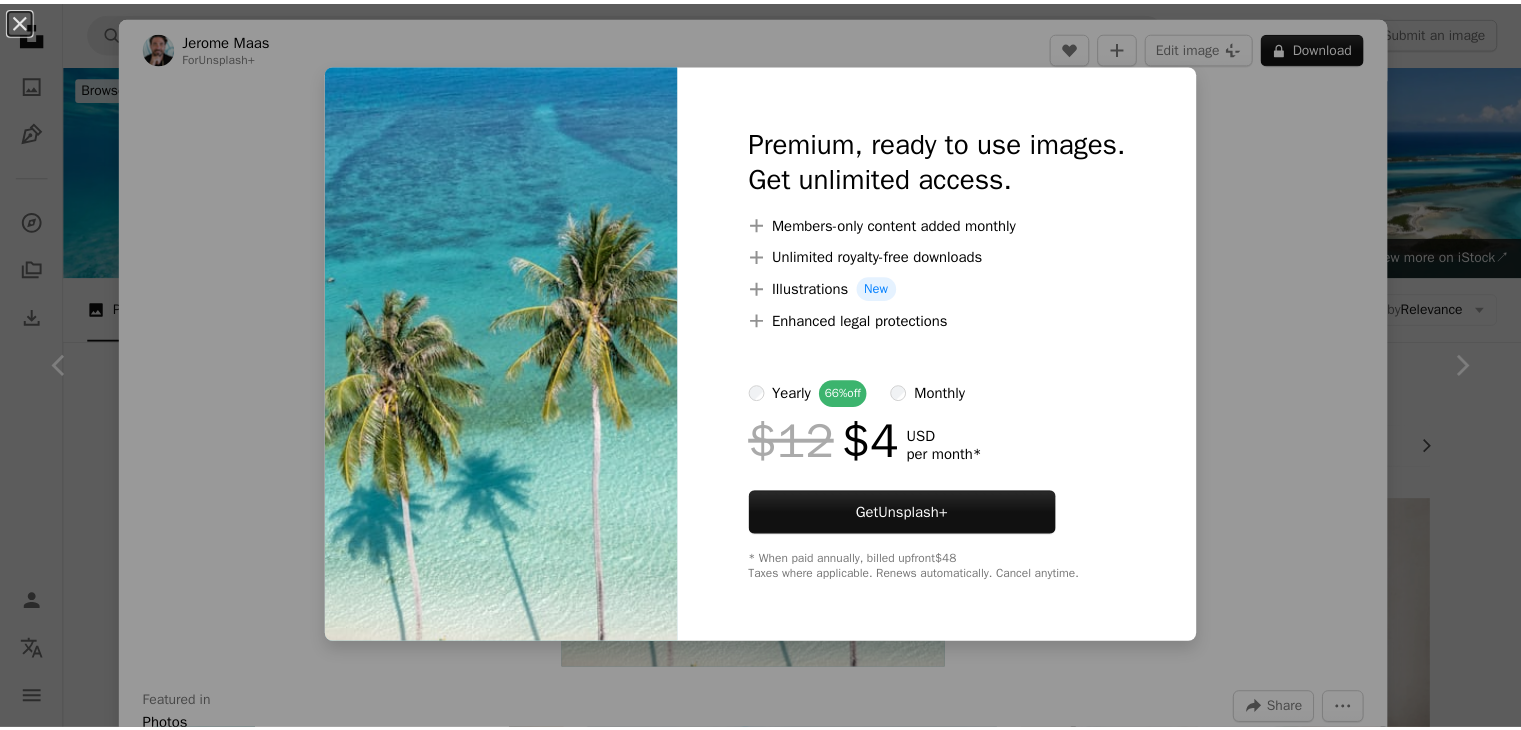 scroll, scrollTop: 1200, scrollLeft: 0, axis: vertical 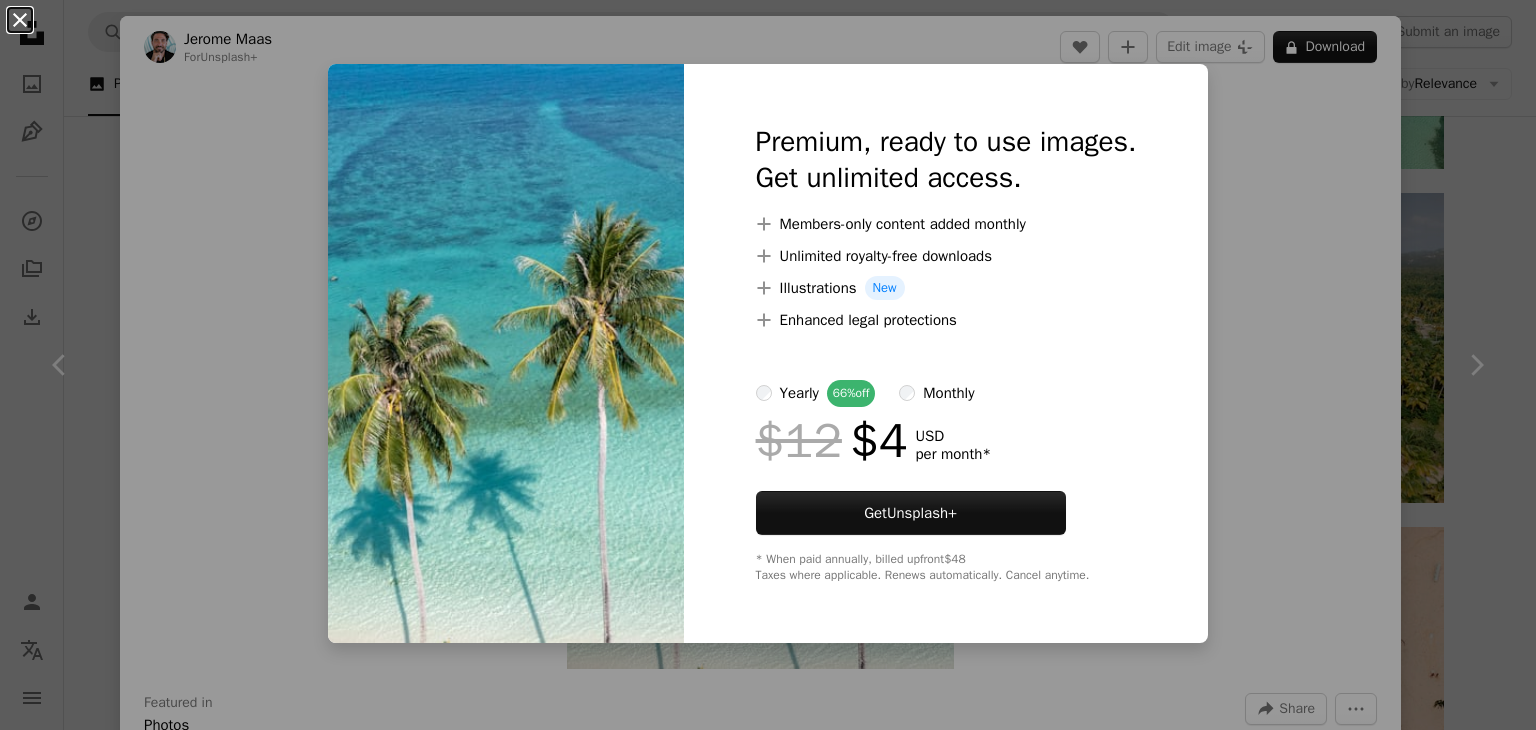 click on "An X shape" at bounding box center [20, 20] 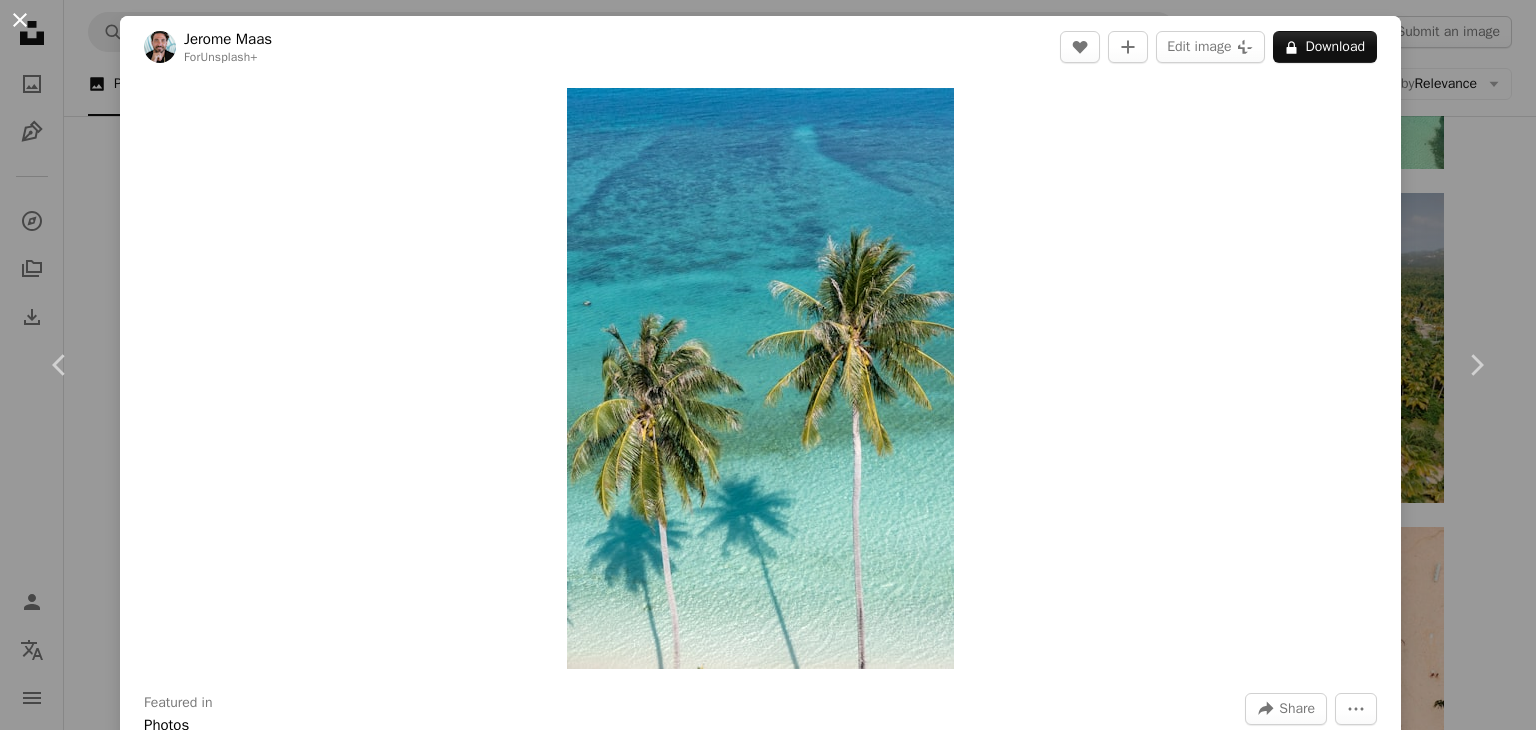 click on "An X shape" at bounding box center [20, 20] 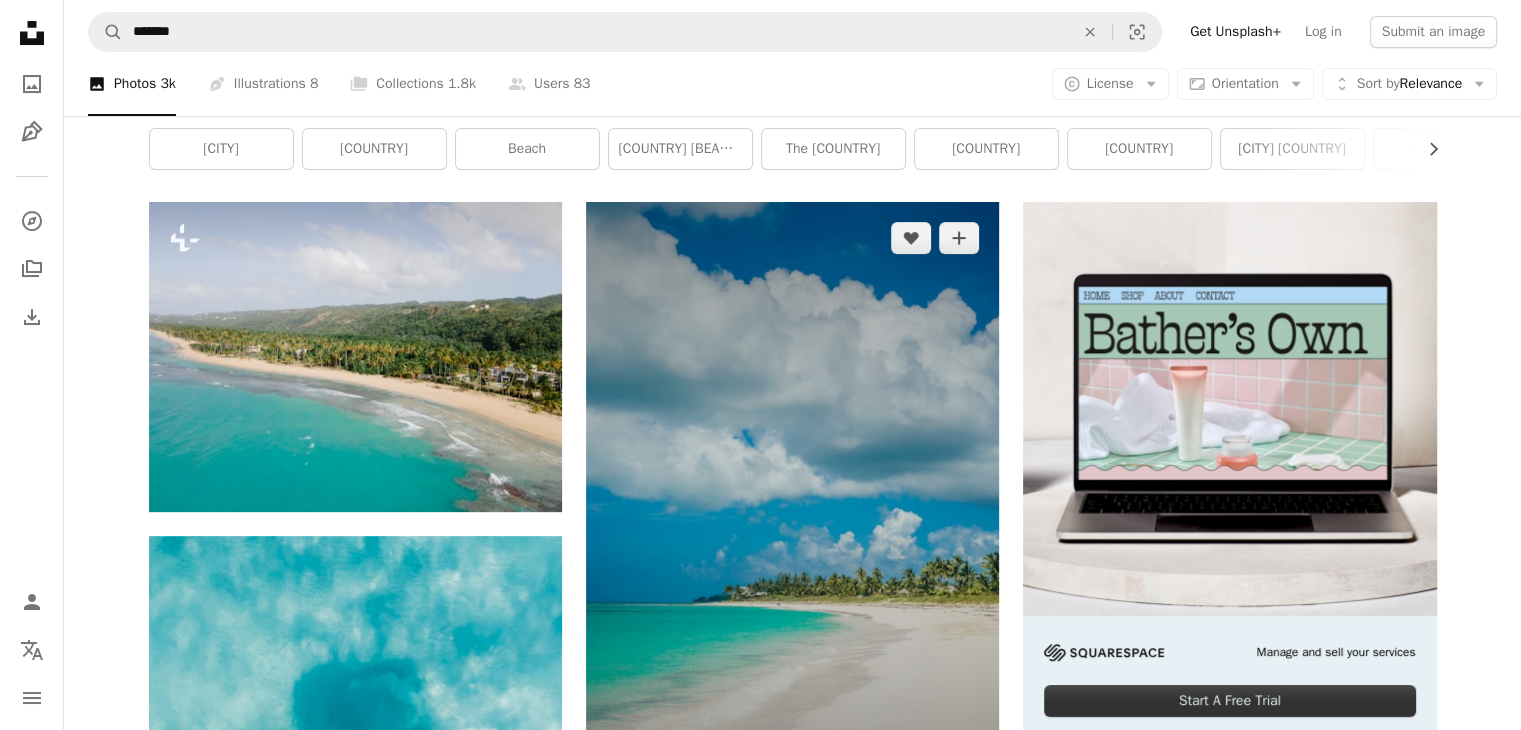 scroll, scrollTop: 300, scrollLeft: 0, axis: vertical 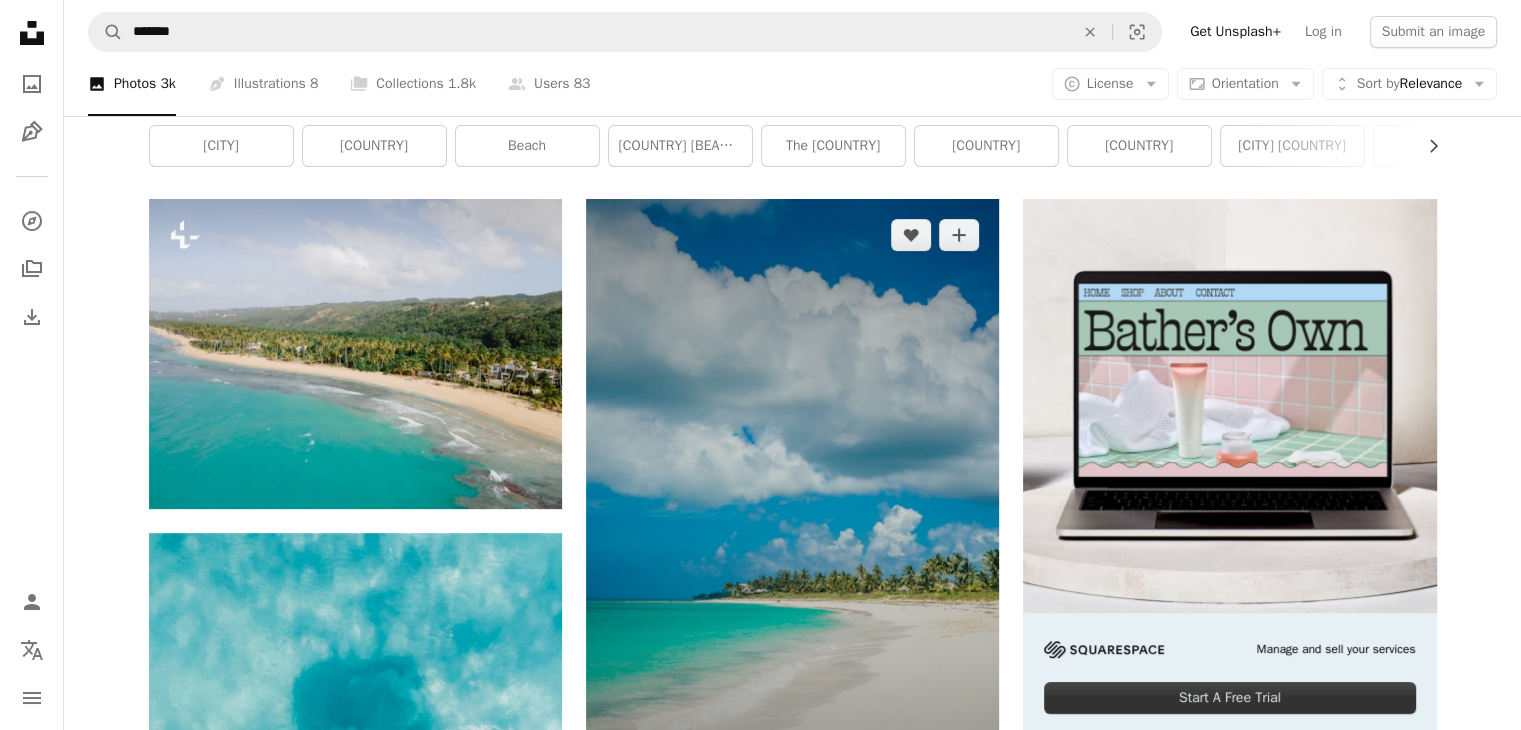 click at bounding box center (792, 509) 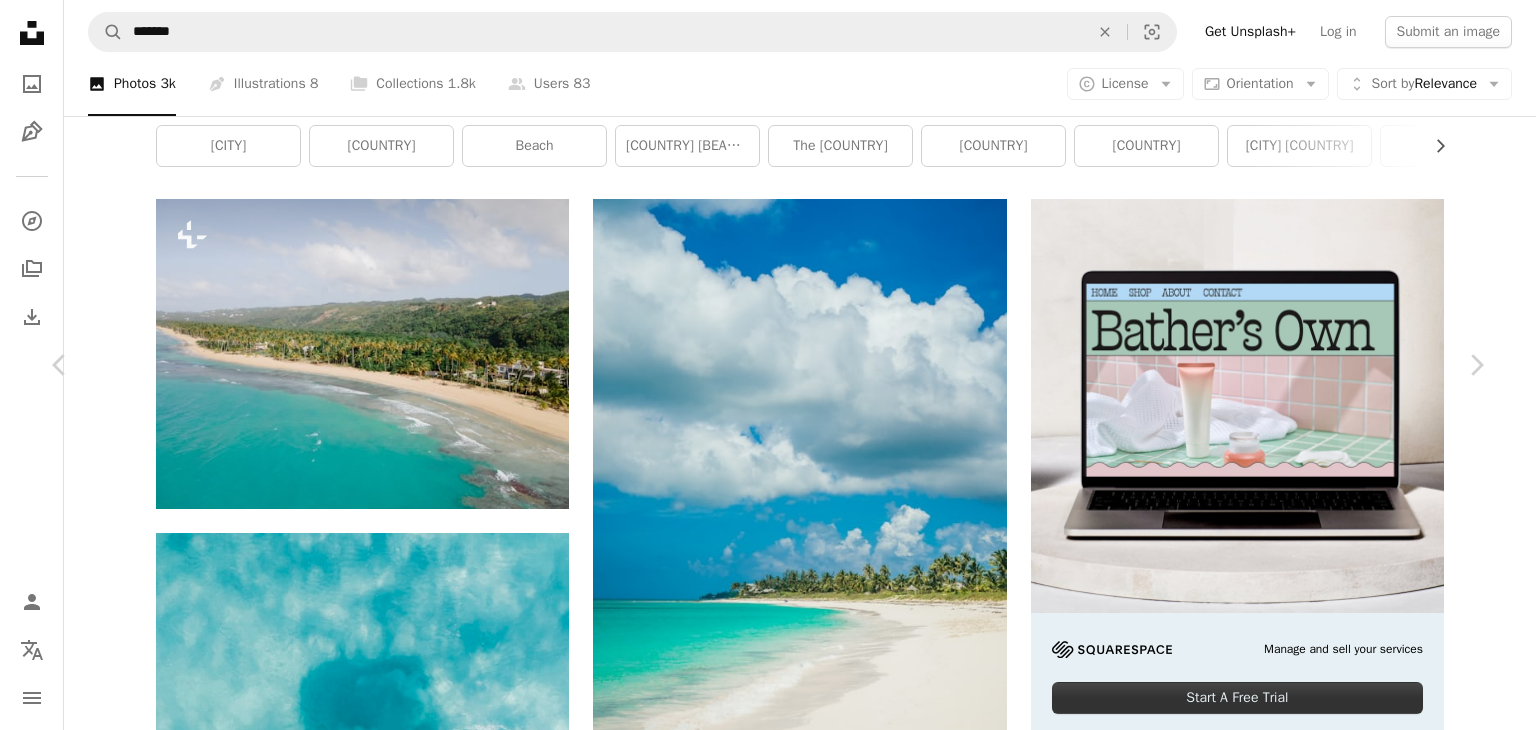 click on "An X shape" at bounding box center [20, 20] 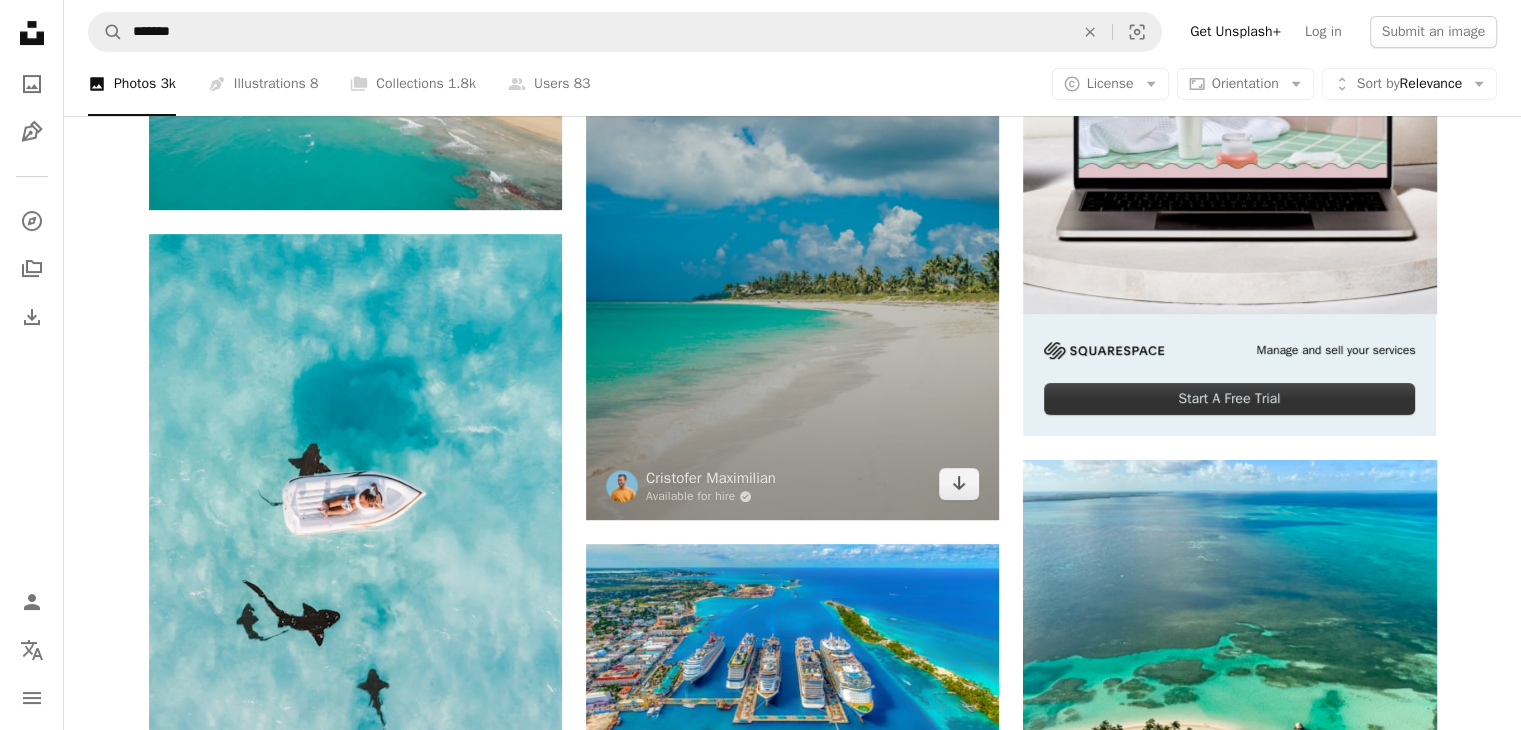 scroll, scrollTop: 600, scrollLeft: 0, axis: vertical 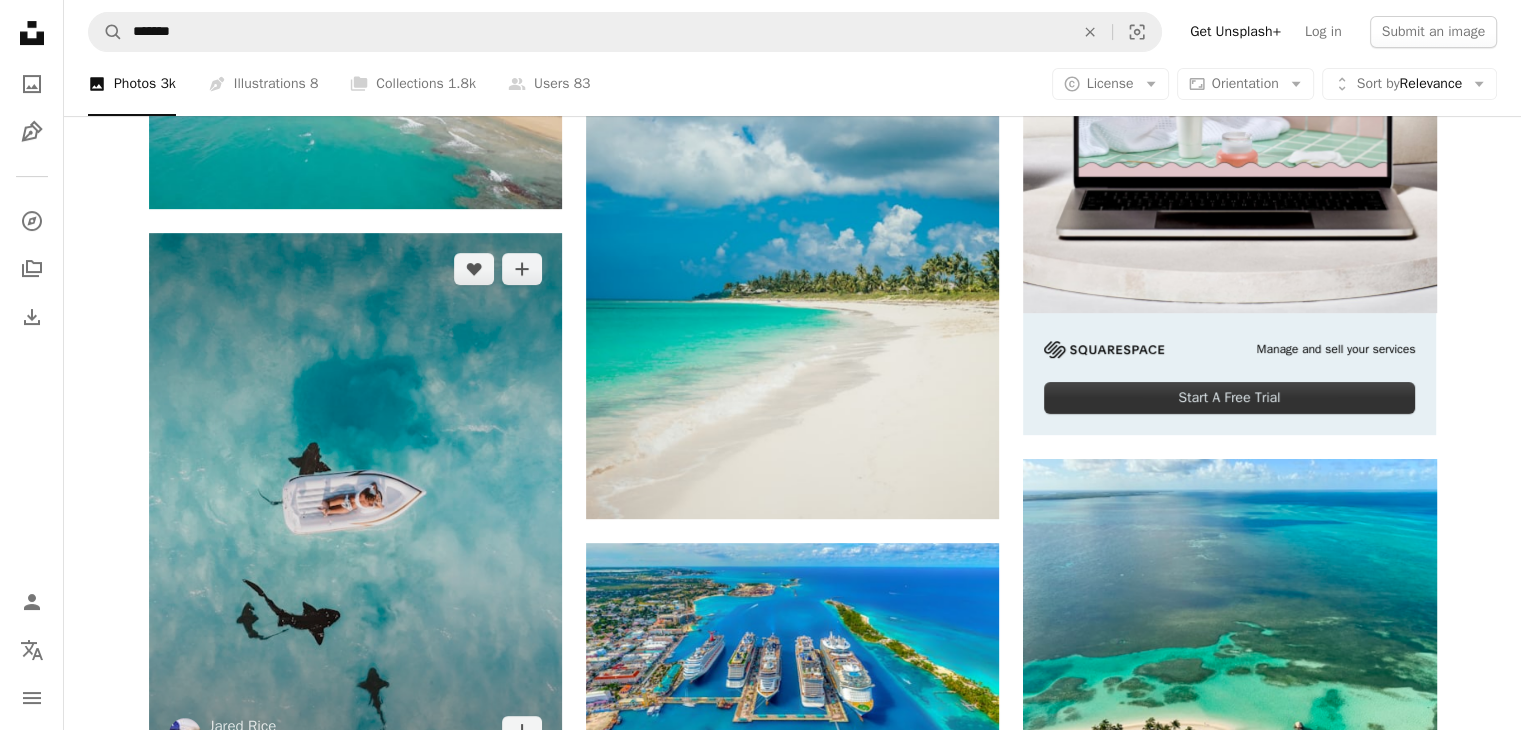 click at bounding box center [355, 500] 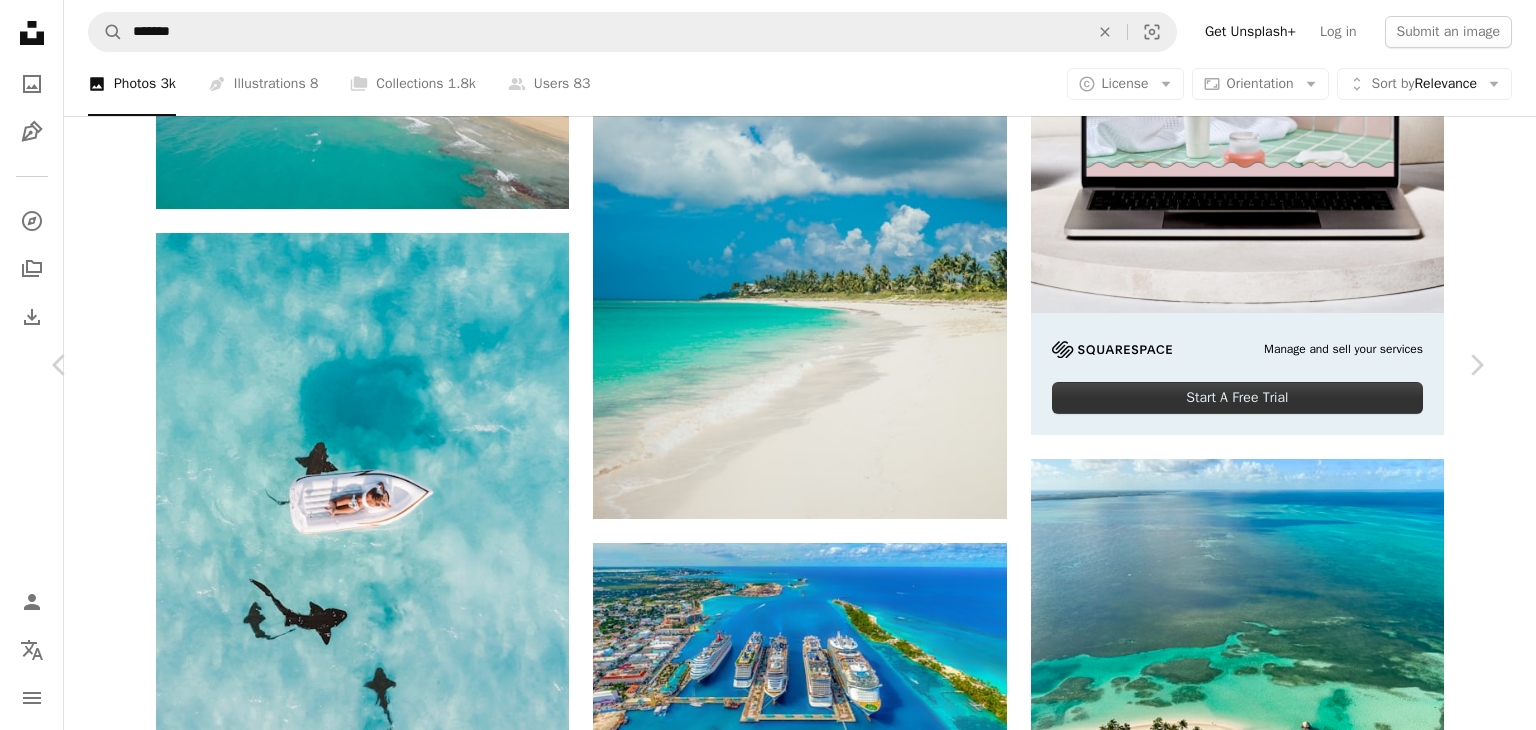 click on "An X shape" at bounding box center (20, 20) 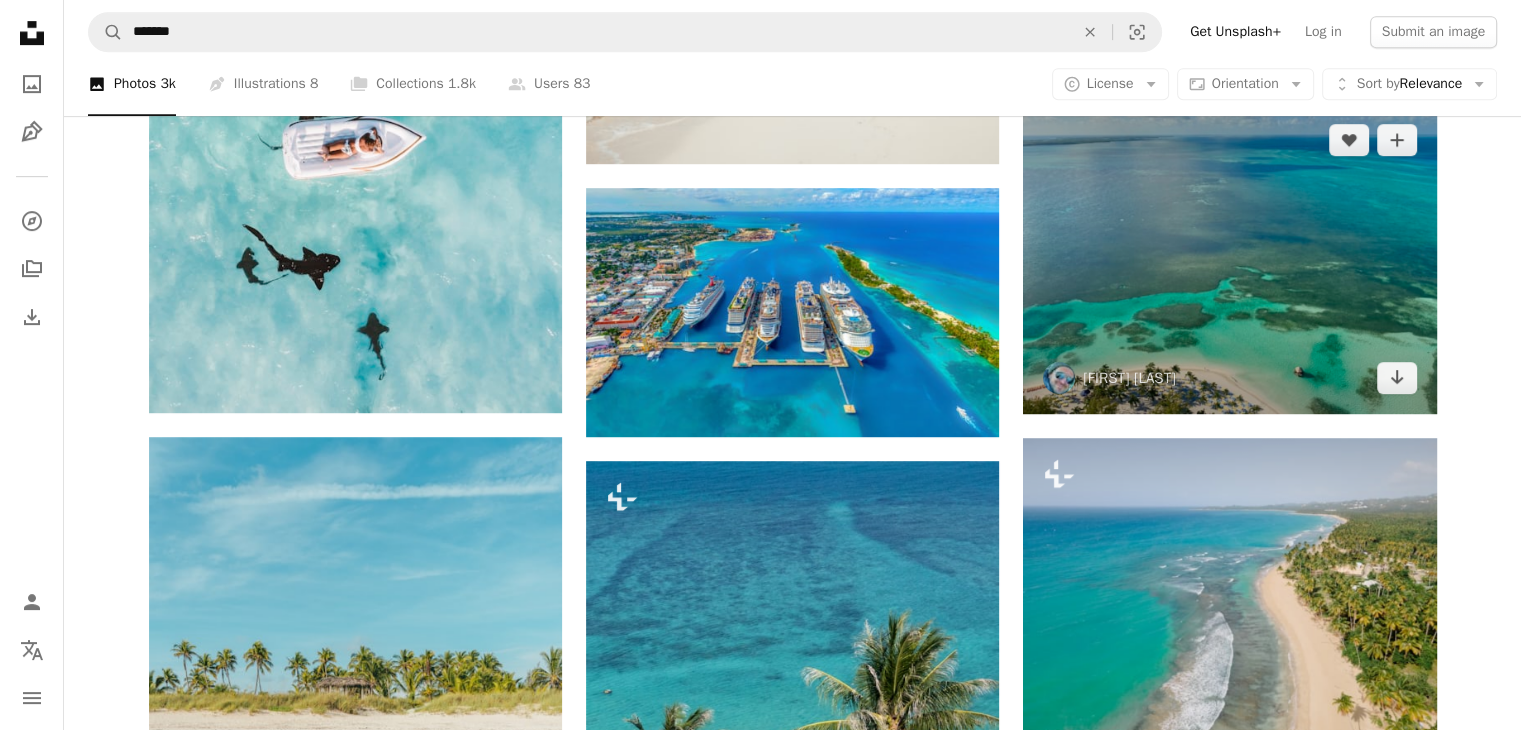 scroll, scrollTop: 1100, scrollLeft: 0, axis: vertical 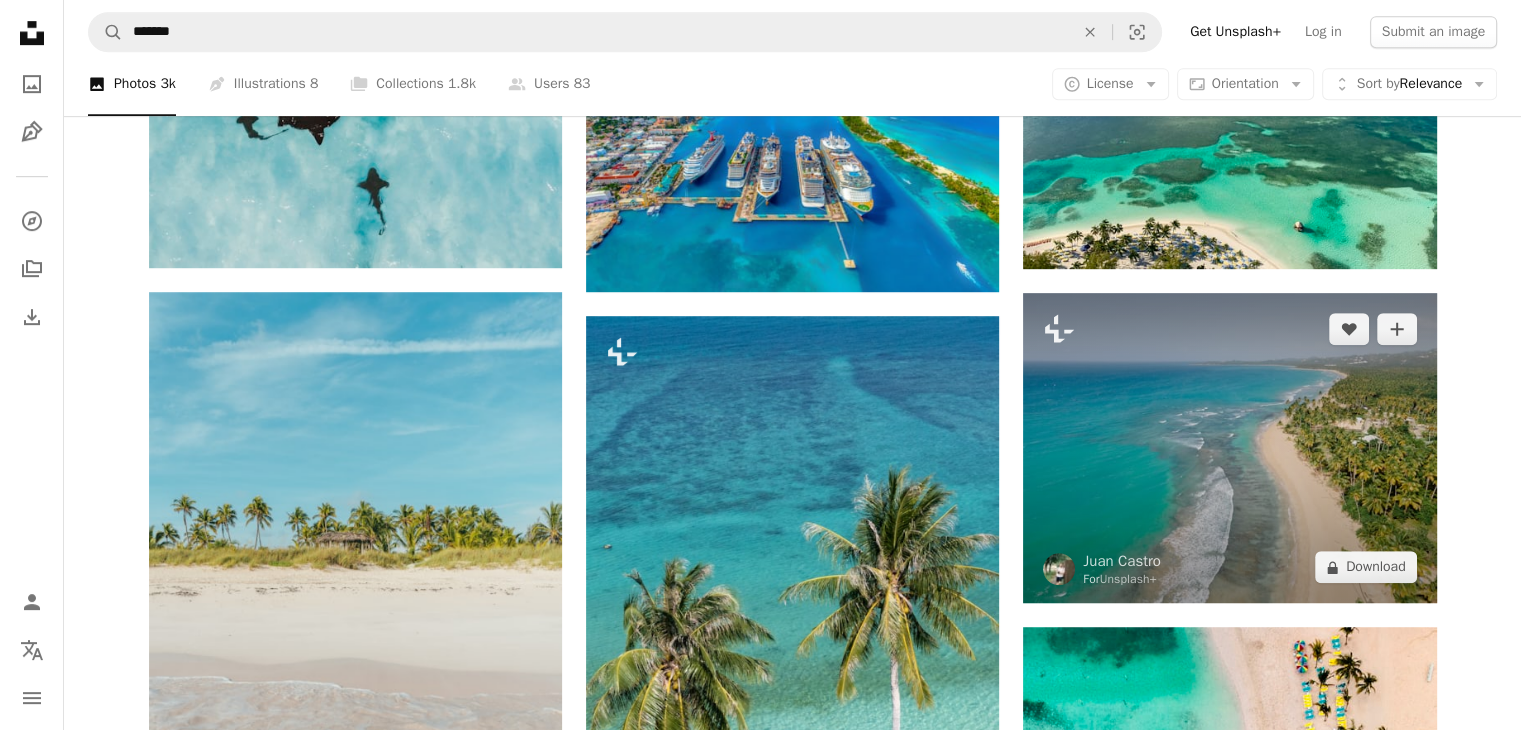 click at bounding box center (1229, 448) 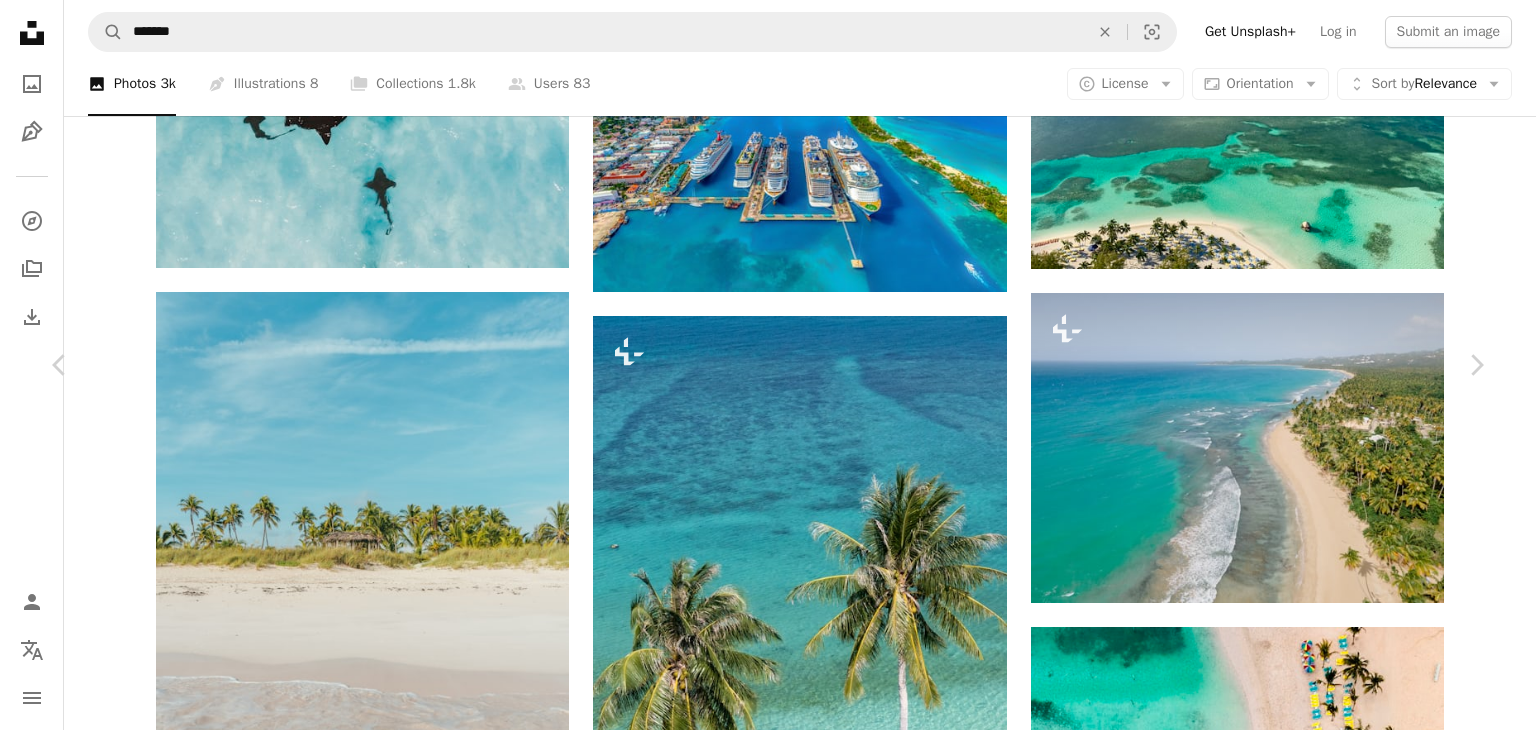 click on "An X shape" at bounding box center [20, 20] 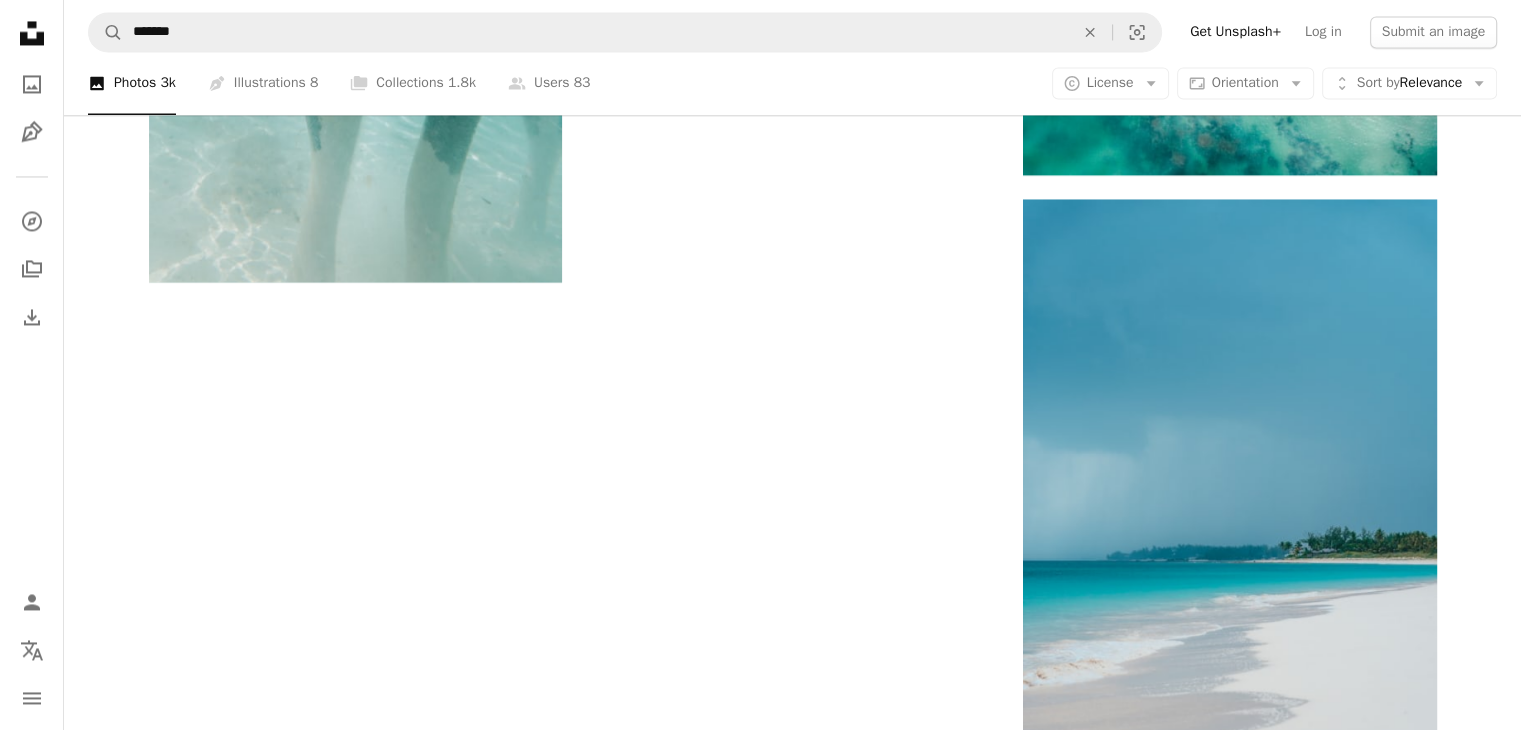scroll, scrollTop: 3700, scrollLeft: 0, axis: vertical 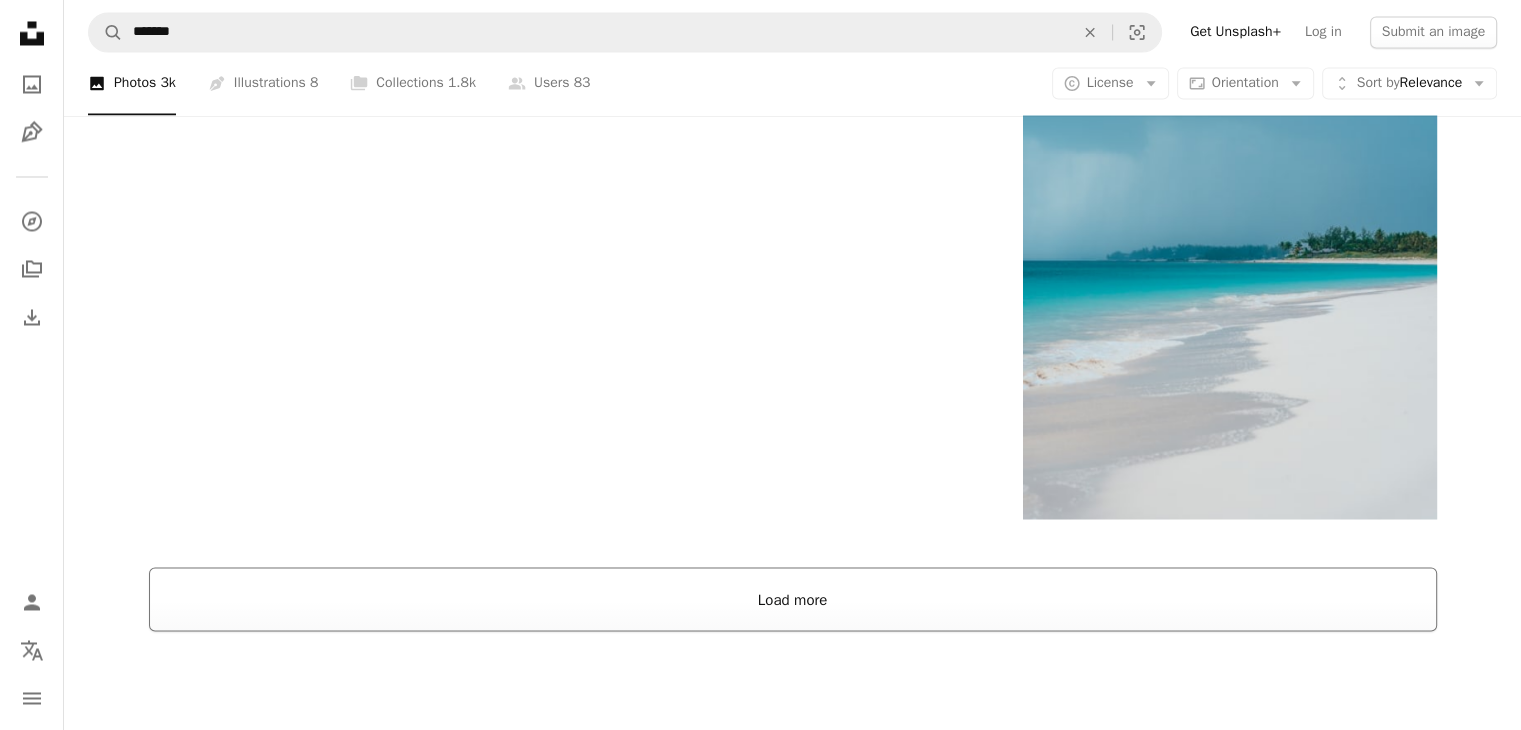 click on "Load more" at bounding box center [793, 599] 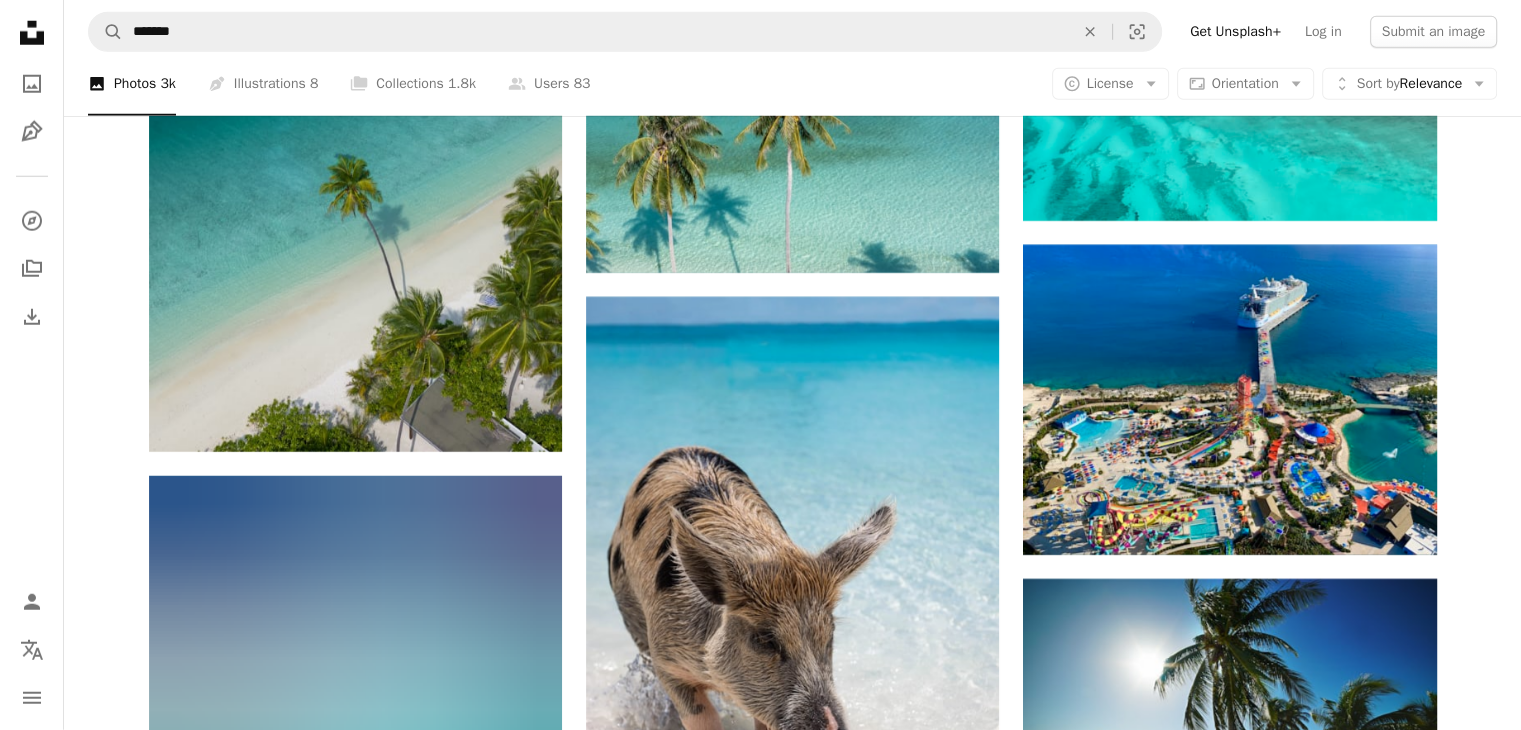 scroll, scrollTop: 5400, scrollLeft: 0, axis: vertical 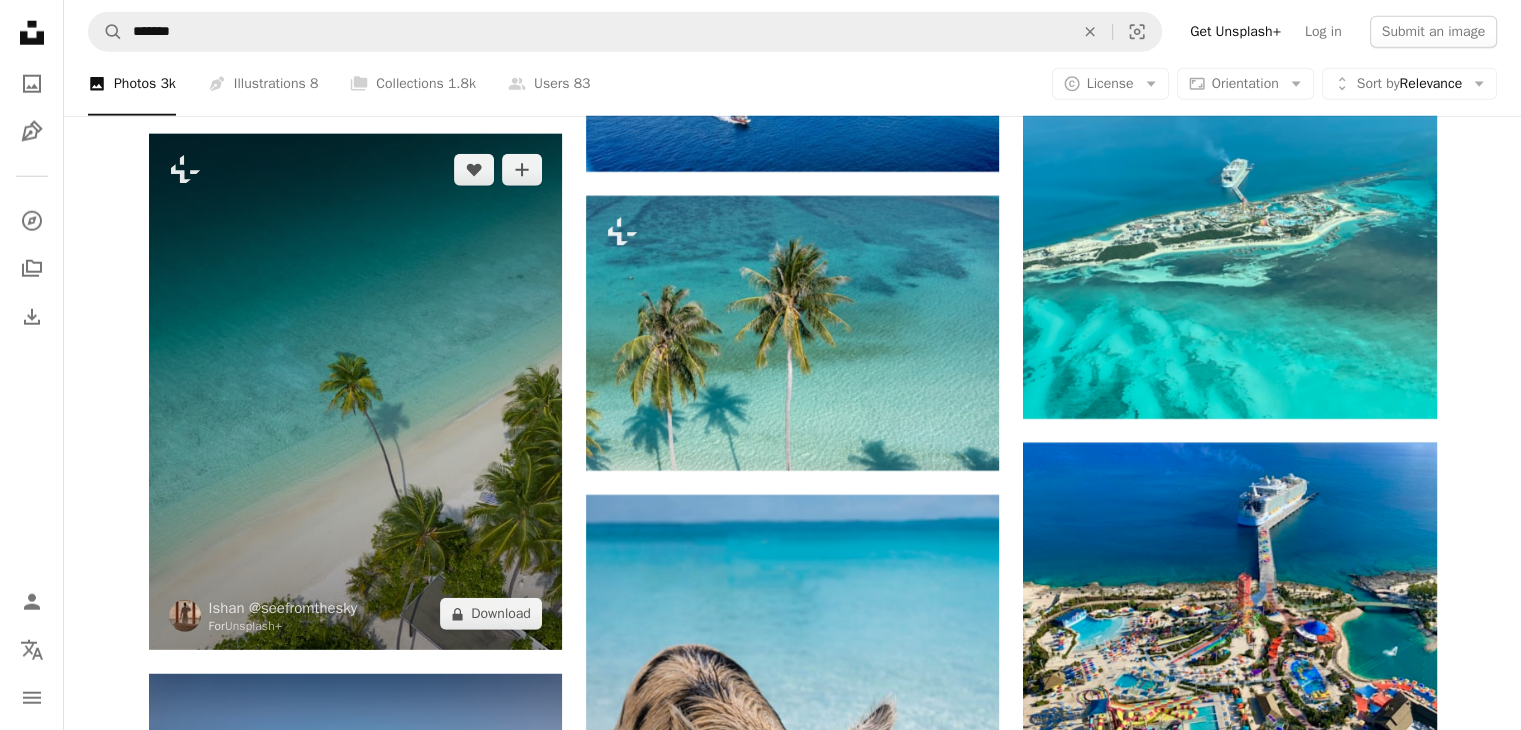 click at bounding box center [355, 392] 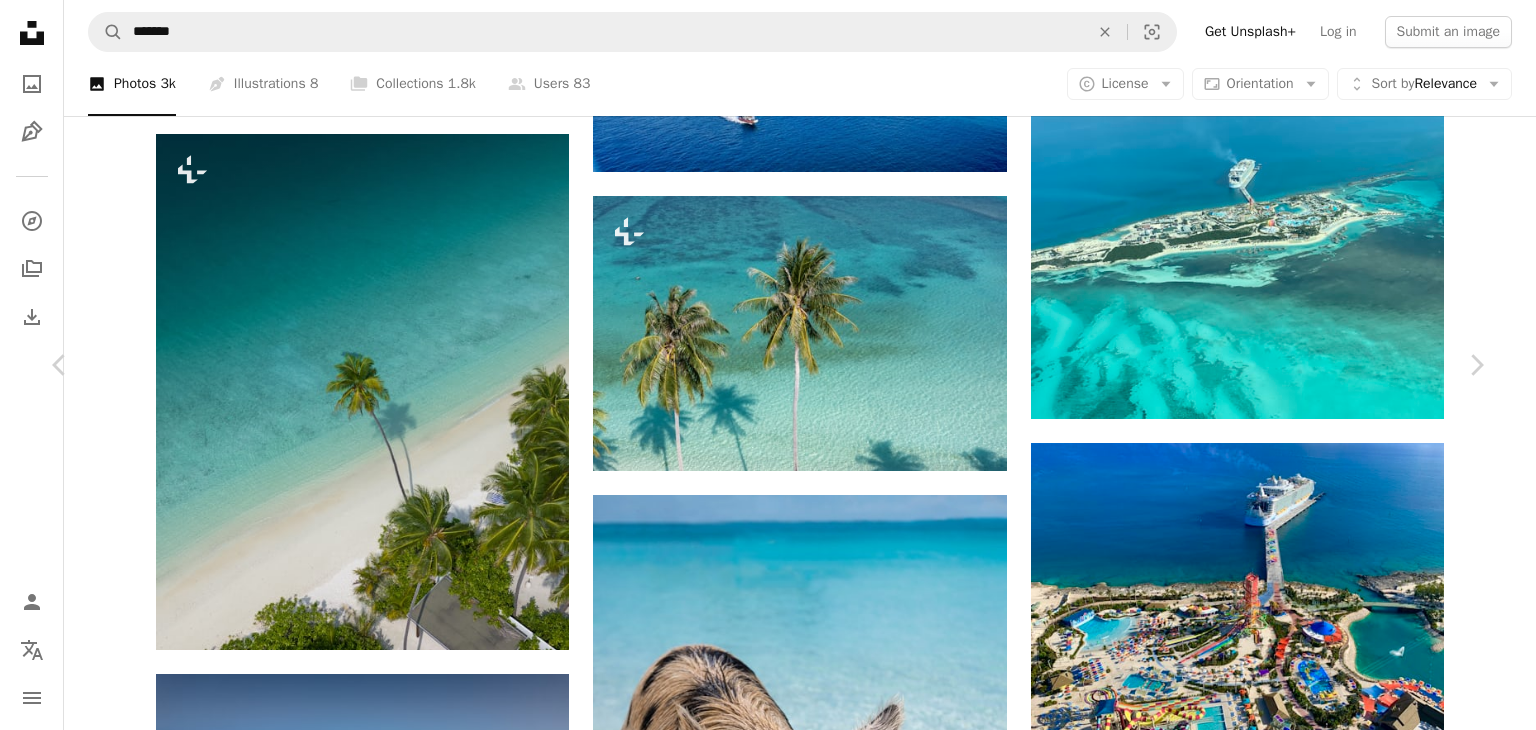 click on "An X shape" at bounding box center [20, 20] 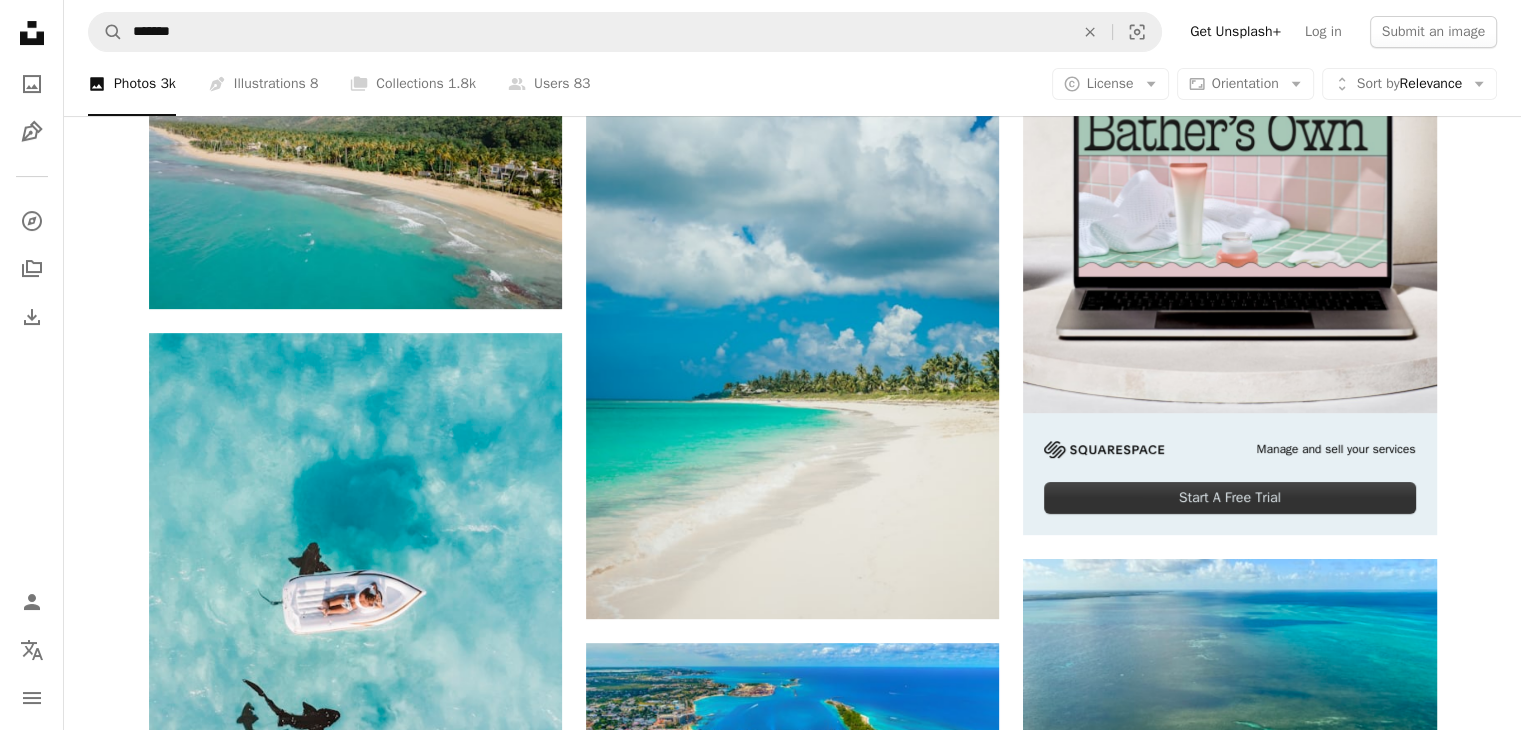 scroll, scrollTop: 0, scrollLeft: 0, axis: both 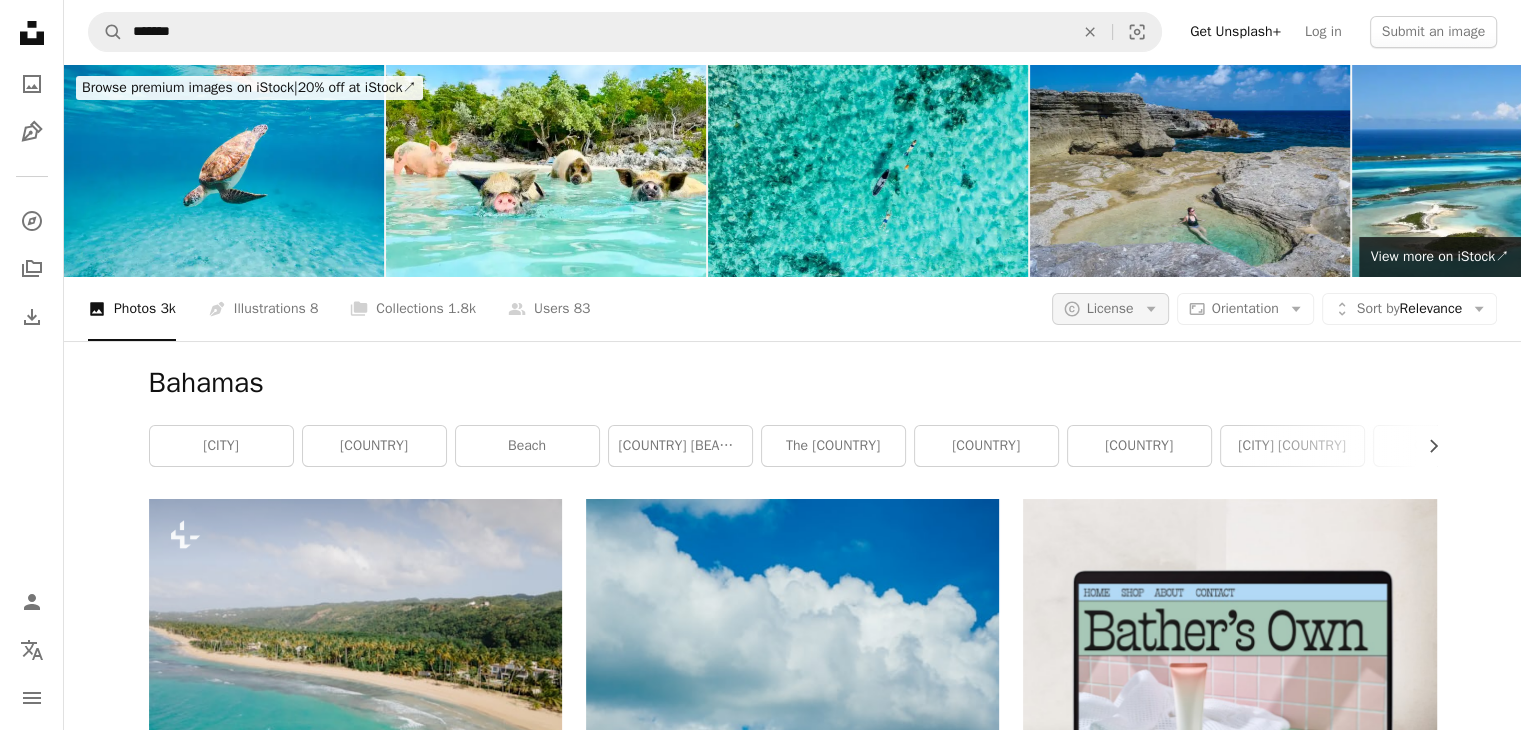 click on "Arrow down" 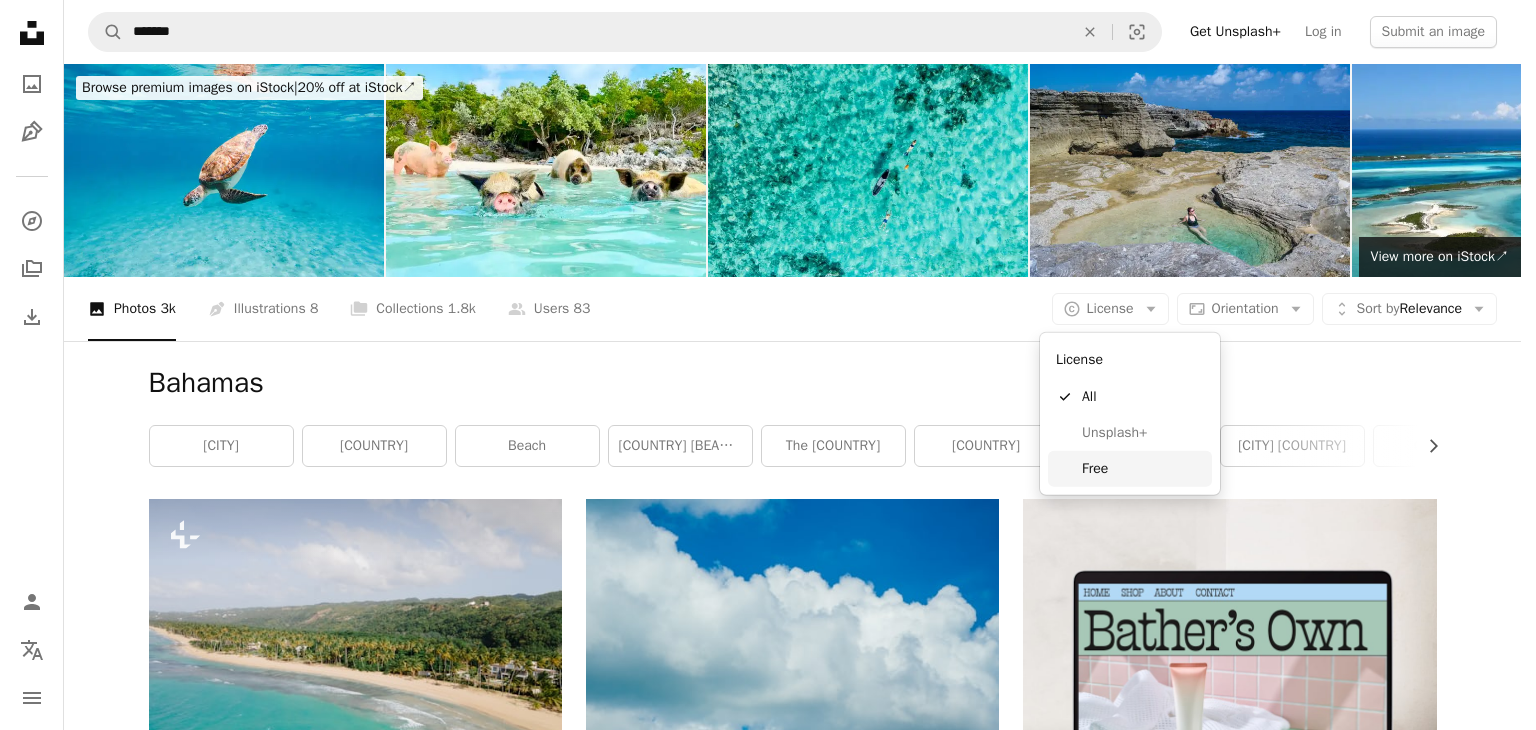 click on "Free" at bounding box center [1143, 469] 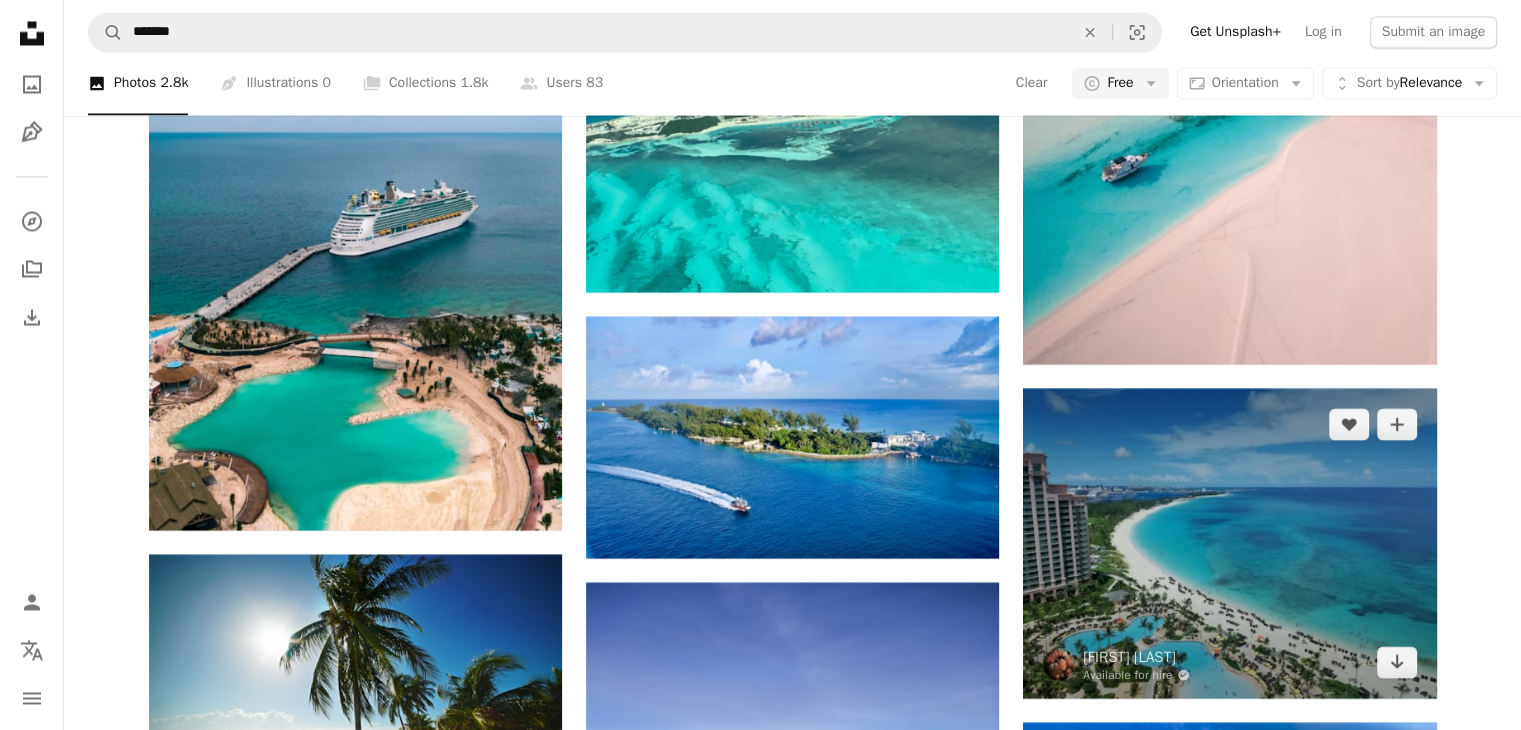 scroll, scrollTop: 3800, scrollLeft: 0, axis: vertical 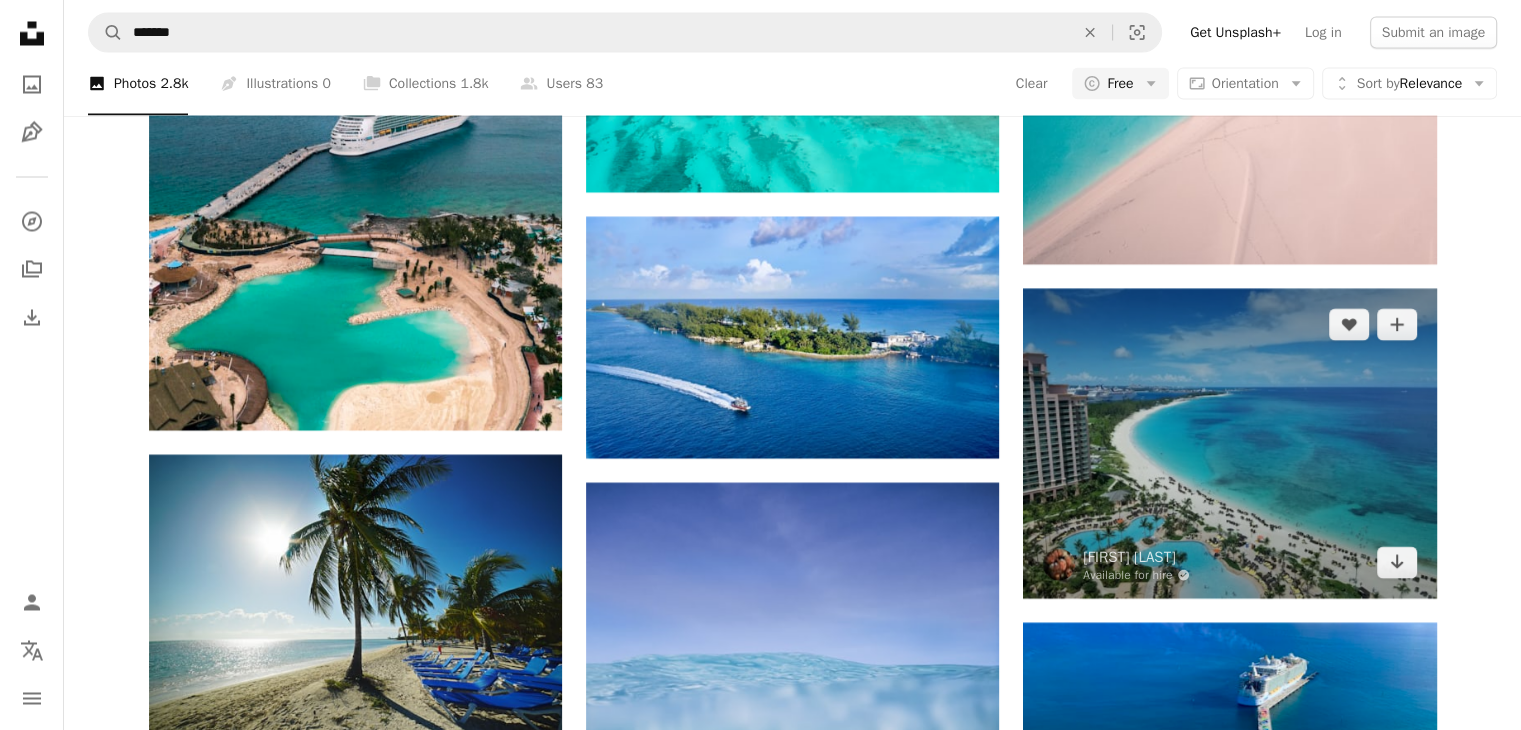 click at bounding box center (1229, 443) 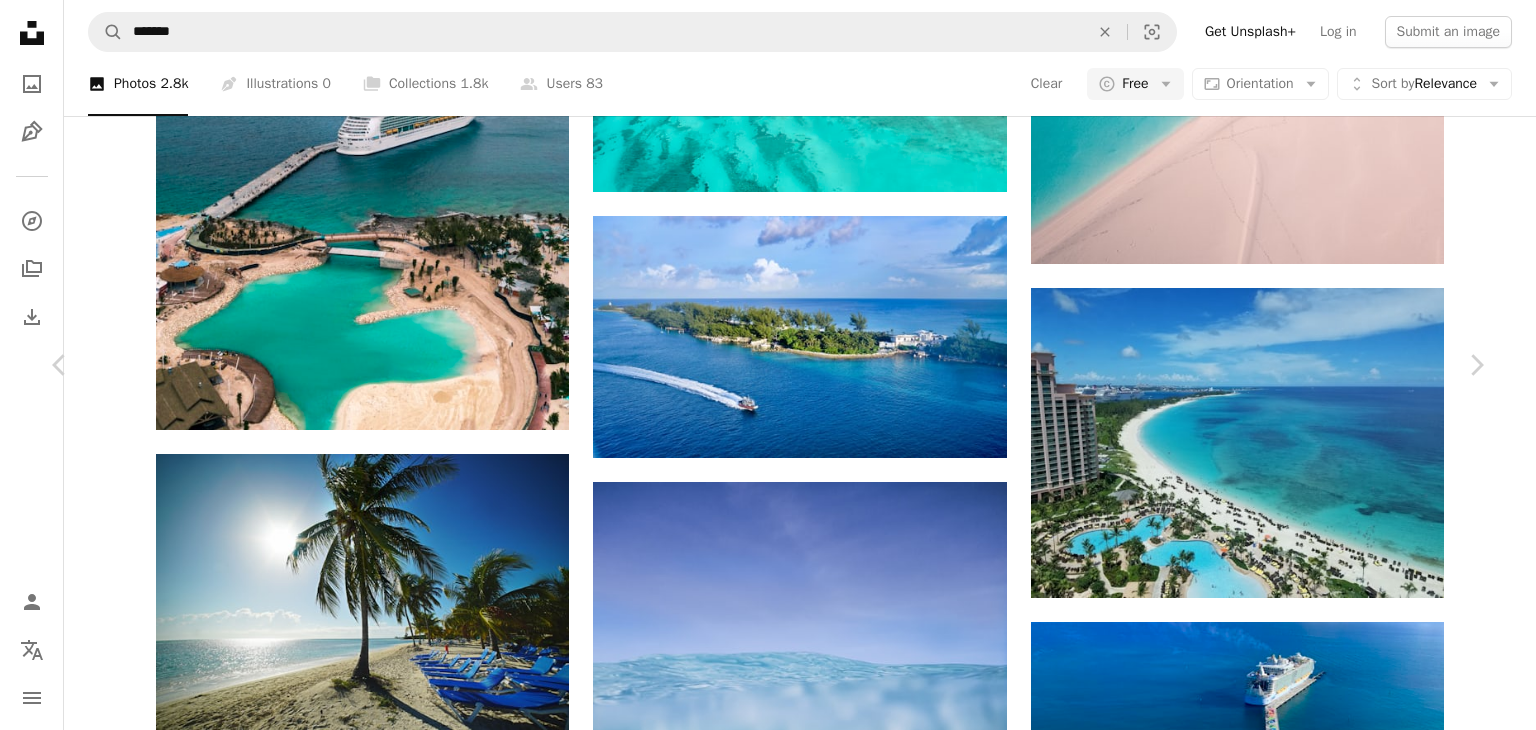 click on "An X shape" at bounding box center [20, 20] 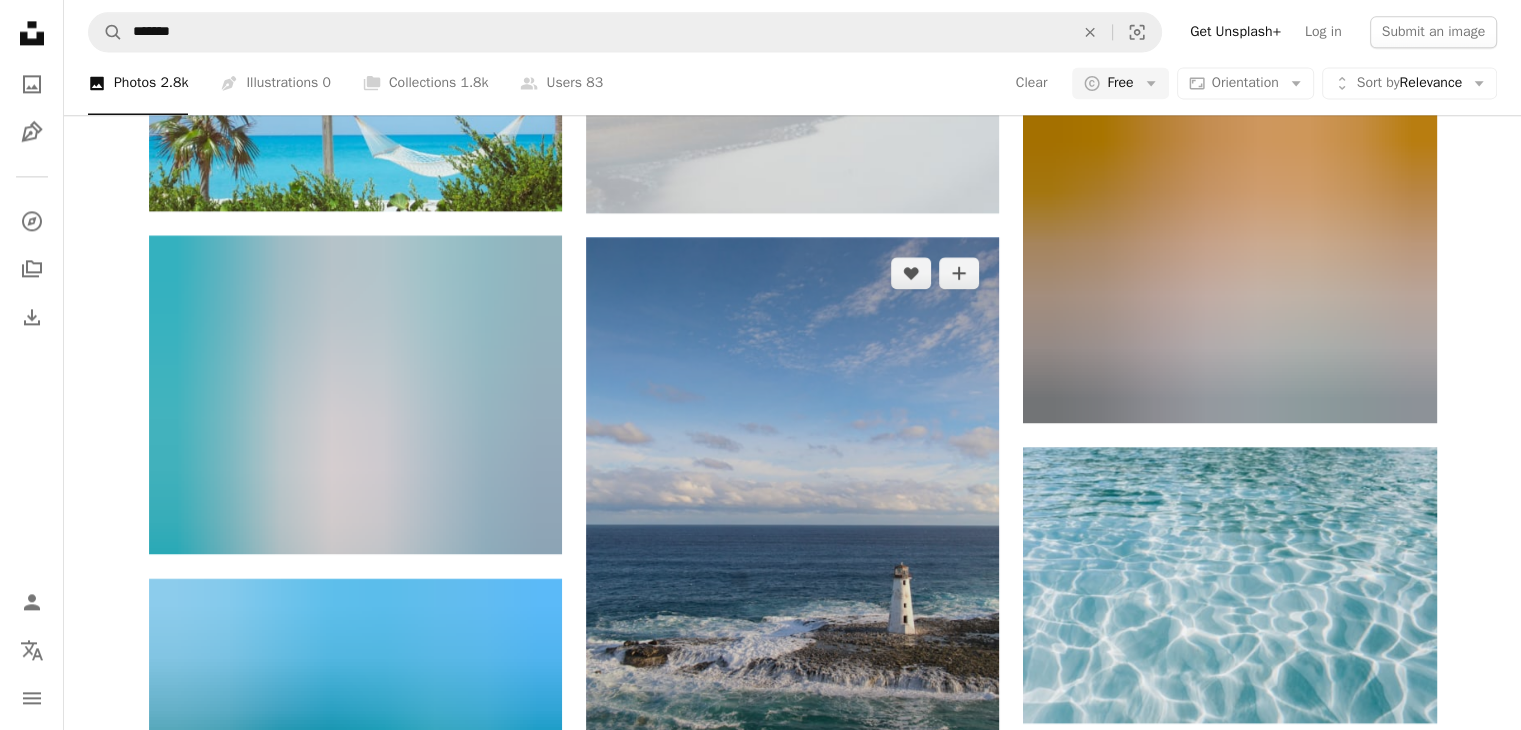scroll, scrollTop: 3000, scrollLeft: 0, axis: vertical 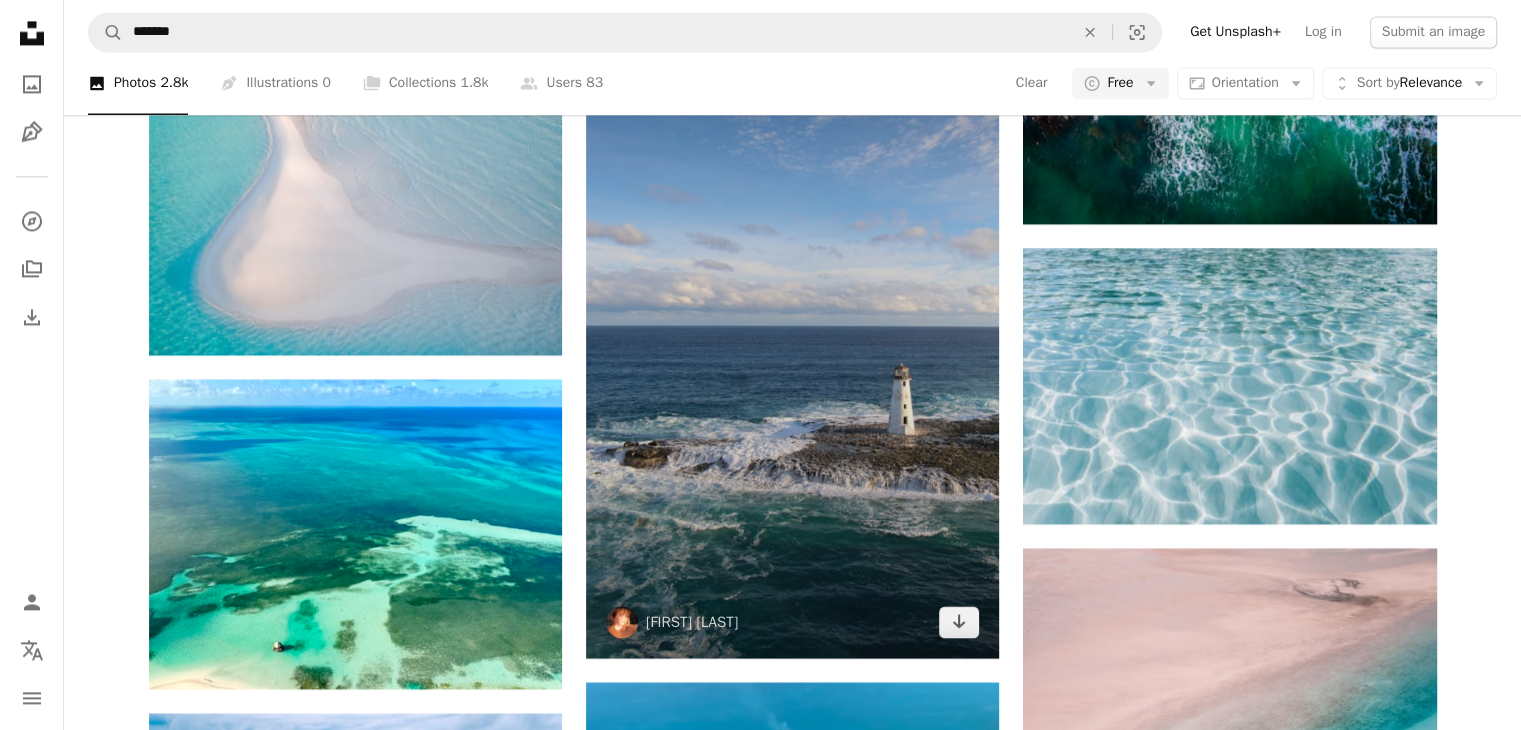 click at bounding box center [792, 348] 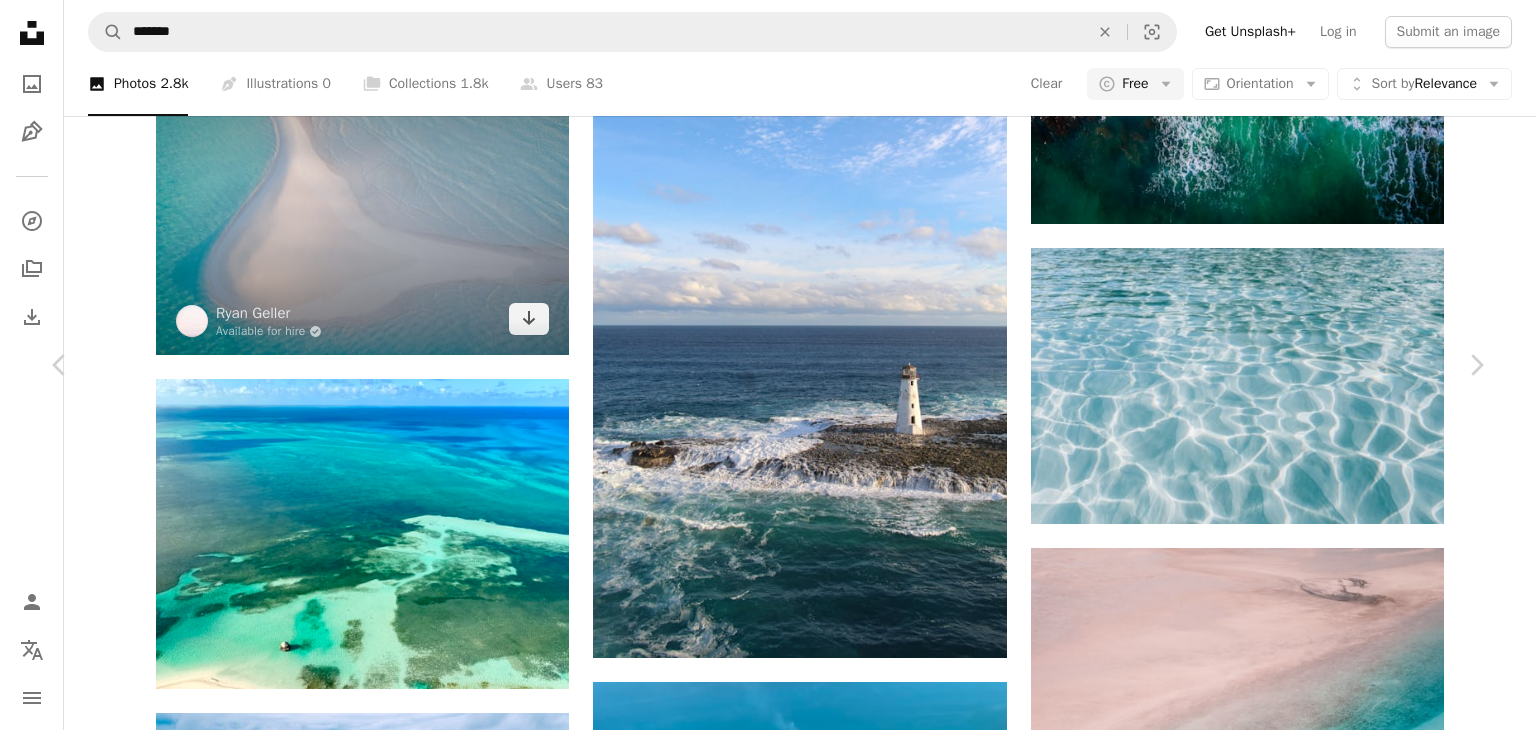 click on "An X shape" at bounding box center [20, 20] 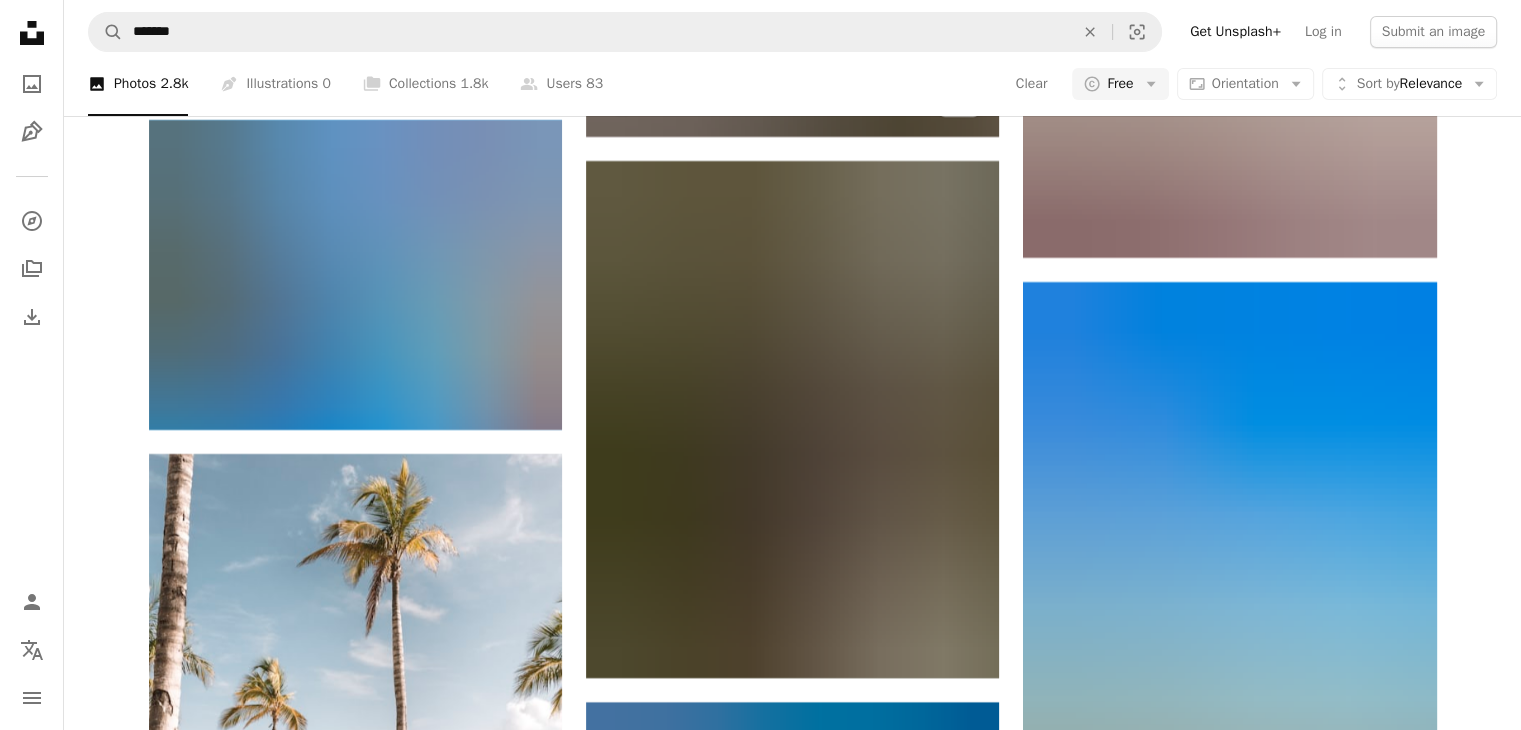 scroll, scrollTop: 7700, scrollLeft: 0, axis: vertical 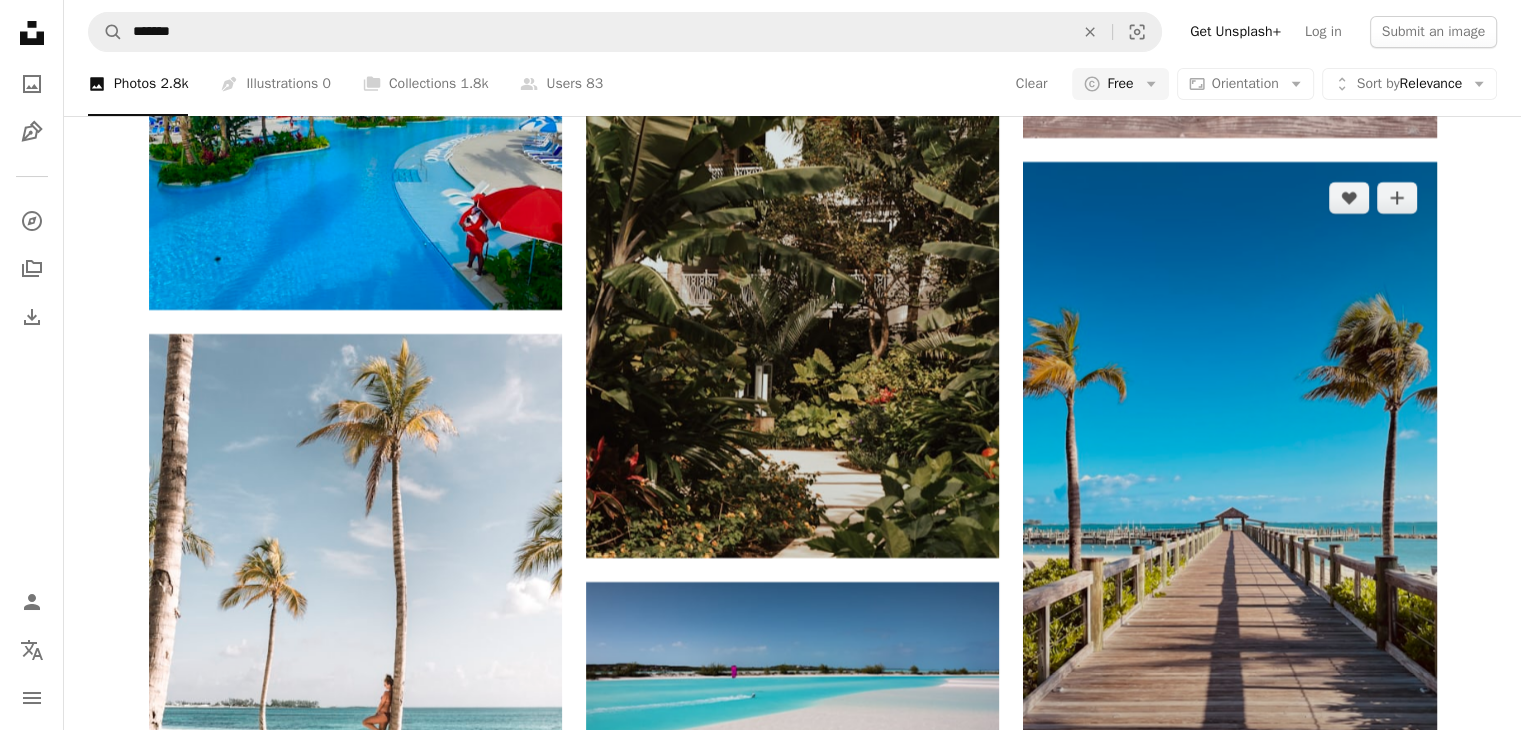 click at bounding box center [1229, 529] 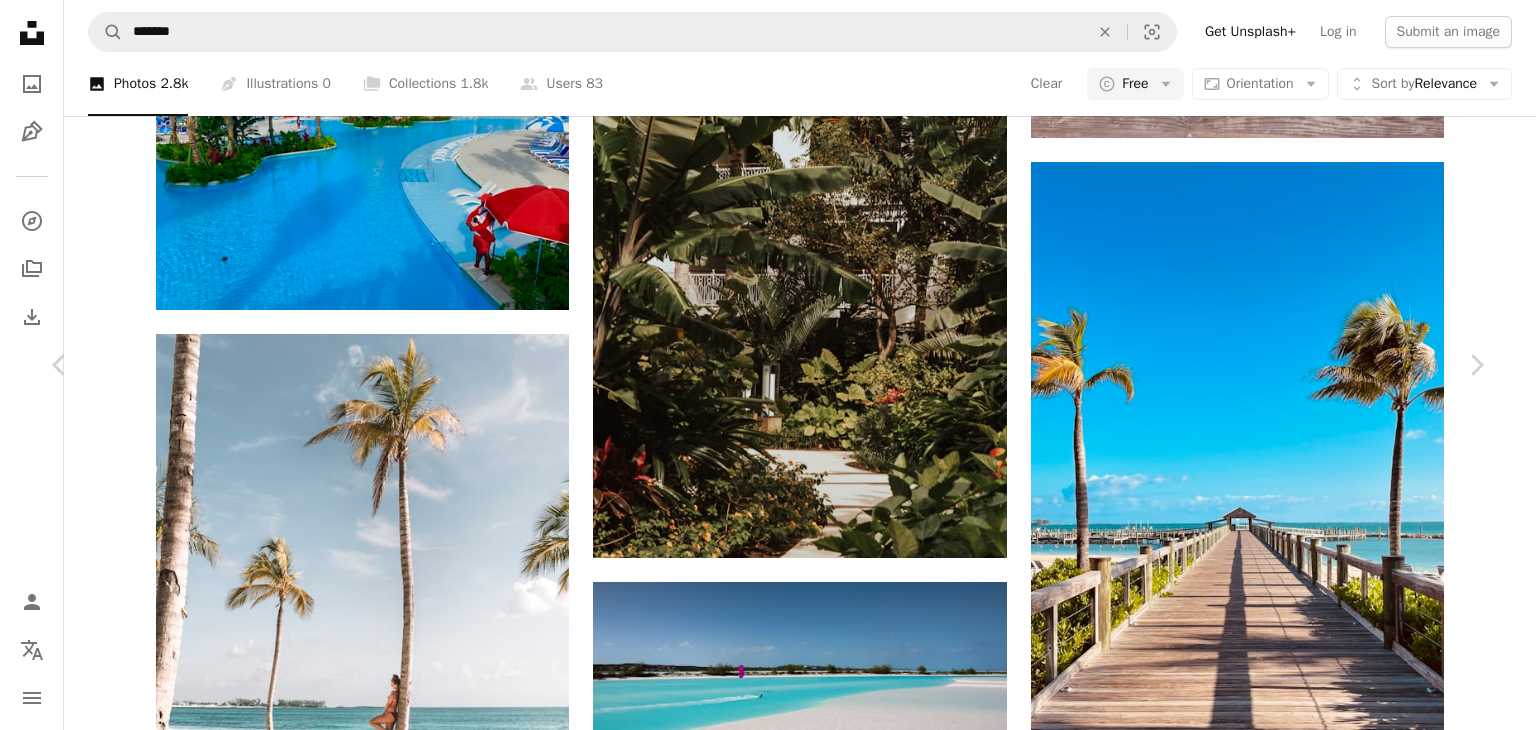 click on "An X shape" at bounding box center (20, 20) 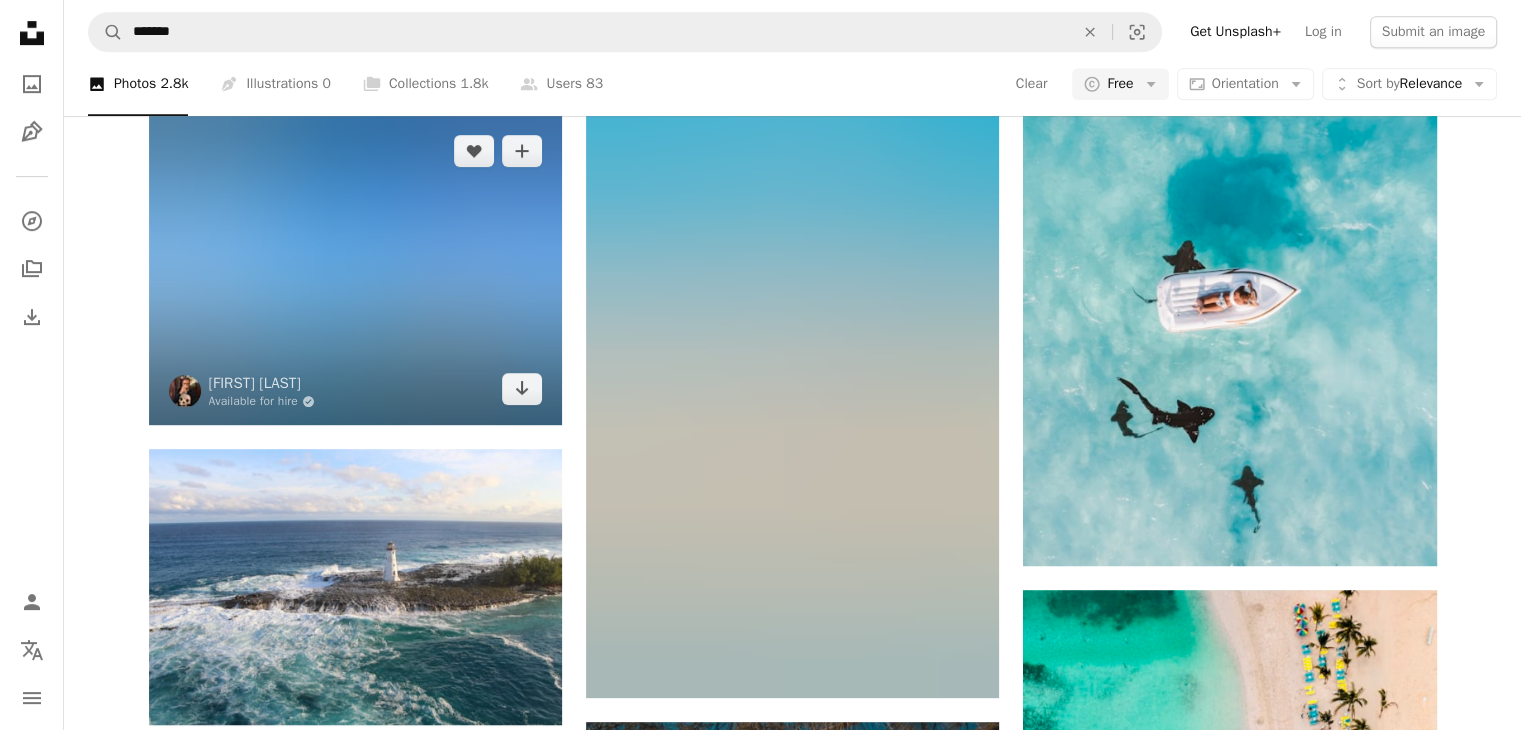scroll, scrollTop: 900, scrollLeft: 0, axis: vertical 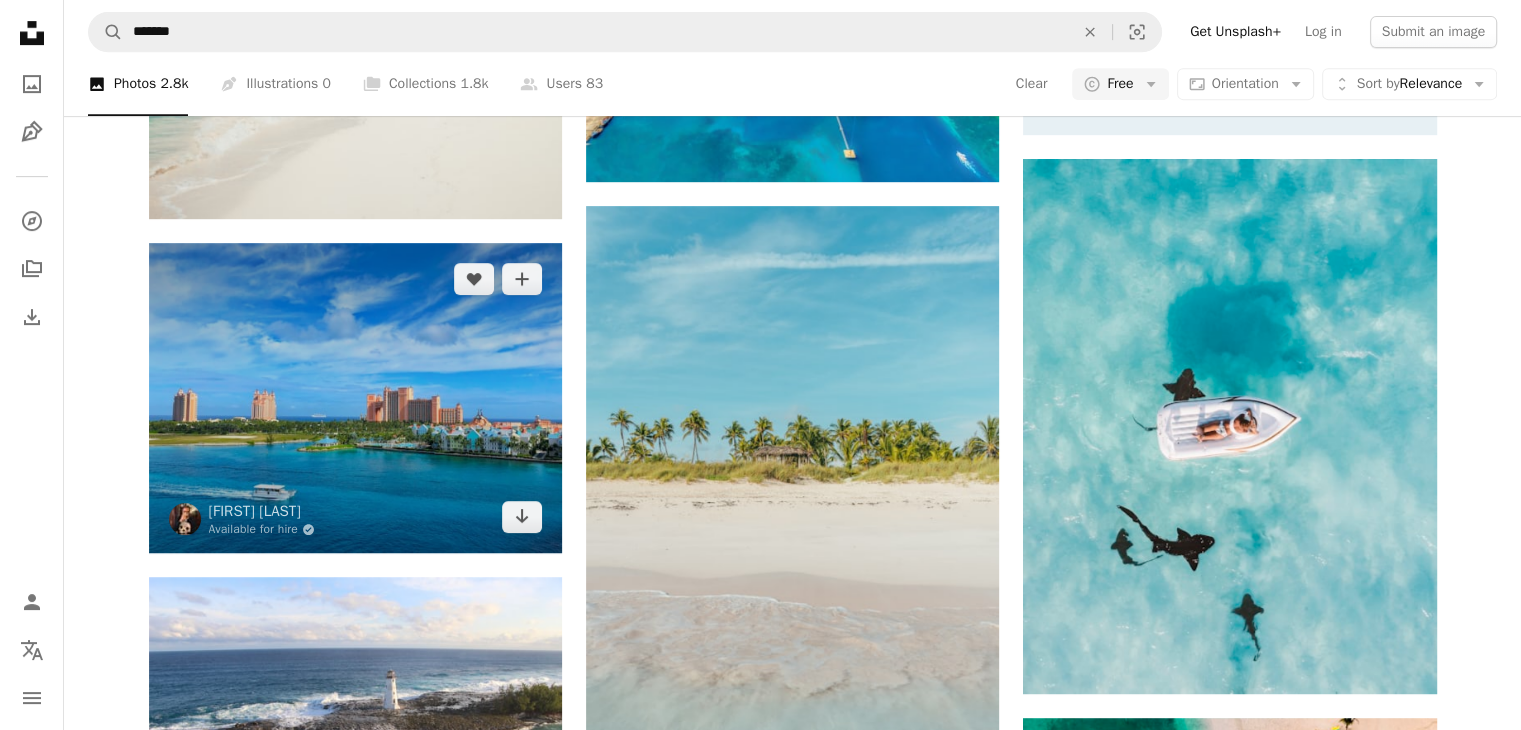 click at bounding box center [355, 398] 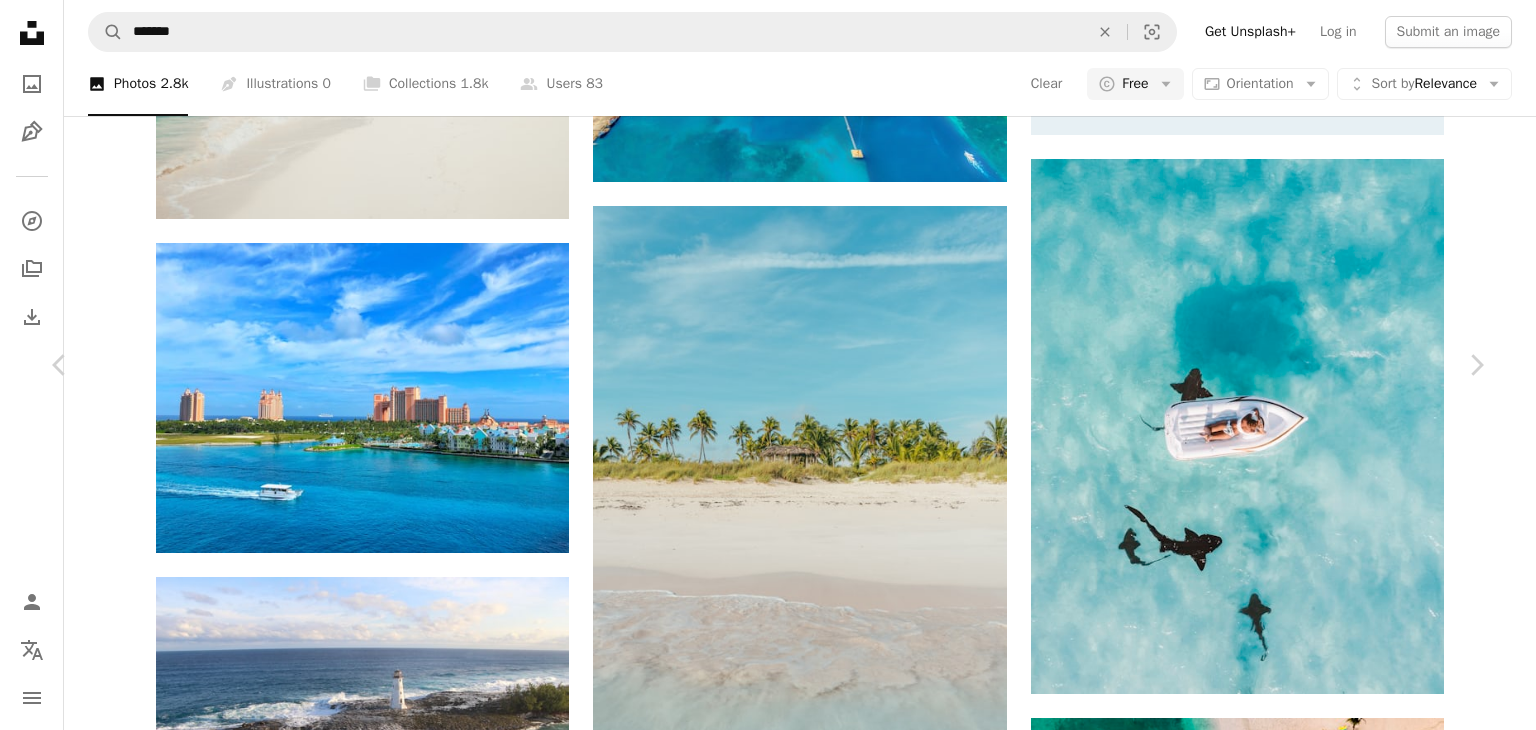 click on "Download free" at bounding box center (1287, 16211) 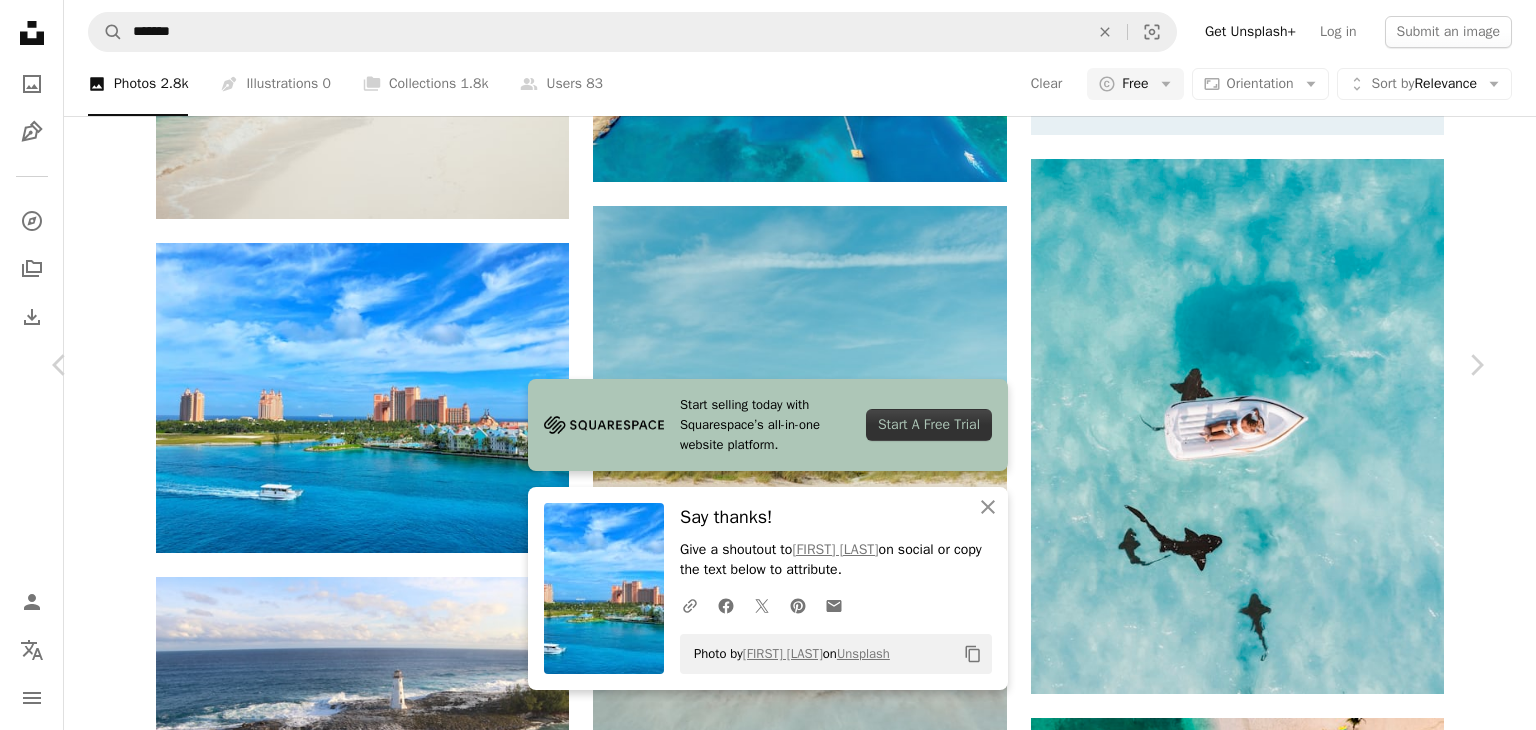 click on "An X shape" at bounding box center (20, 20) 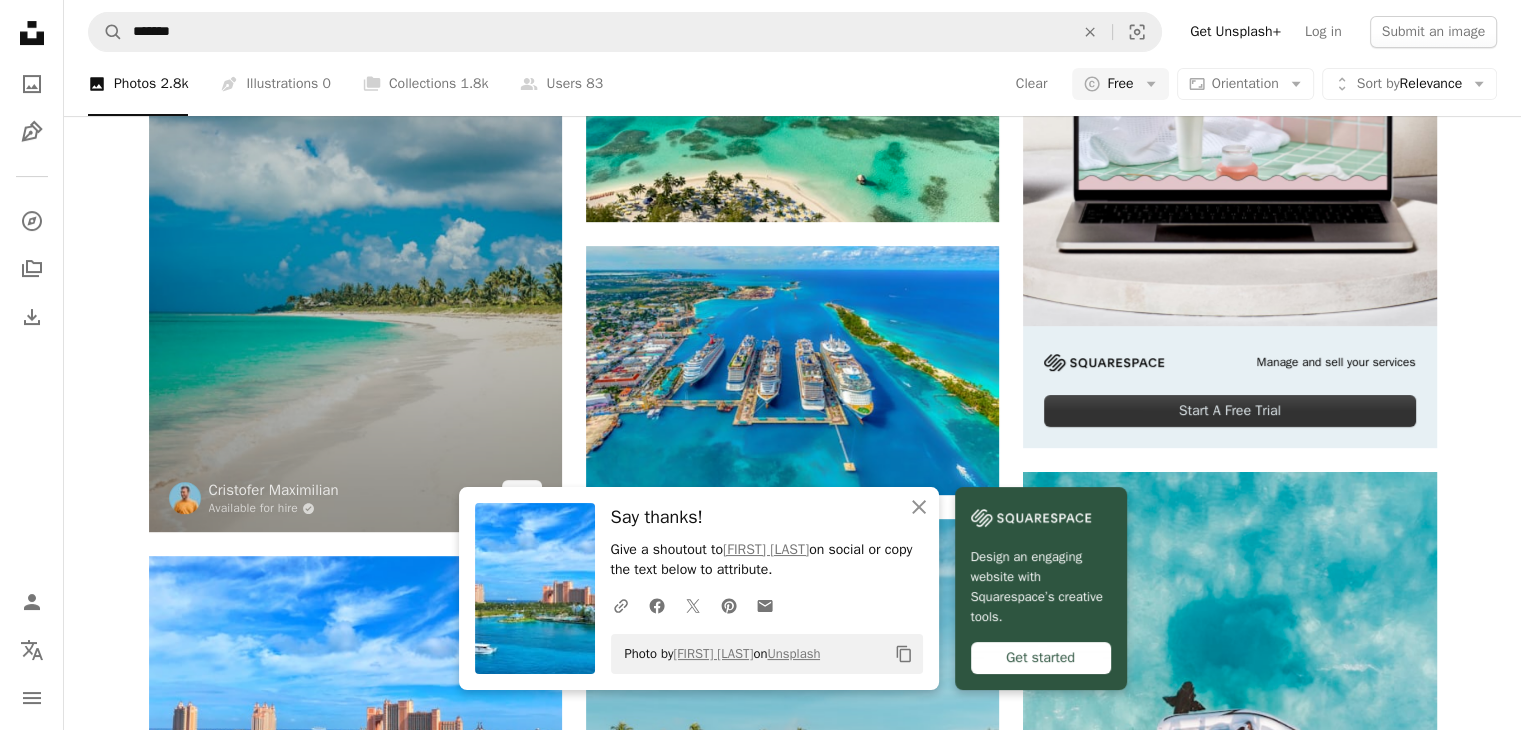scroll, scrollTop: 600, scrollLeft: 0, axis: vertical 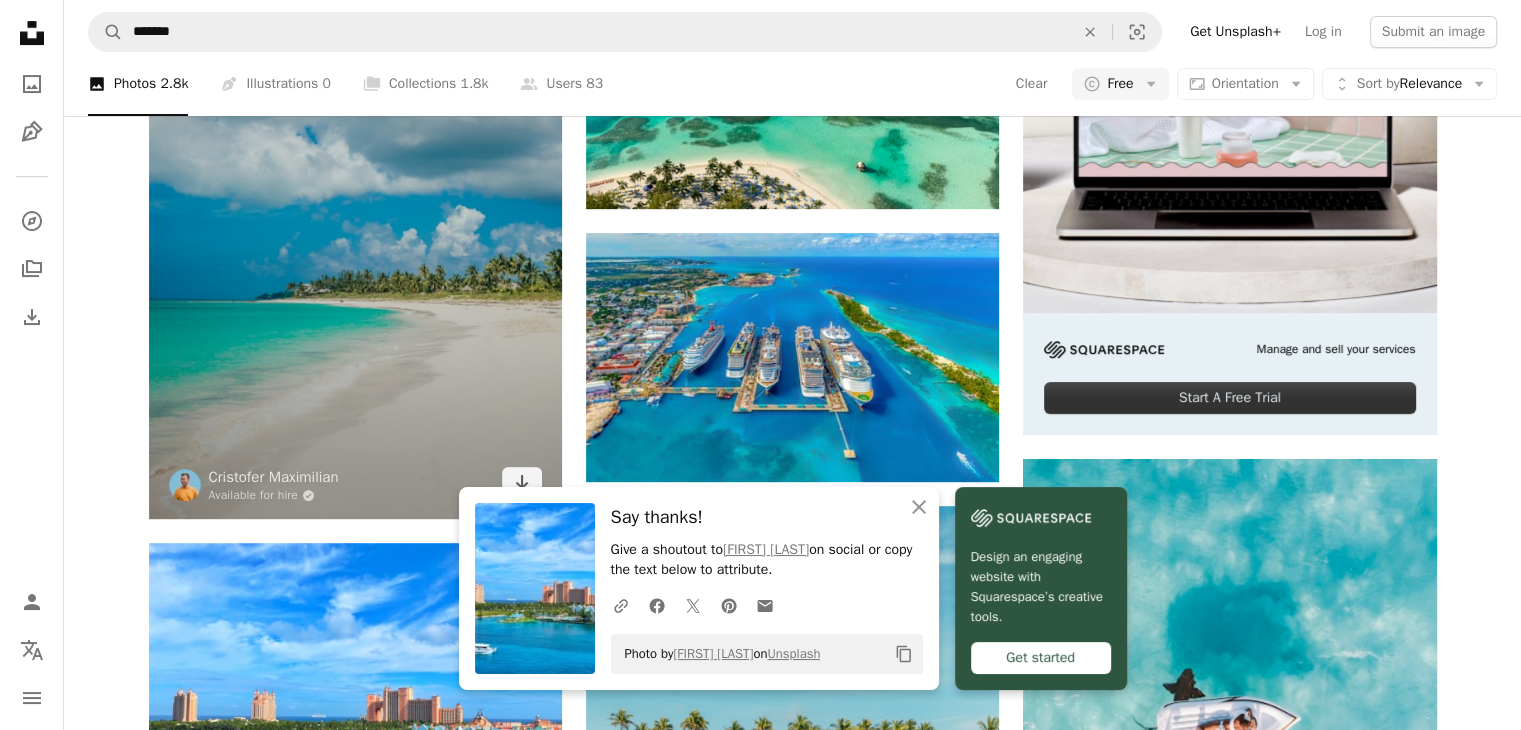 click at bounding box center (355, 209) 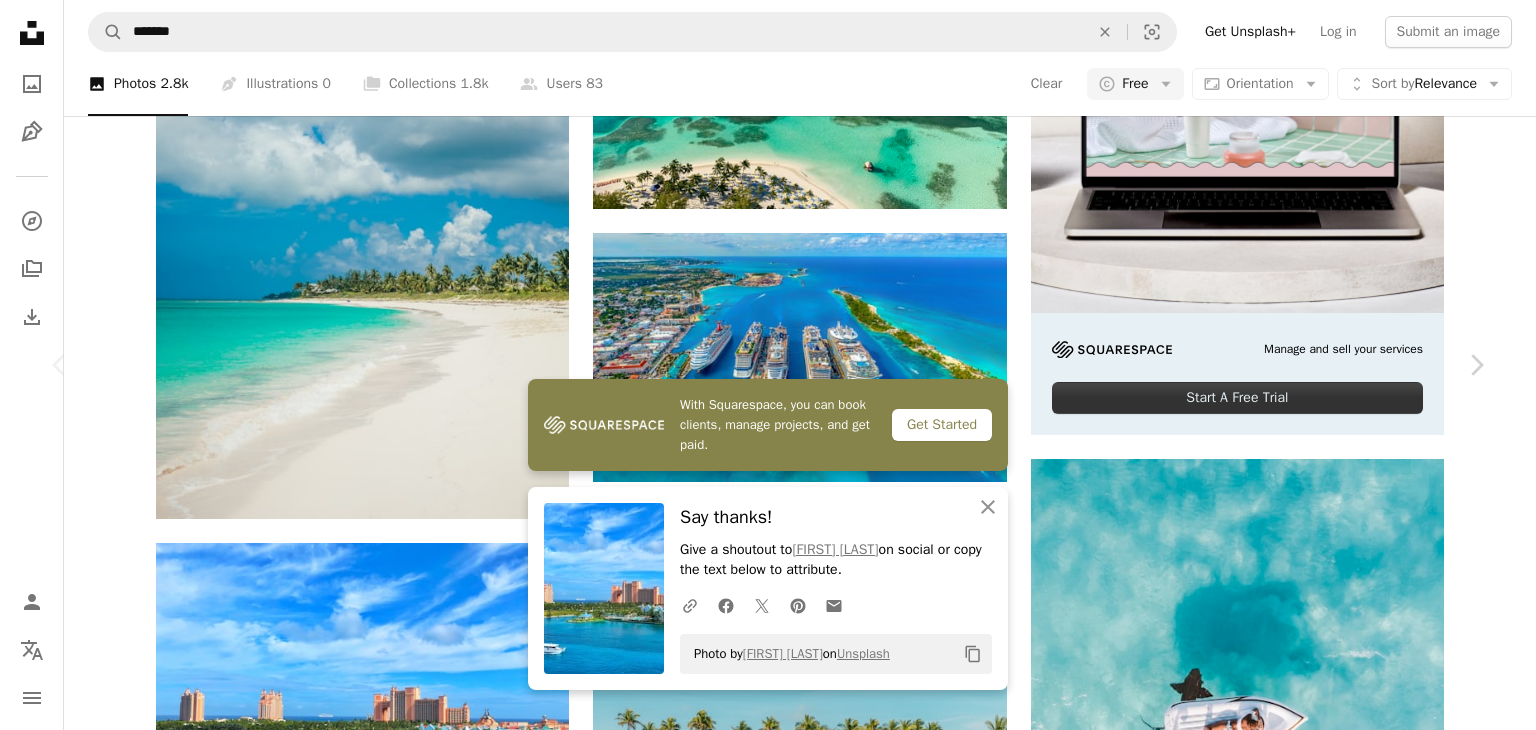 click on "Download free" at bounding box center [1287, 16511] 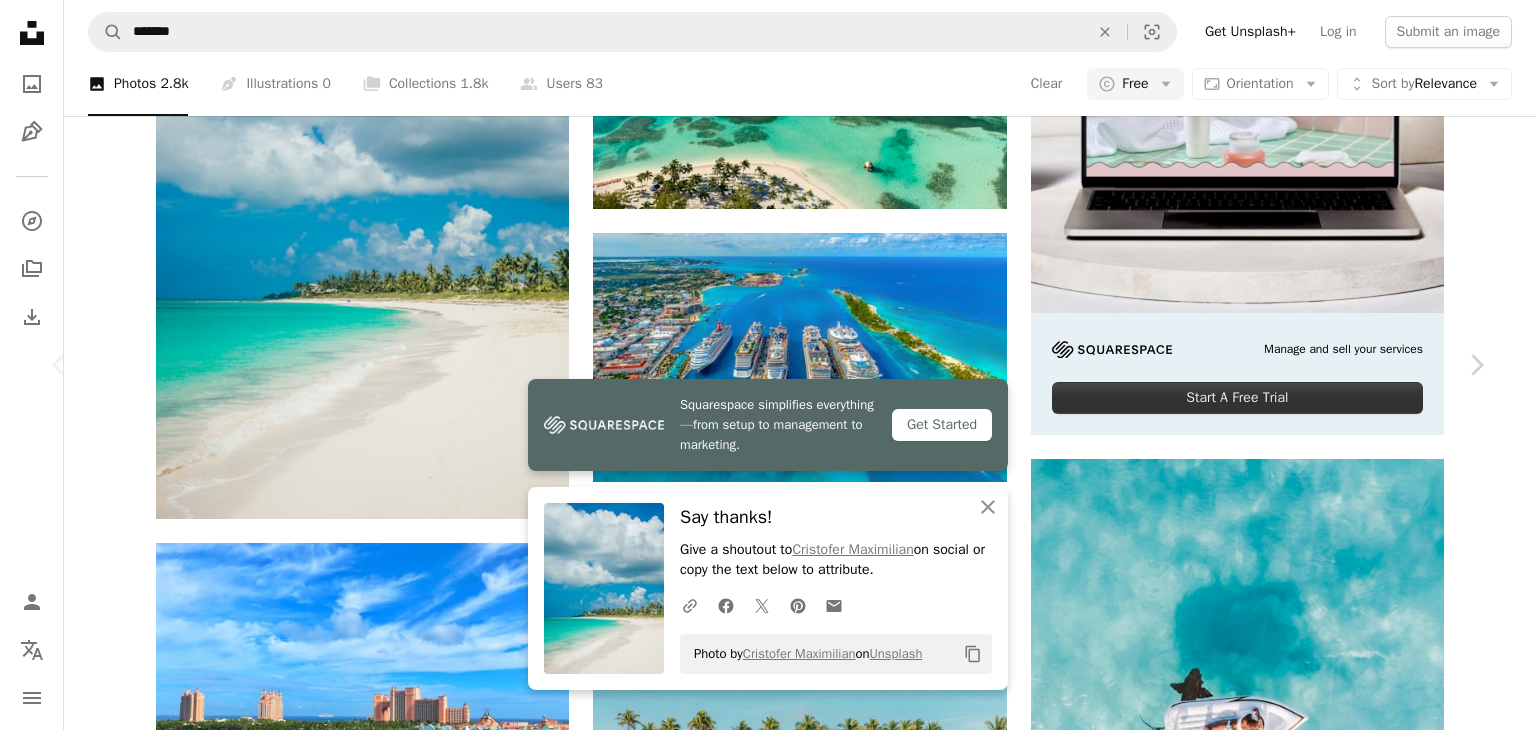 click on "An X shape" at bounding box center (20, 20) 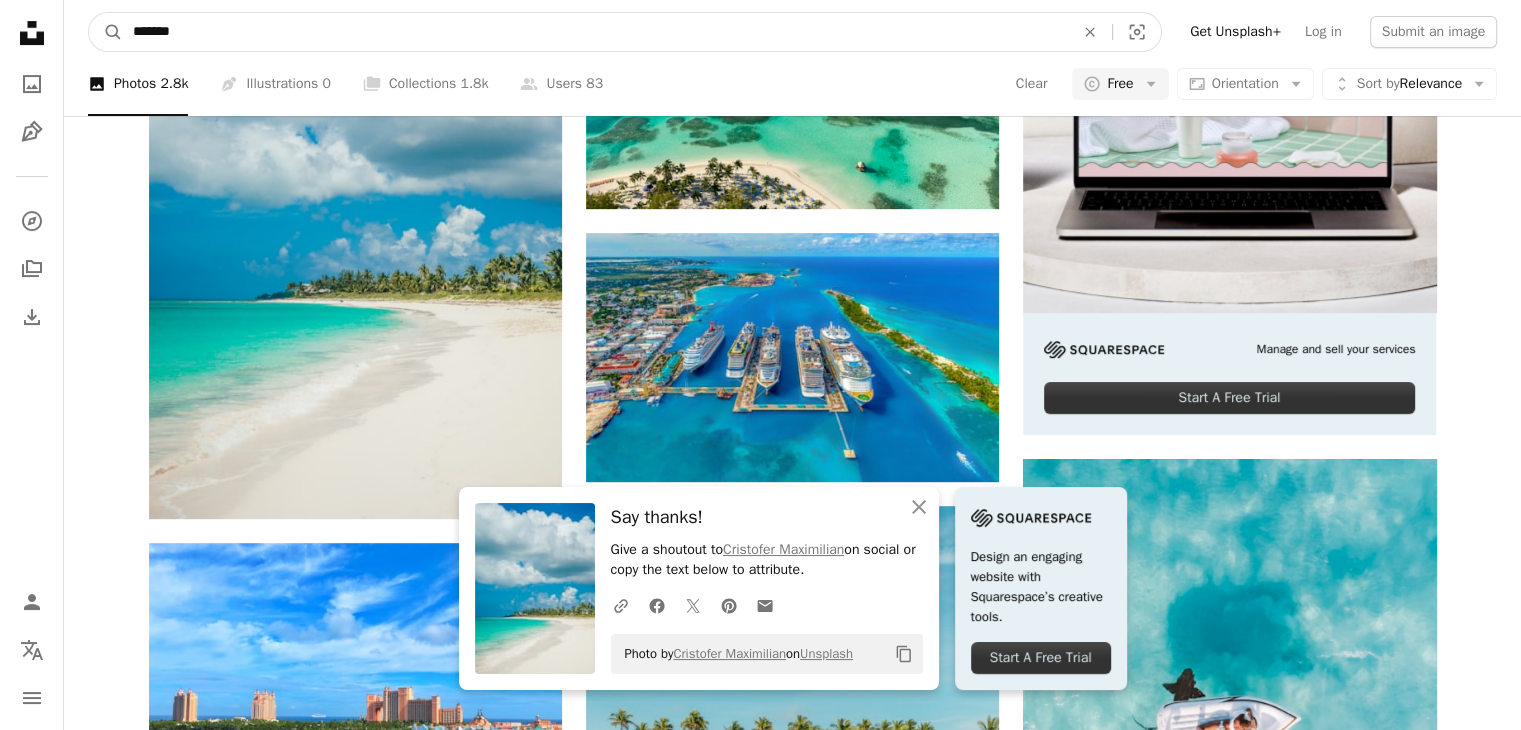 click on "*******" at bounding box center (595, 32) 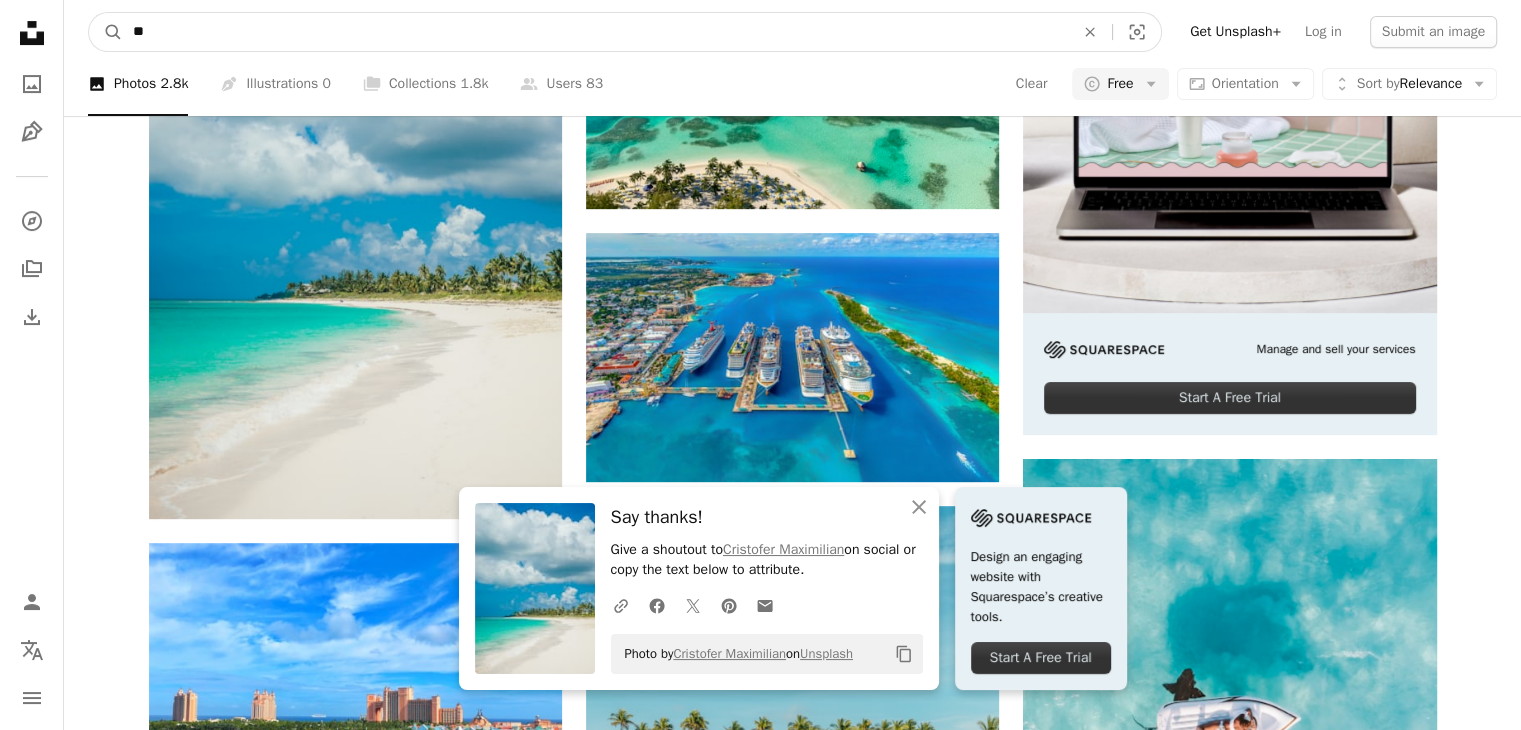 type on "*" 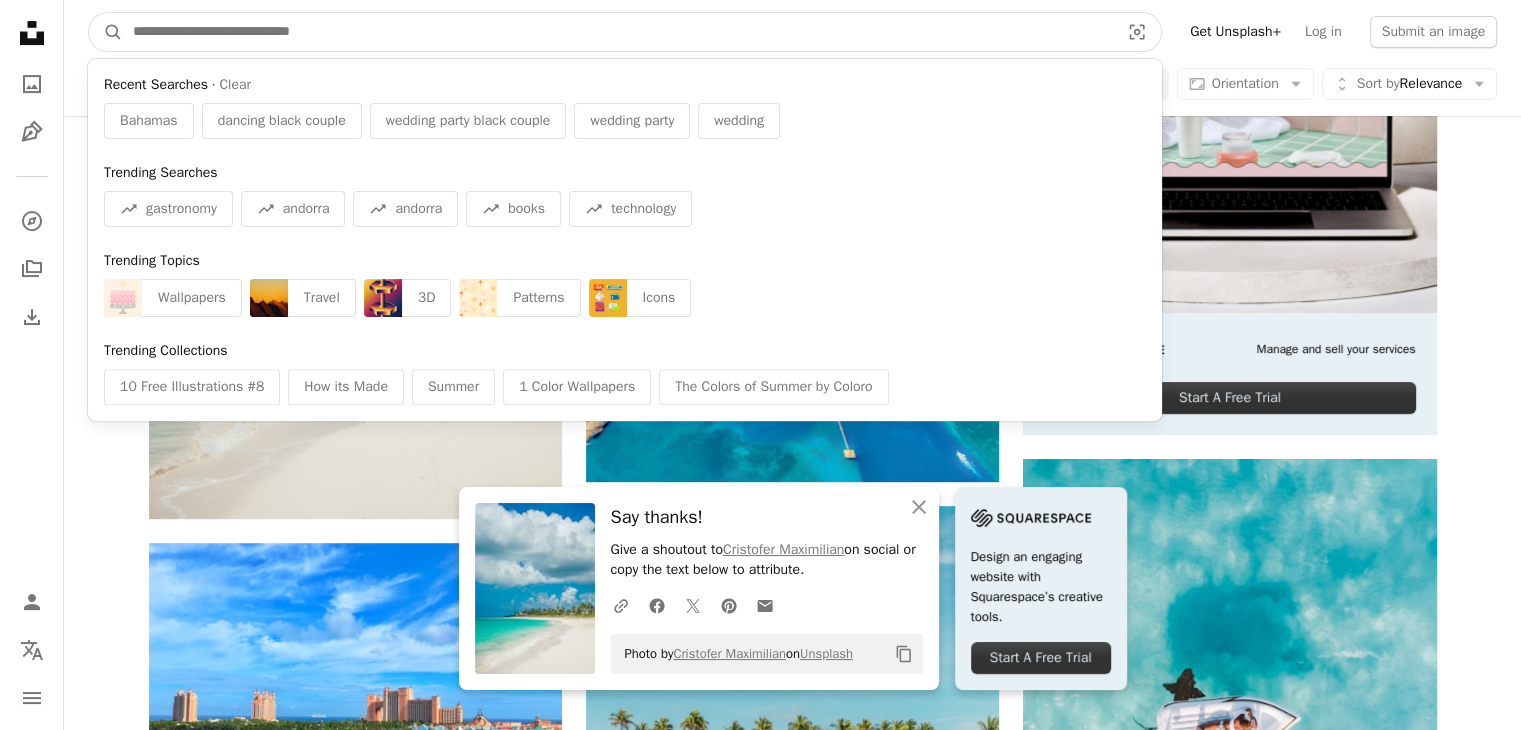 paste on "*********" 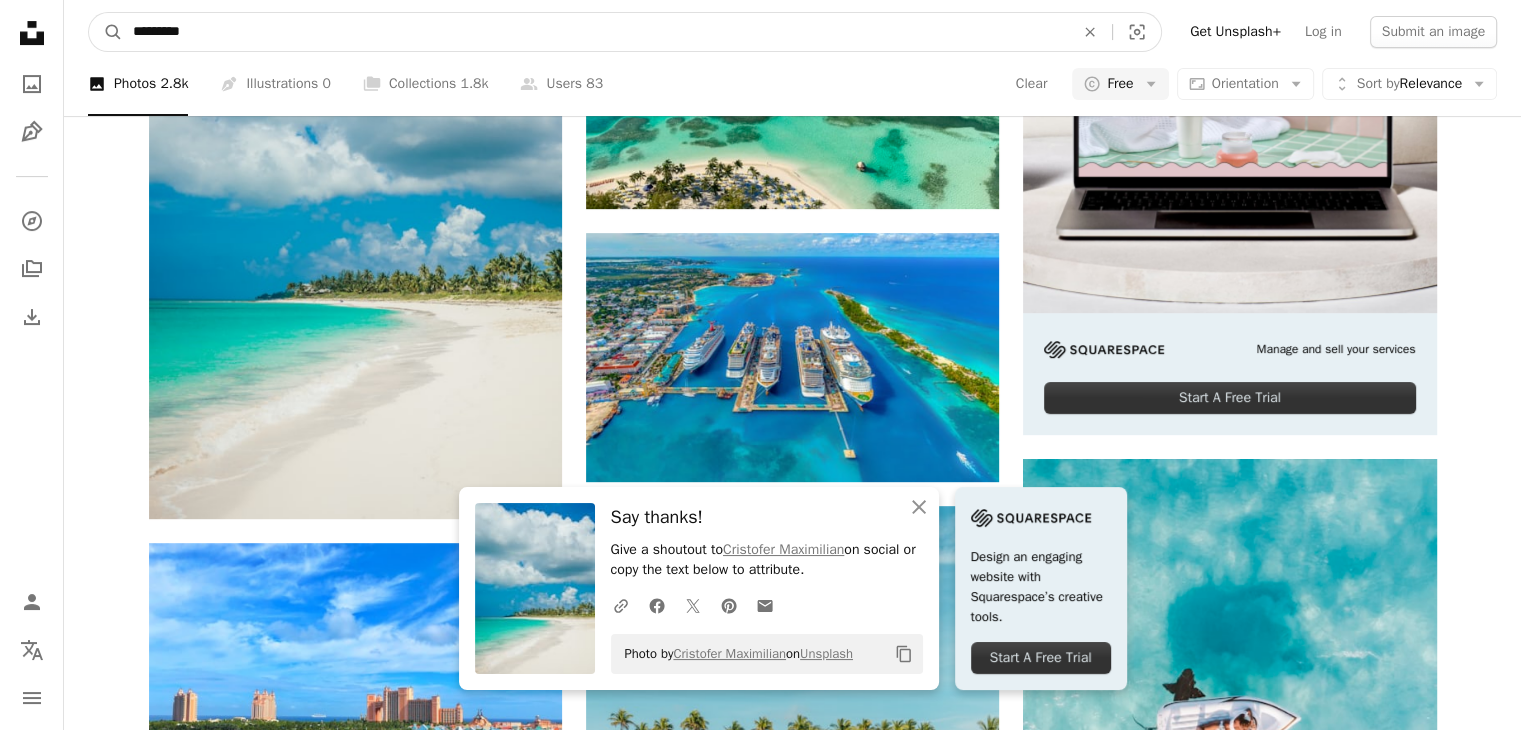 type on "*********" 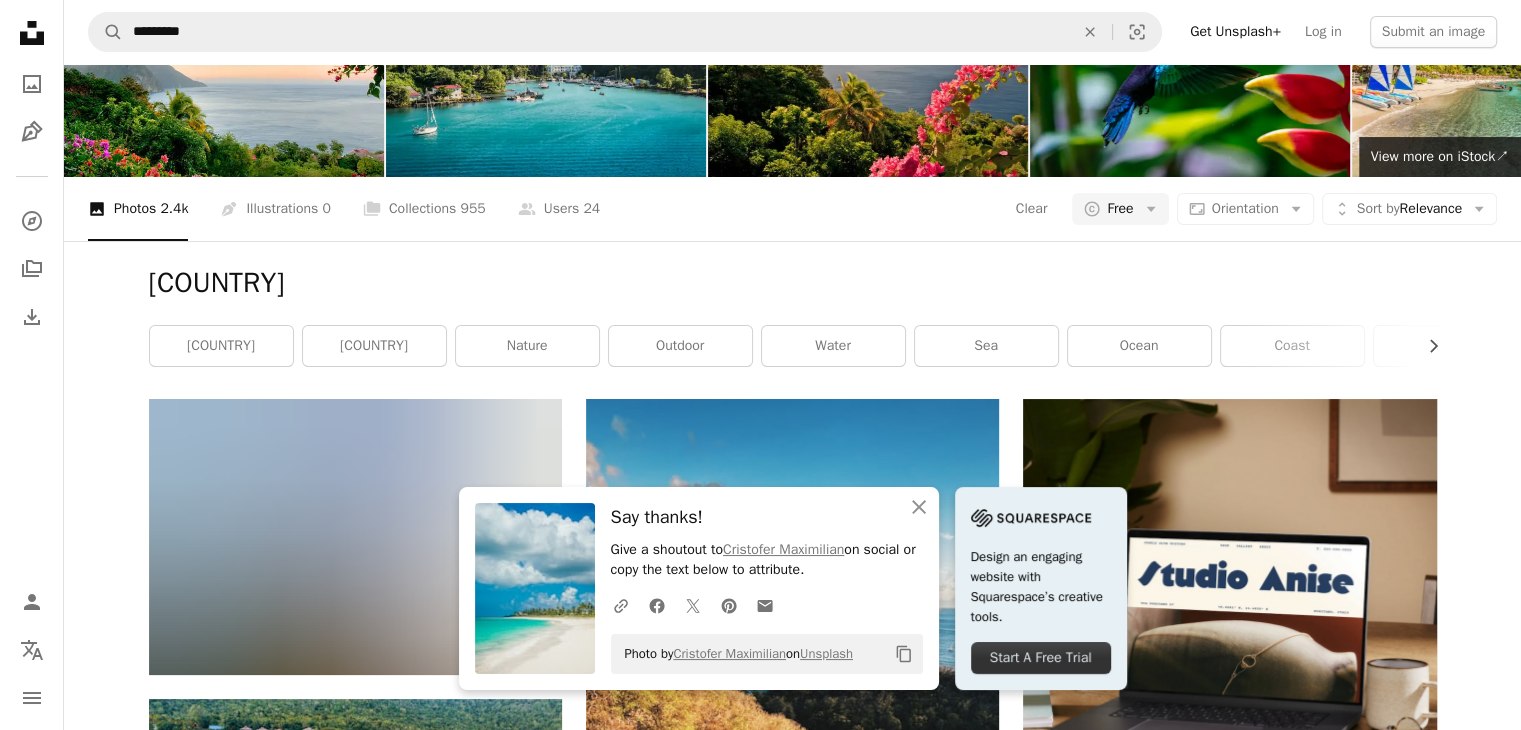 scroll, scrollTop: 400, scrollLeft: 0, axis: vertical 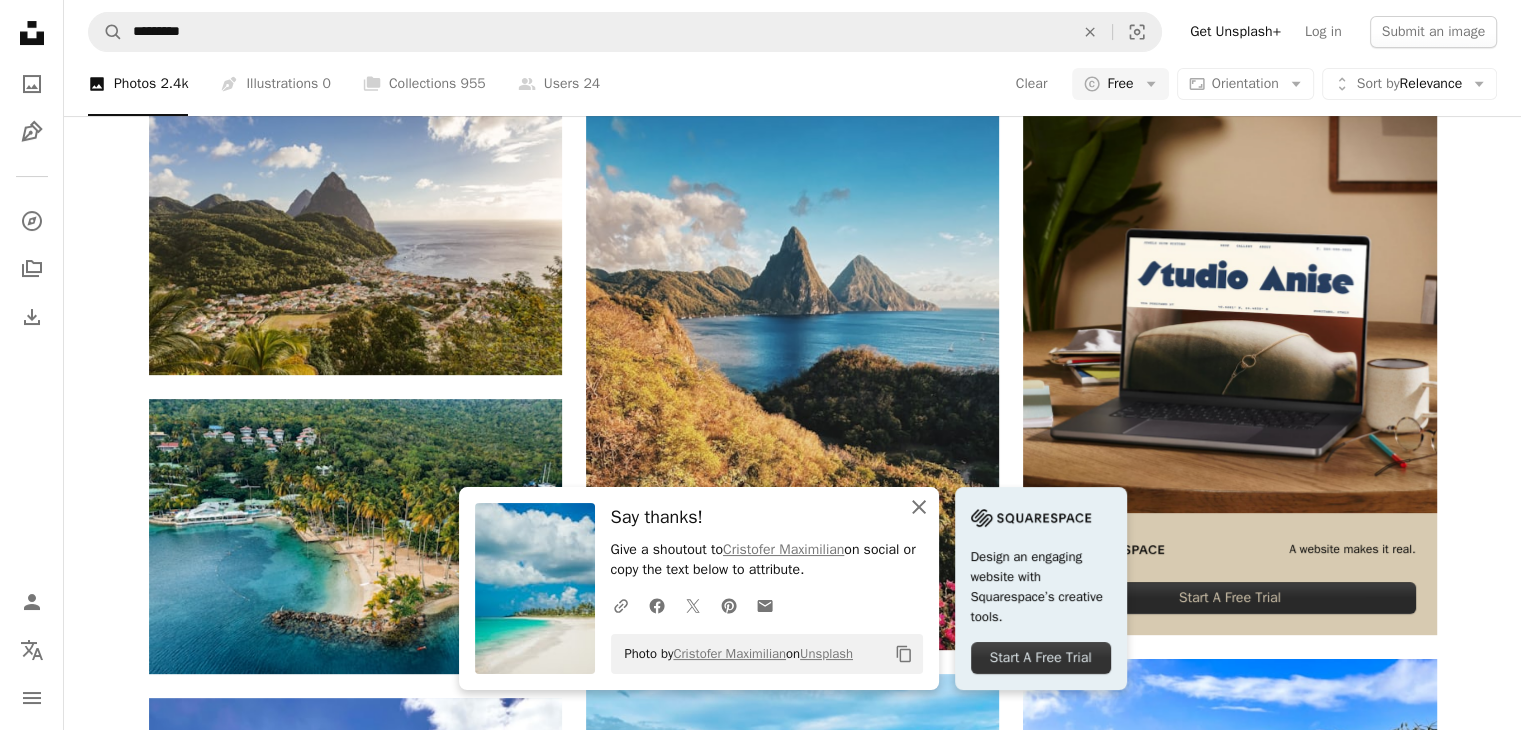 drag, startPoint x: 924, startPoint y: 509, endPoint x: 896, endPoint y: 489, distance: 34.4093 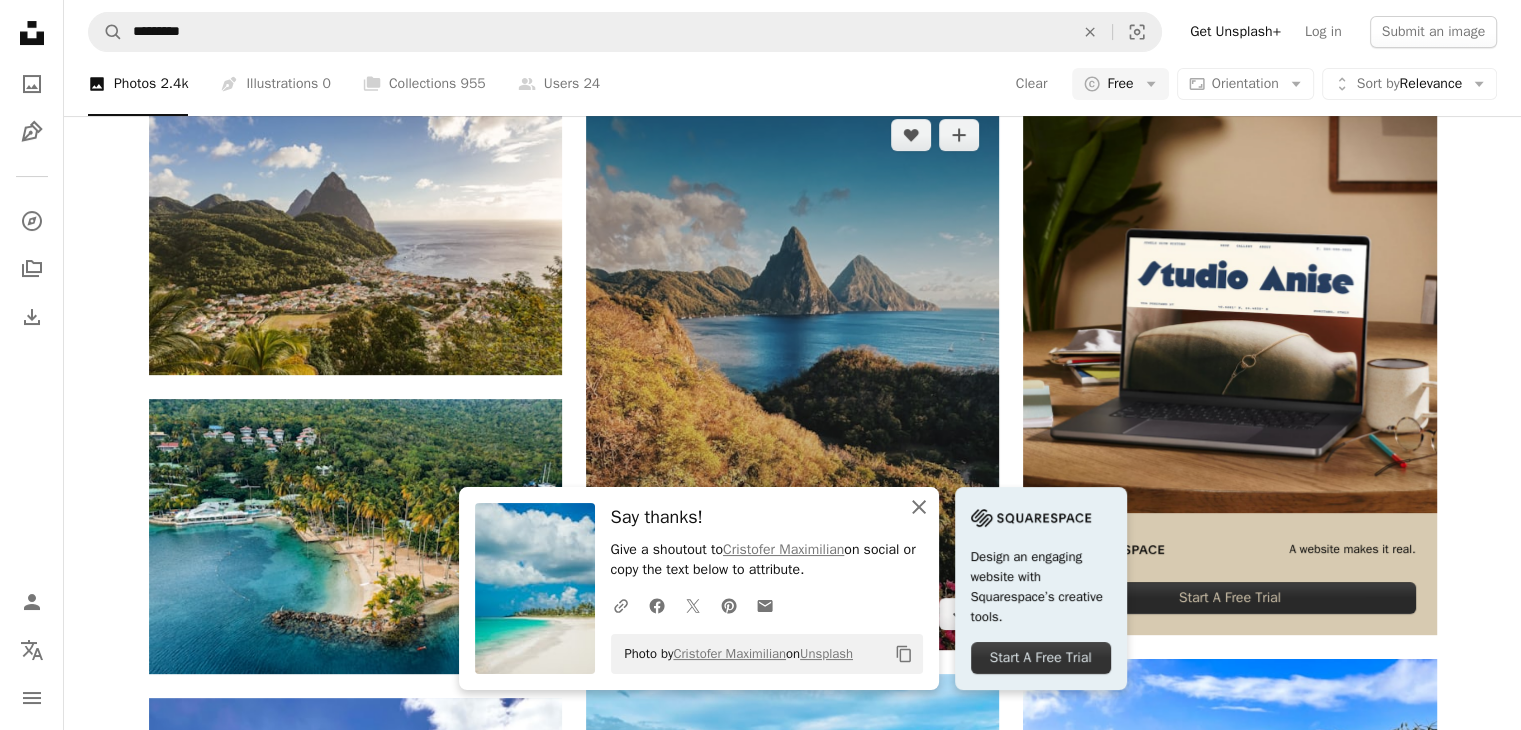 click on "An X shape" 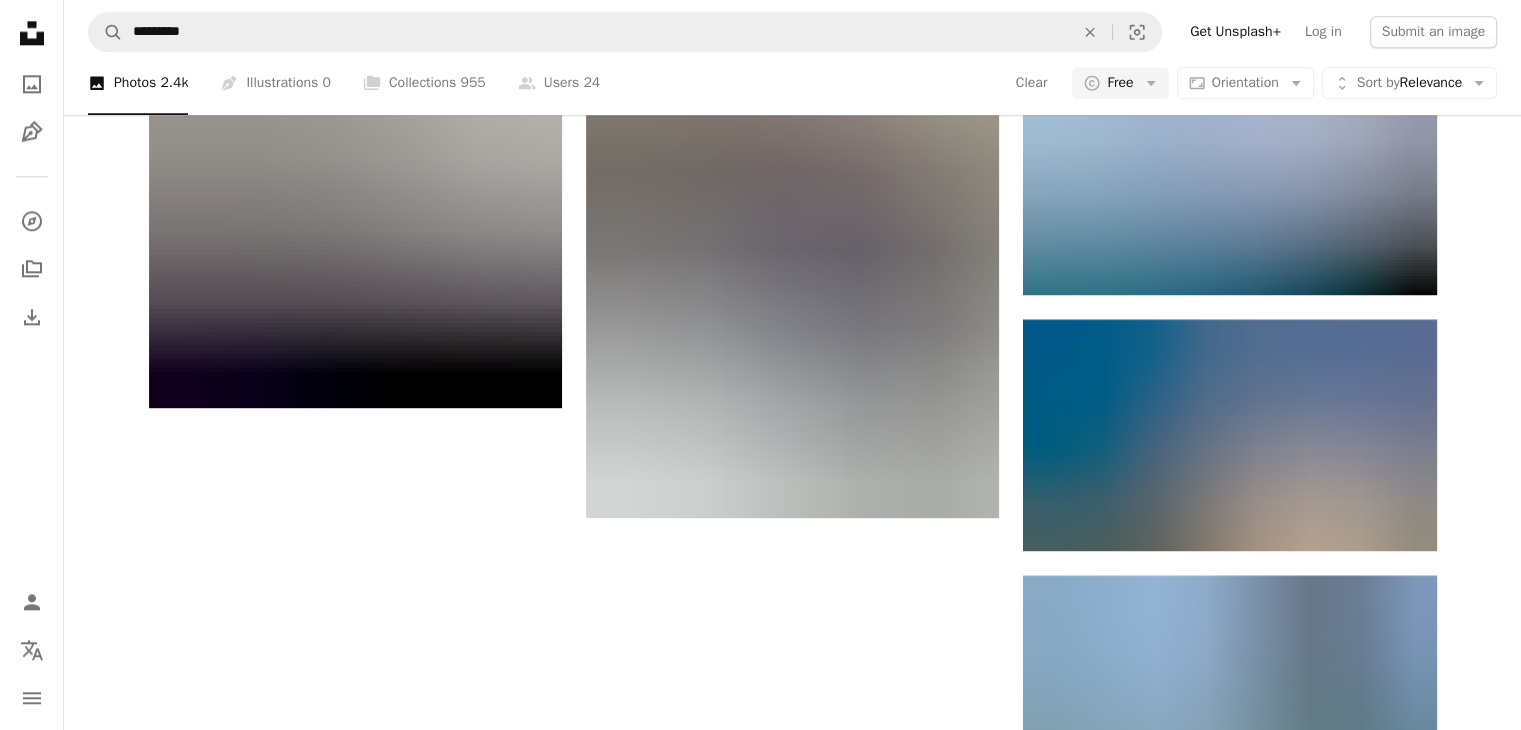 scroll, scrollTop: 2900, scrollLeft: 0, axis: vertical 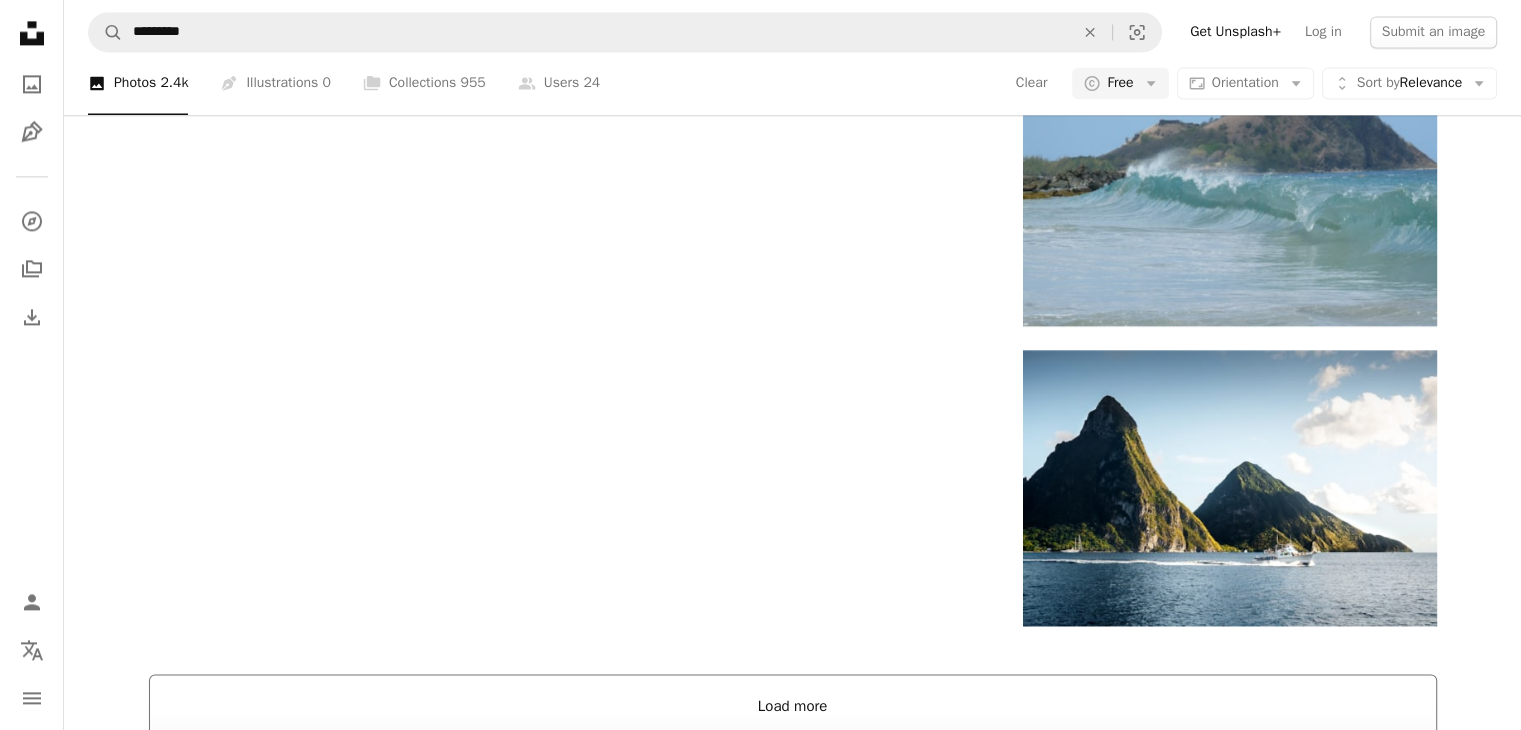 click on "Load more" at bounding box center [793, 706] 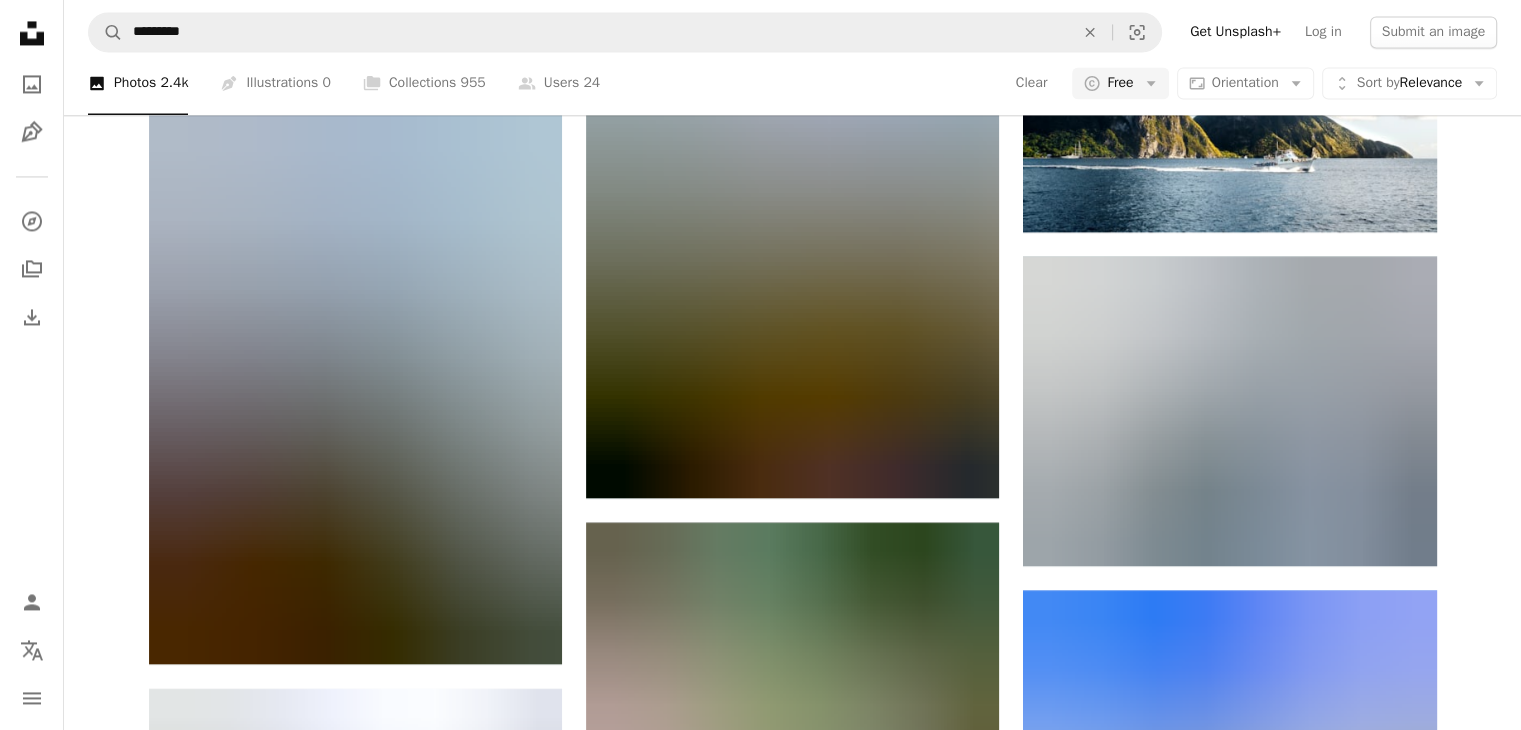 scroll, scrollTop: 3100, scrollLeft: 0, axis: vertical 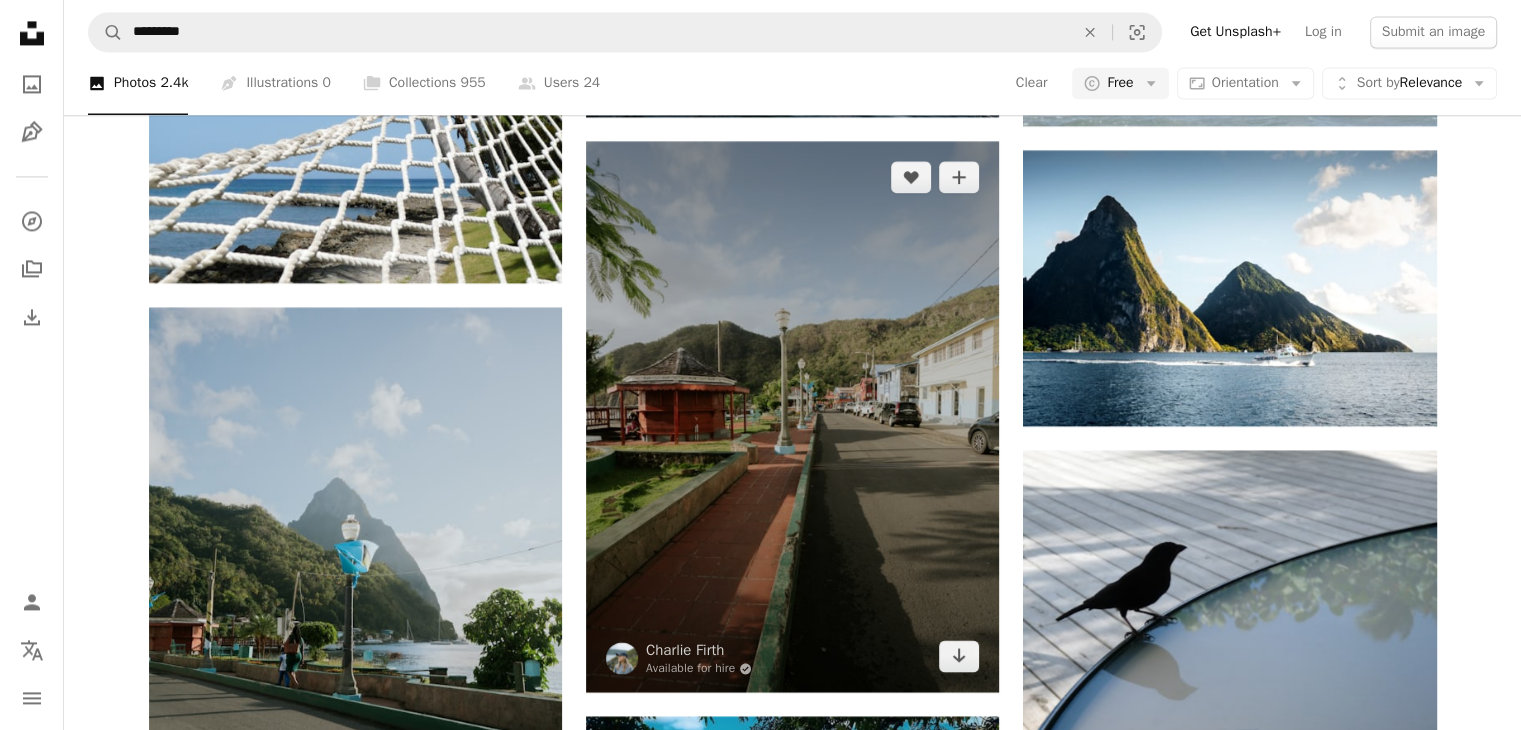 click at bounding box center [792, 416] 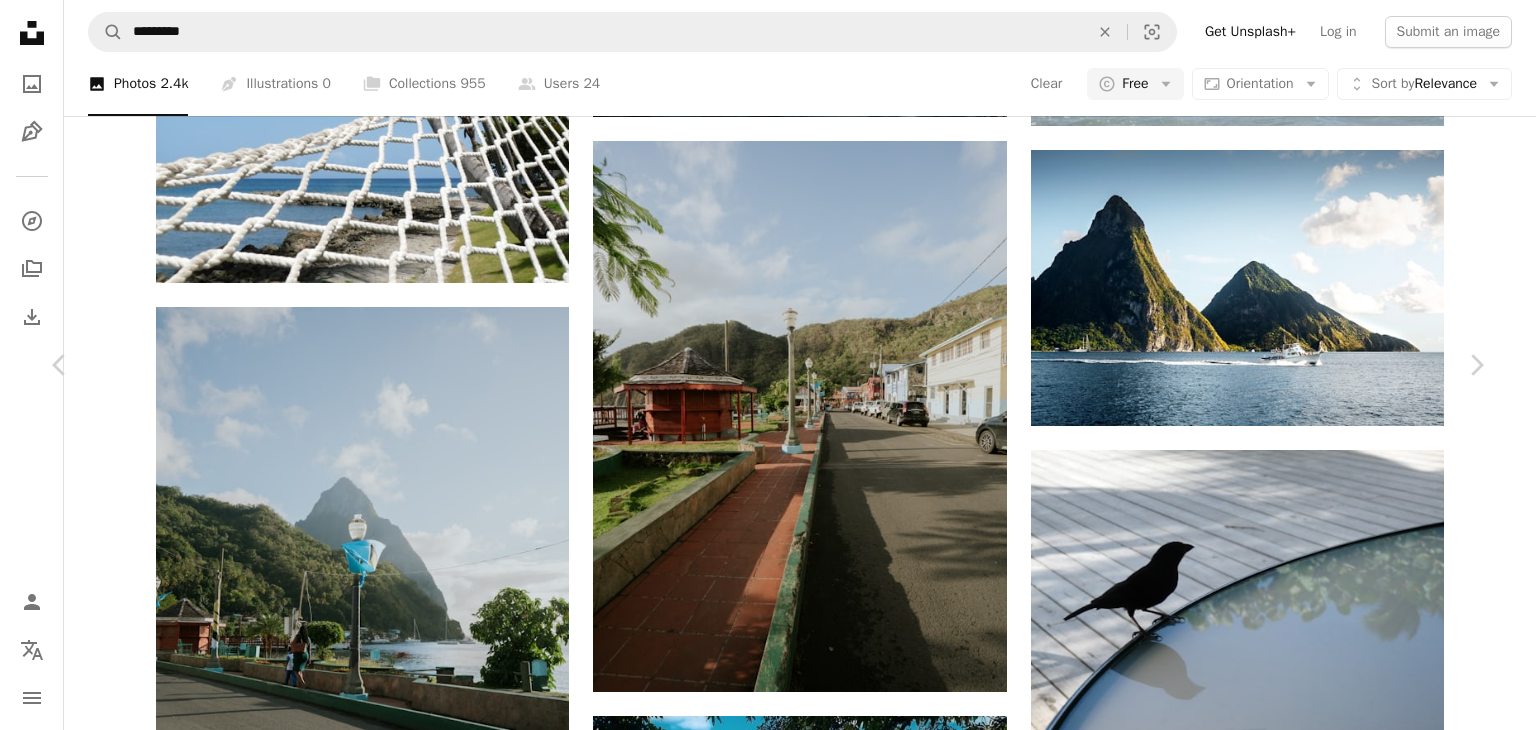 click on "Download free" at bounding box center (1287, 6151) 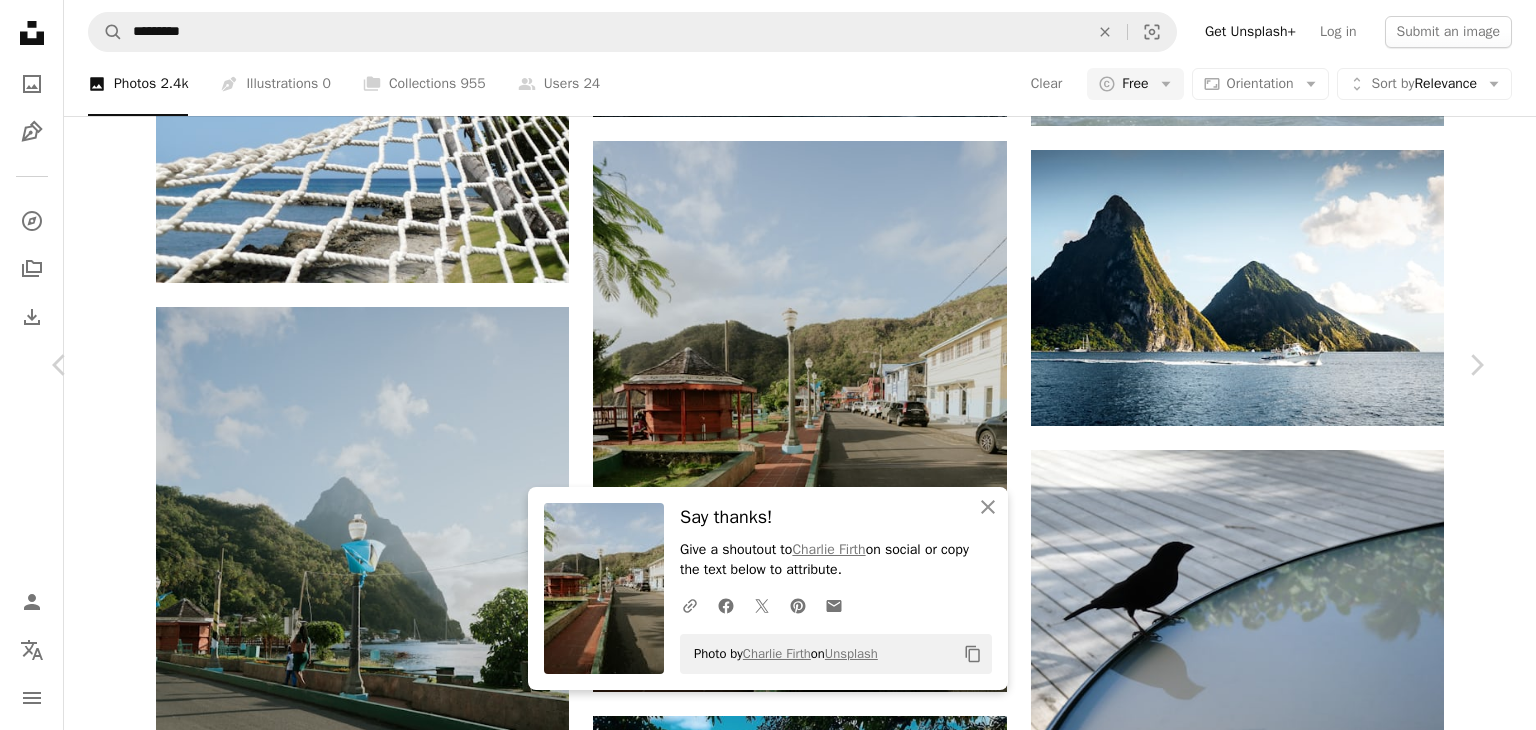 click on "An X shape" at bounding box center [20, 20] 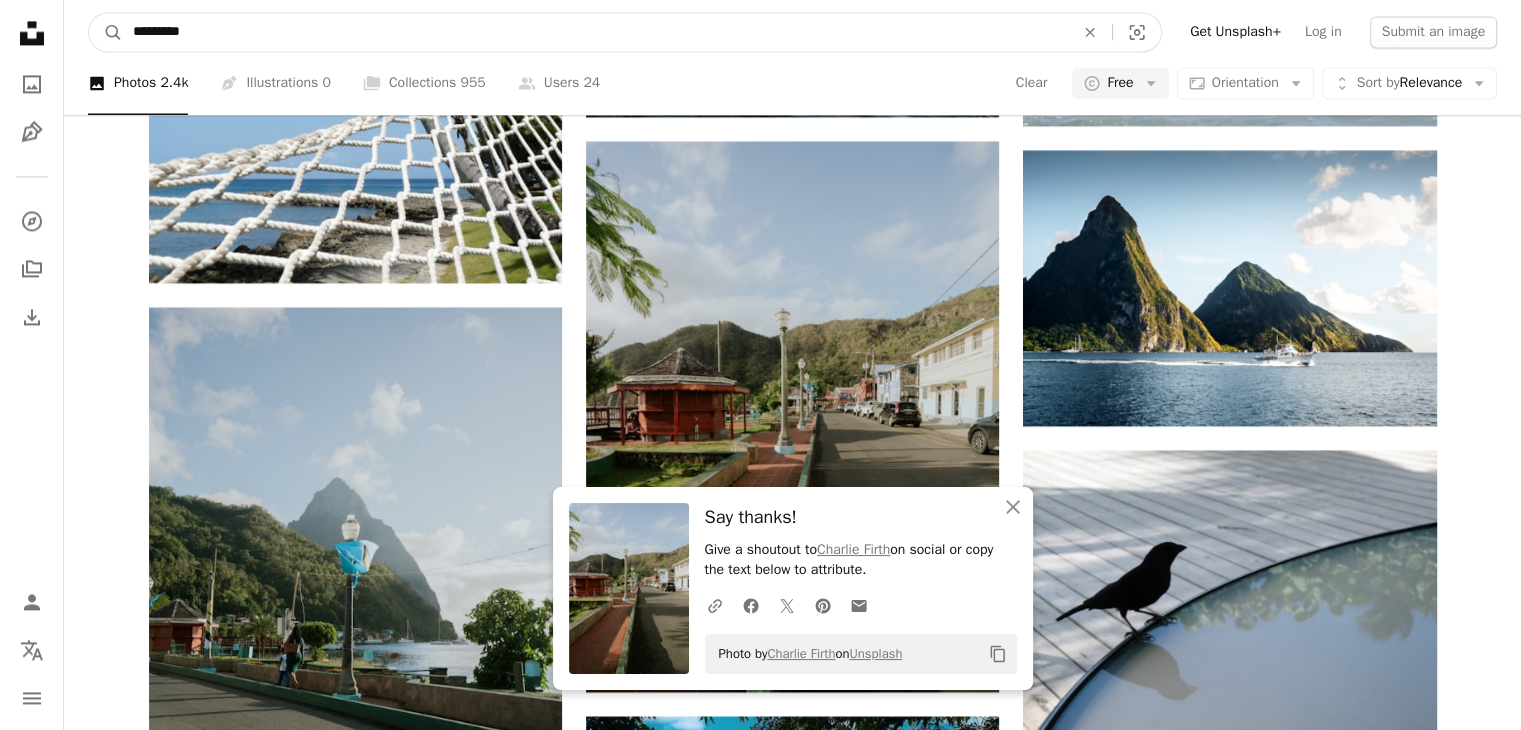 click on "*********" at bounding box center (595, 32) 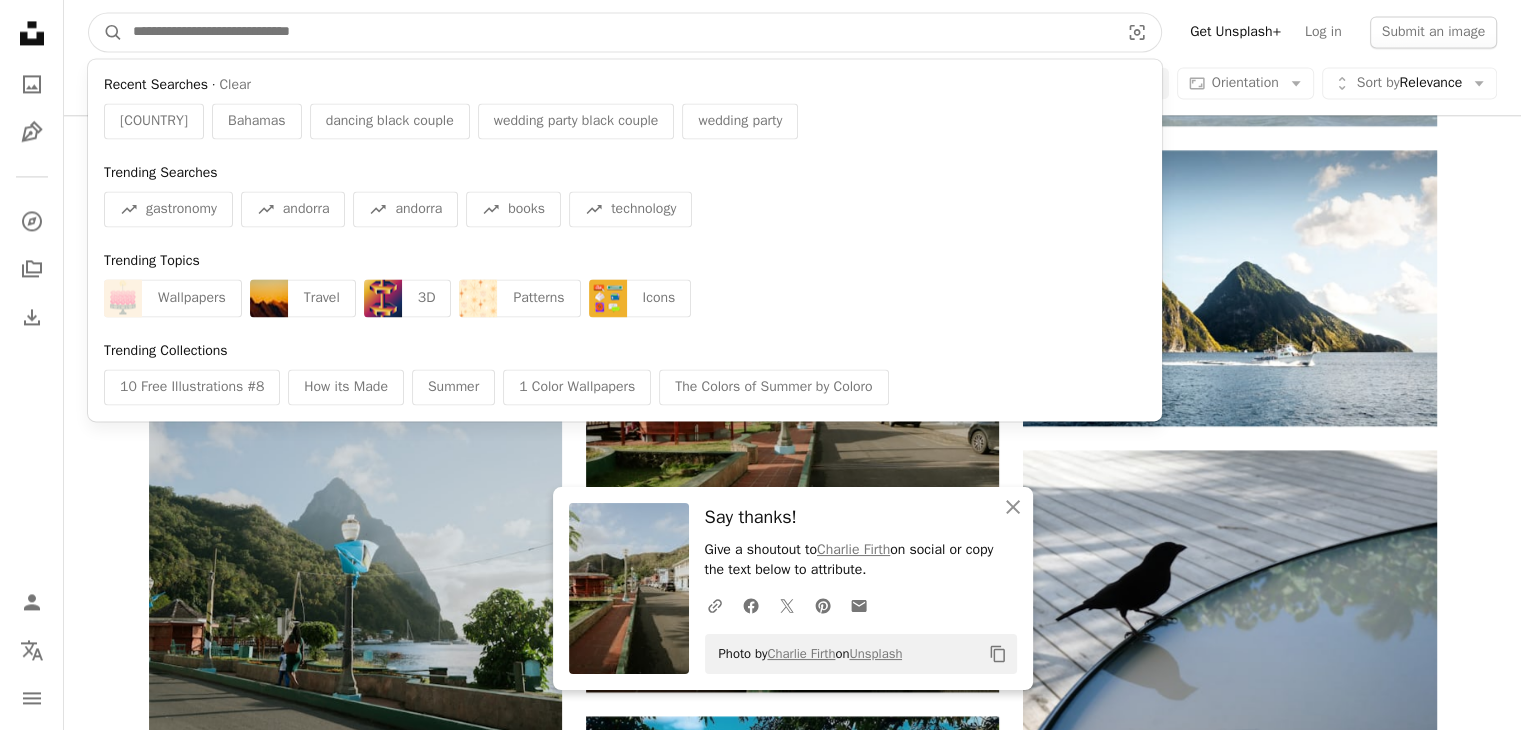 paste on "*******" 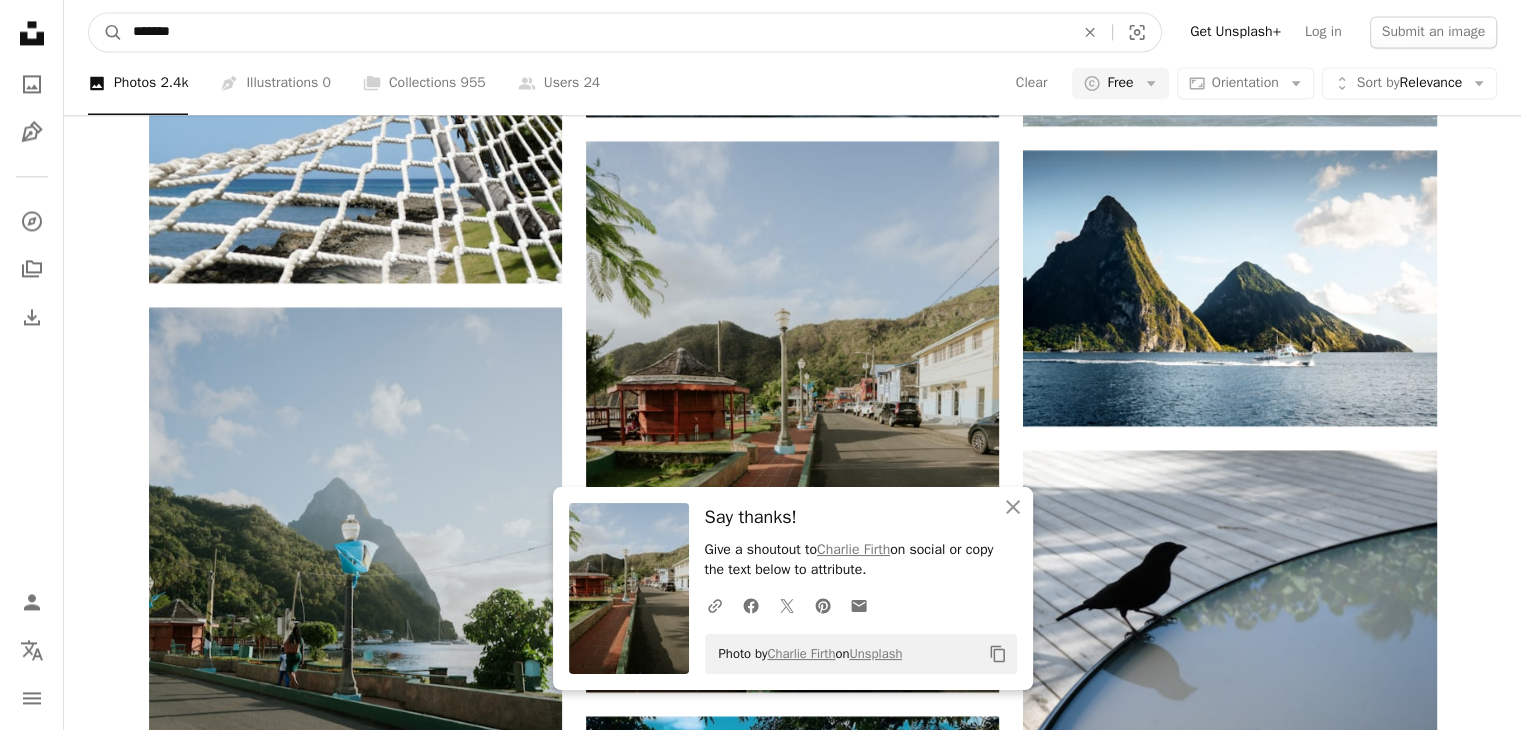 type on "*******" 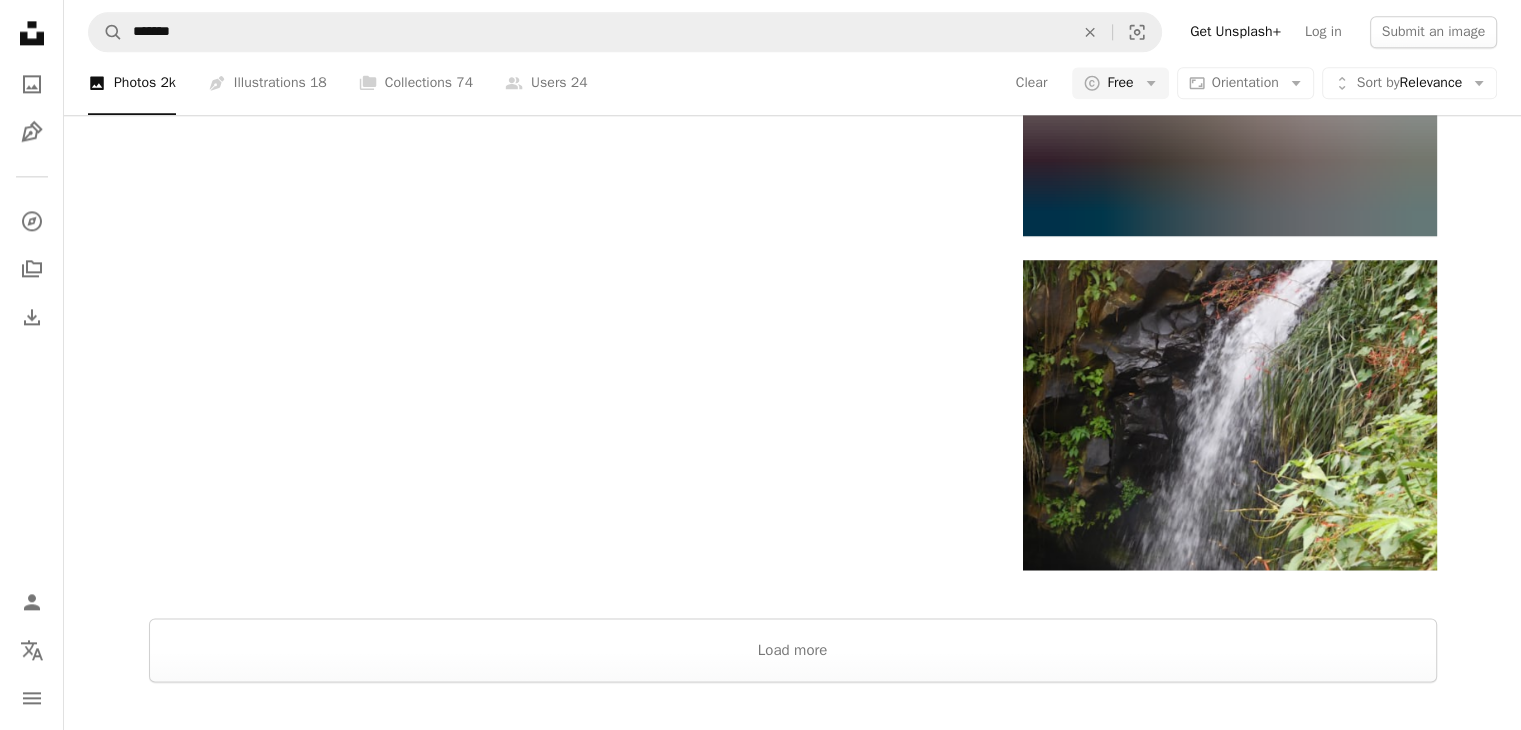 scroll, scrollTop: 2900, scrollLeft: 0, axis: vertical 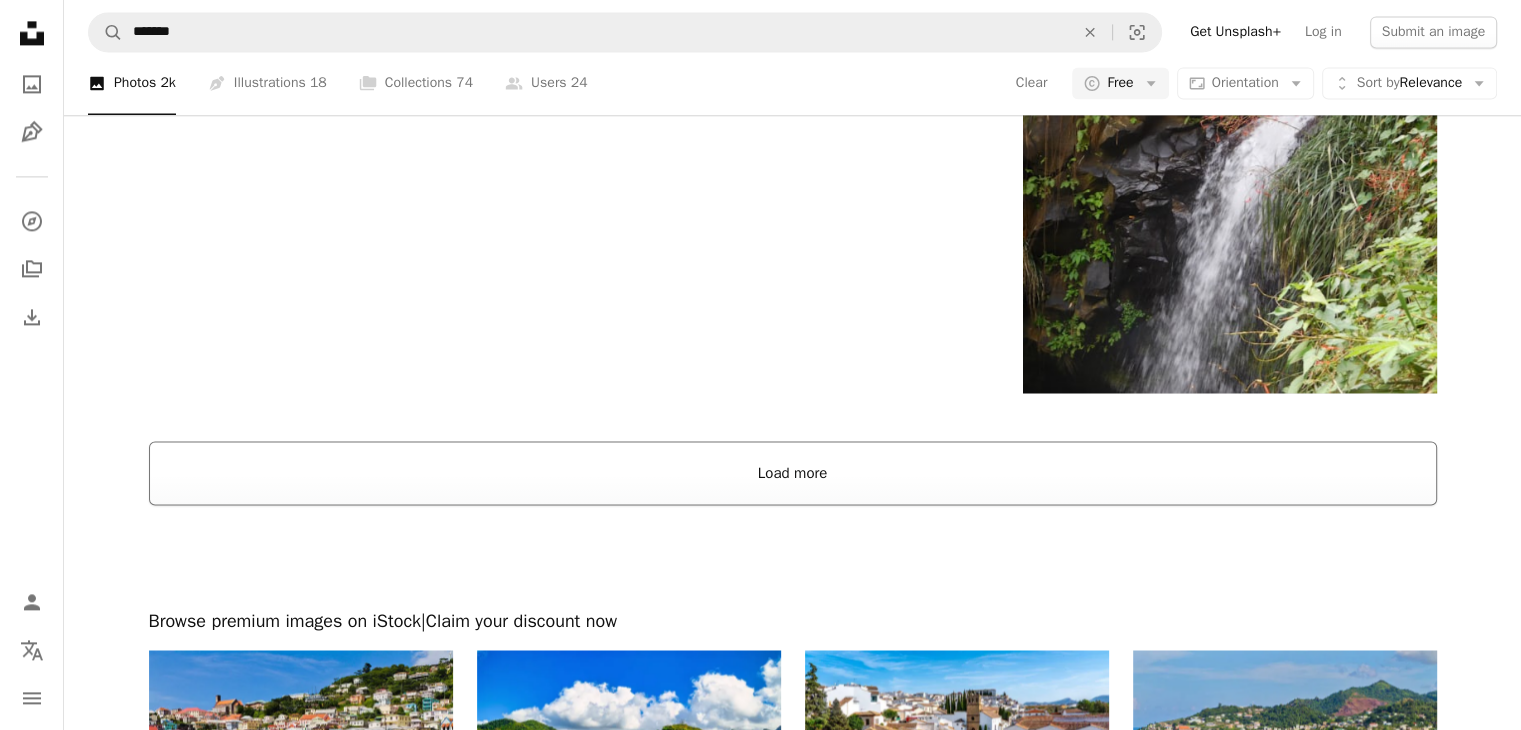 click on "Load more" at bounding box center (793, 473) 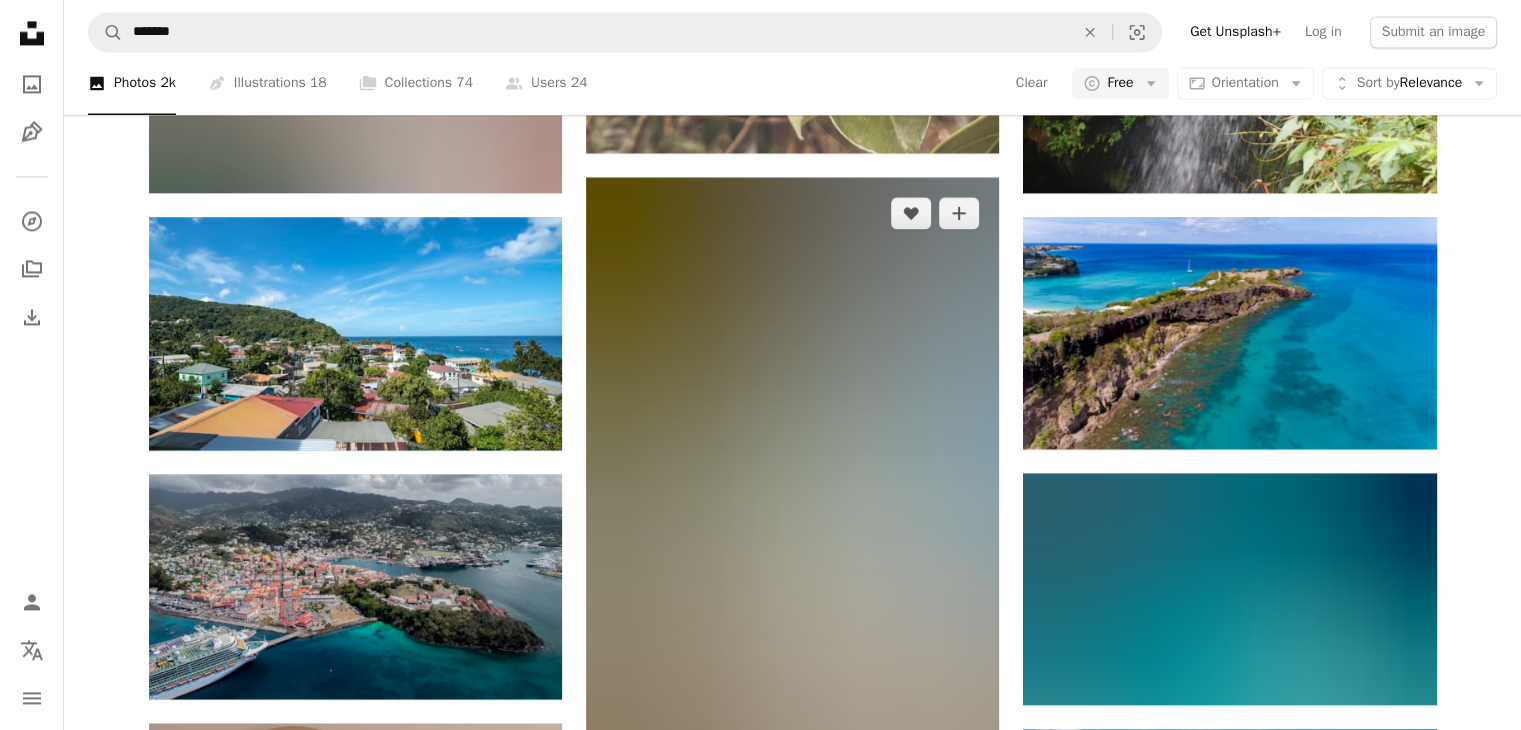 scroll, scrollTop: 3200, scrollLeft: 0, axis: vertical 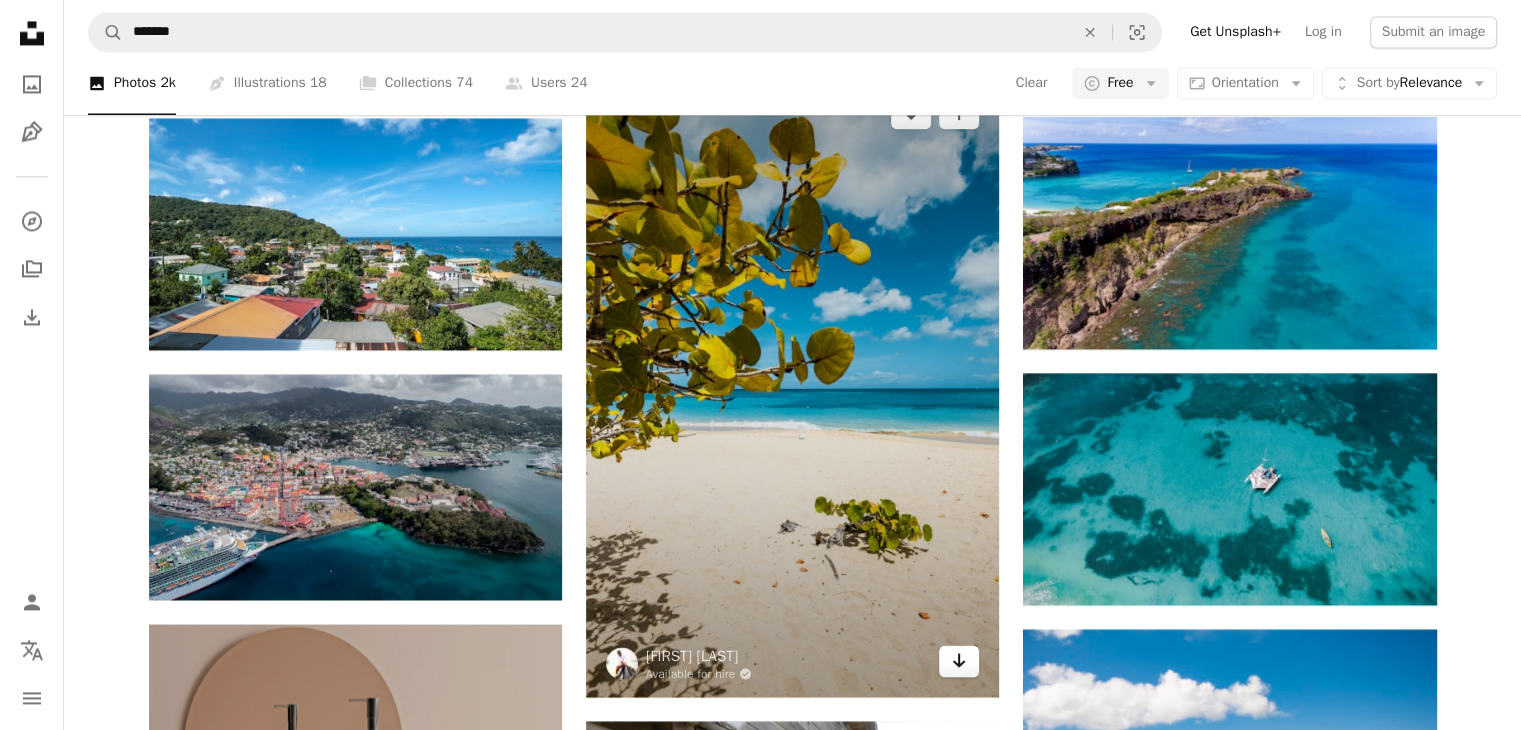 click on "Arrow pointing down" 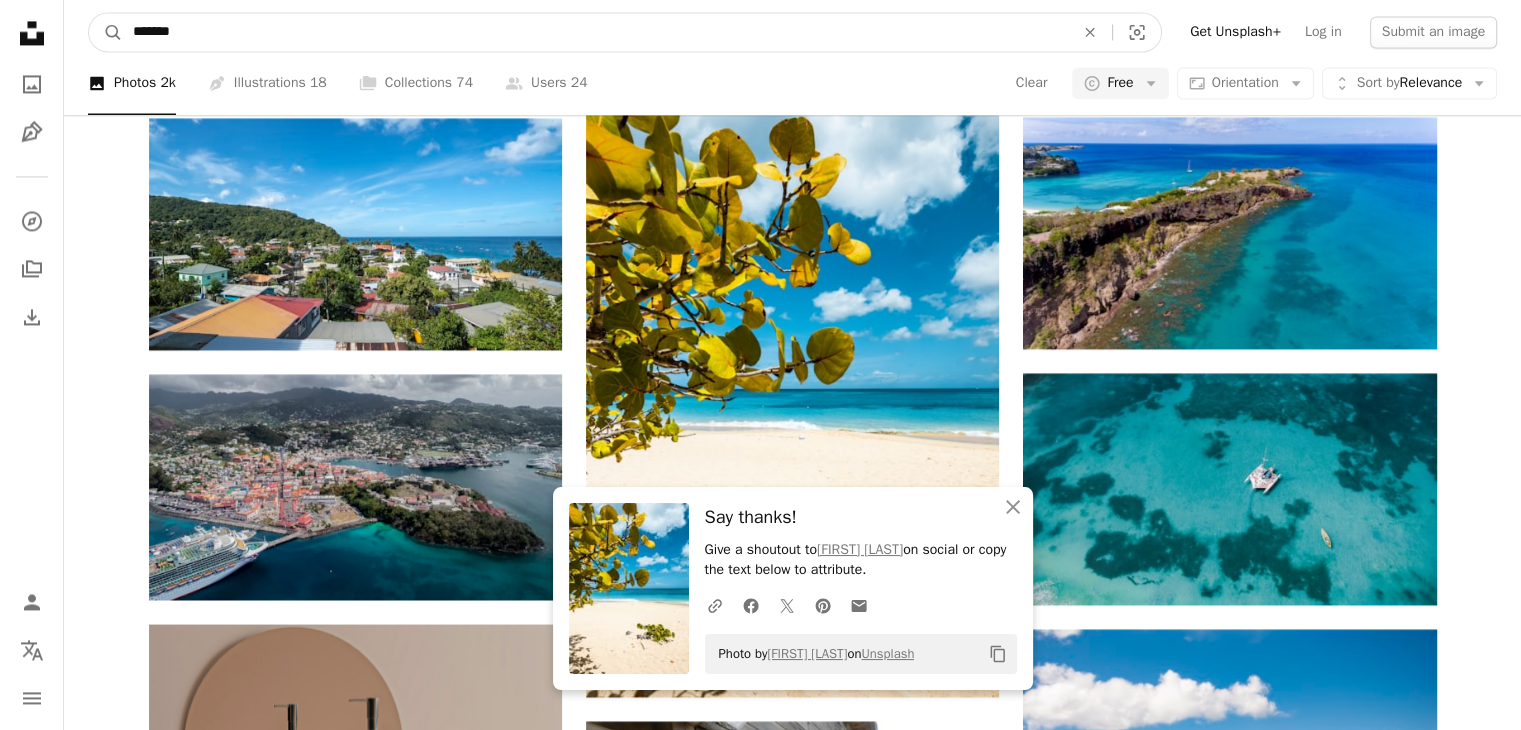 click on "*******" at bounding box center [595, 32] 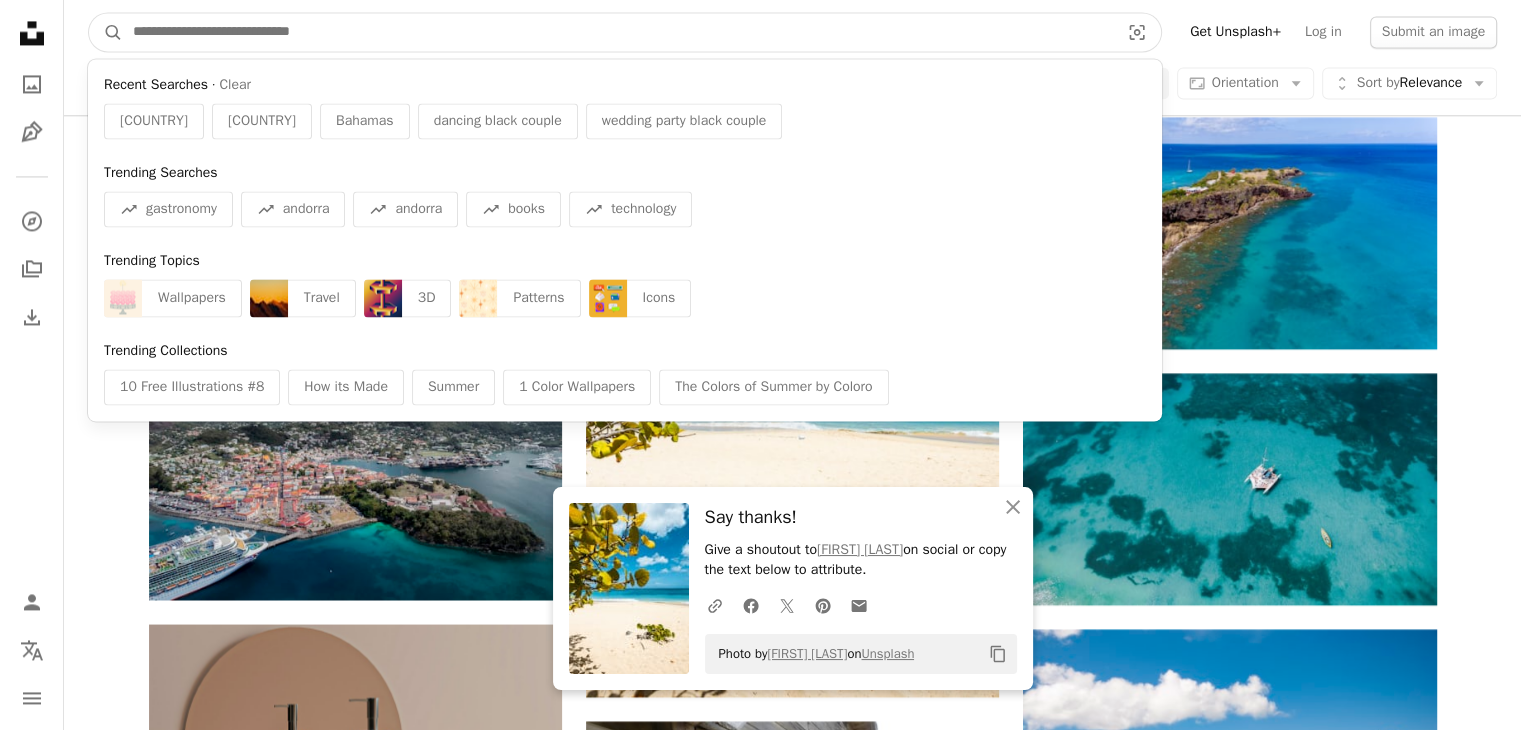 paste on "**********" 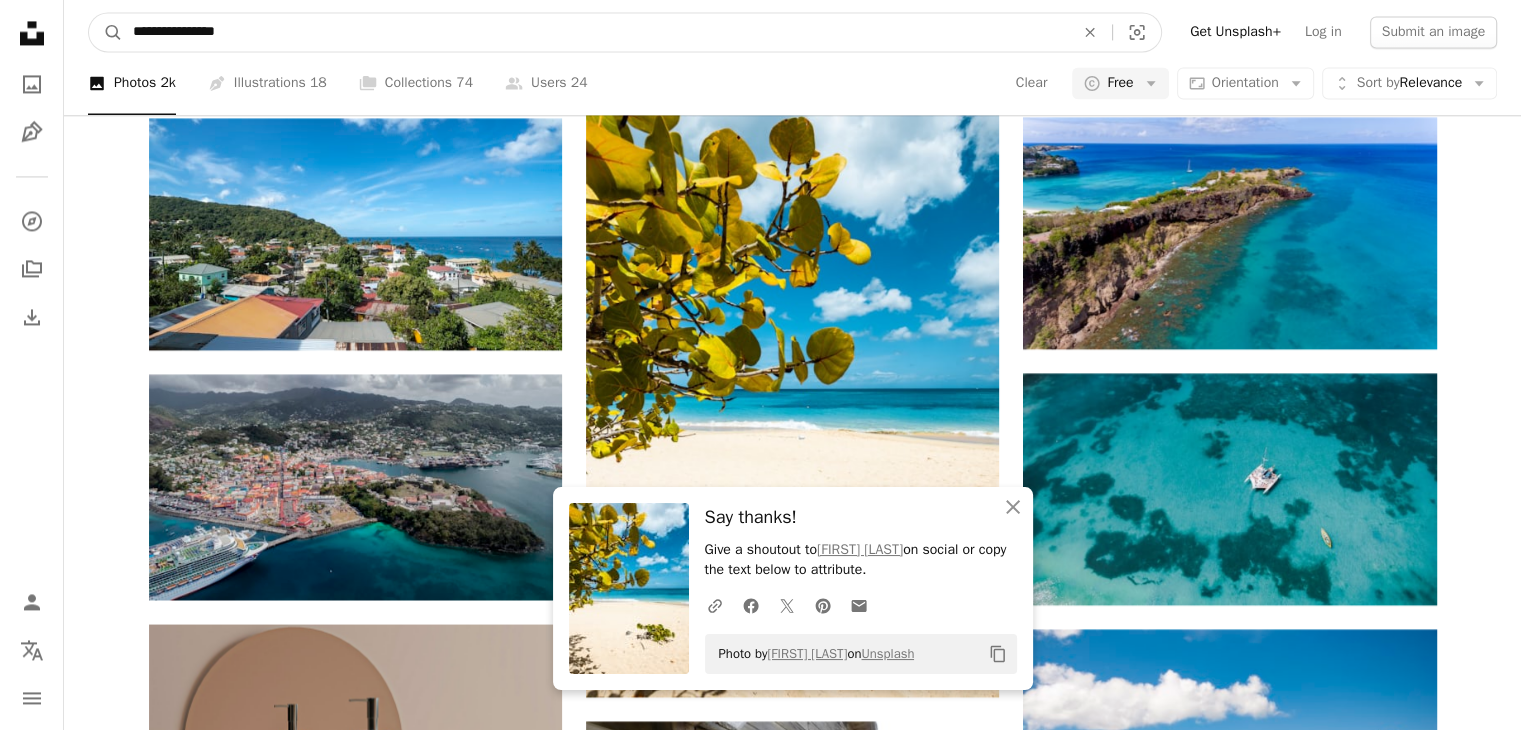 type on "**********" 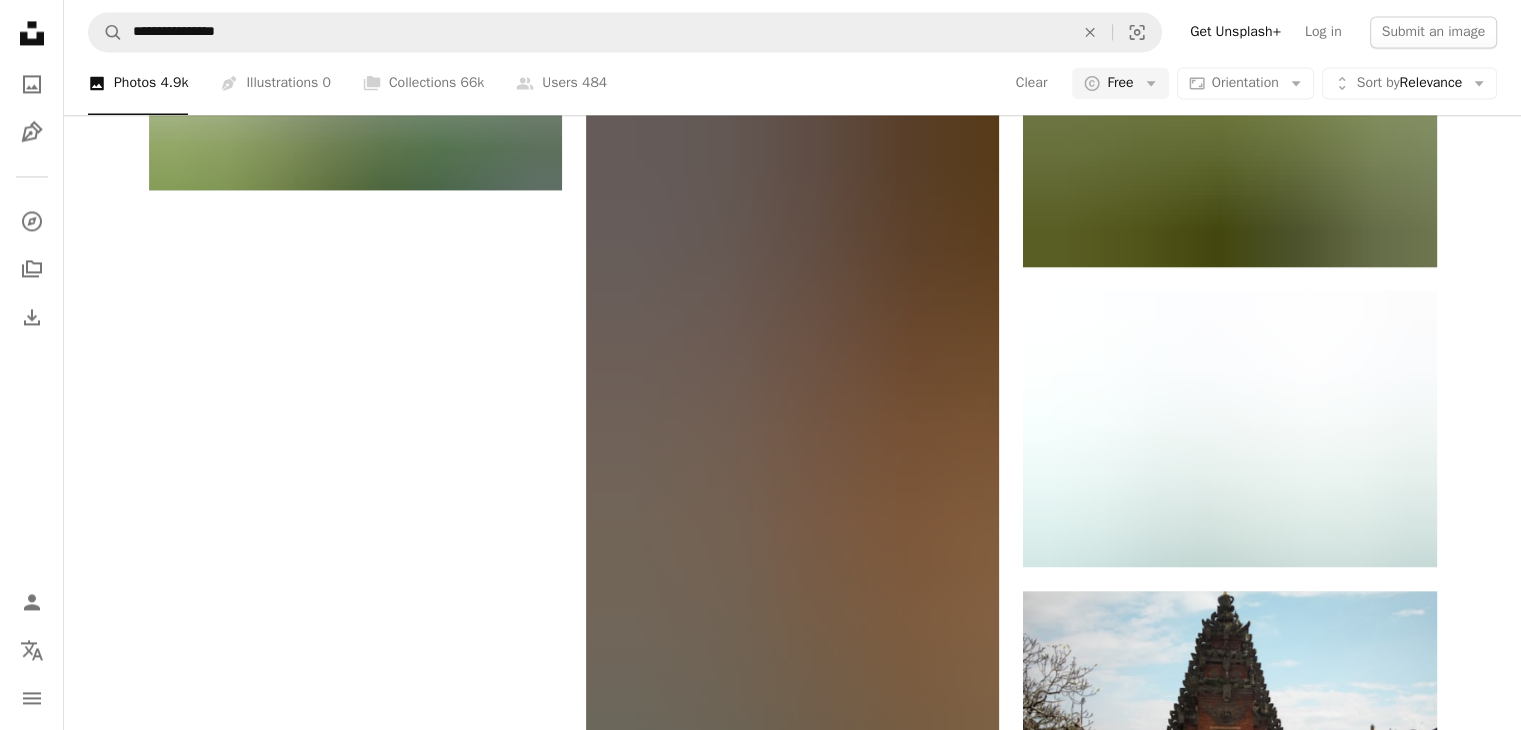 scroll, scrollTop: 3500, scrollLeft: 0, axis: vertical 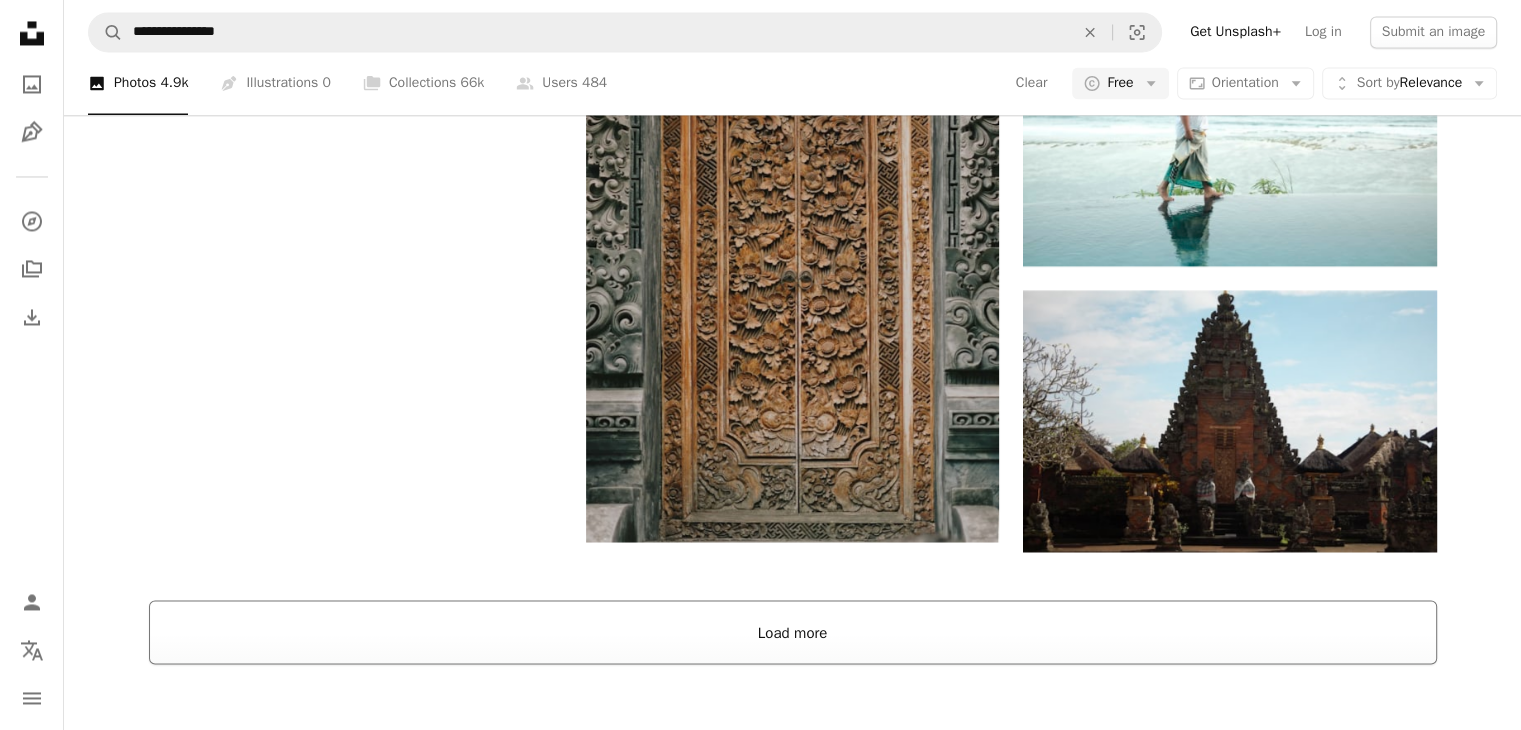 click on "Load more" at bounding box center [793, 632] 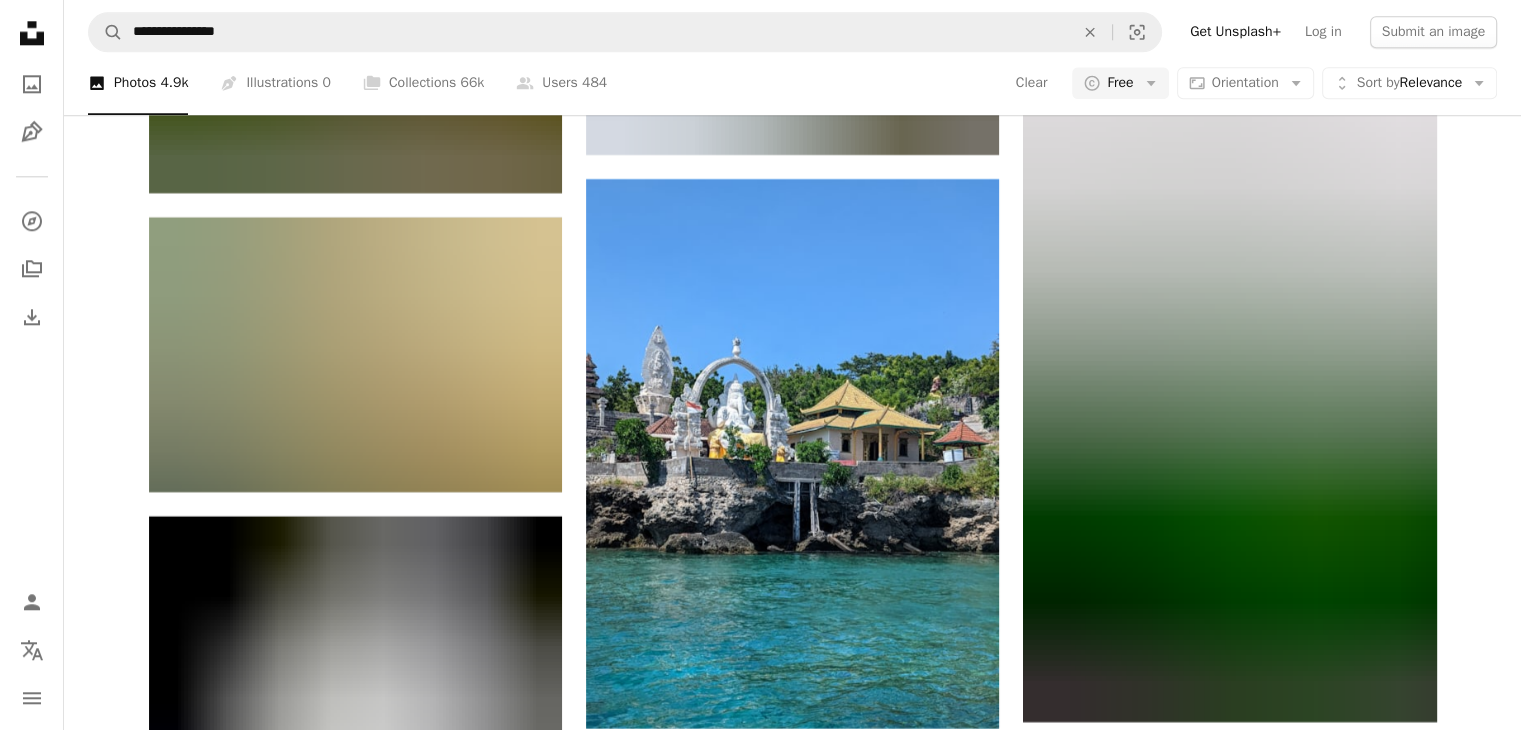scroll, scrollTop: 17600, scrollLeft: 0, axis: vertical 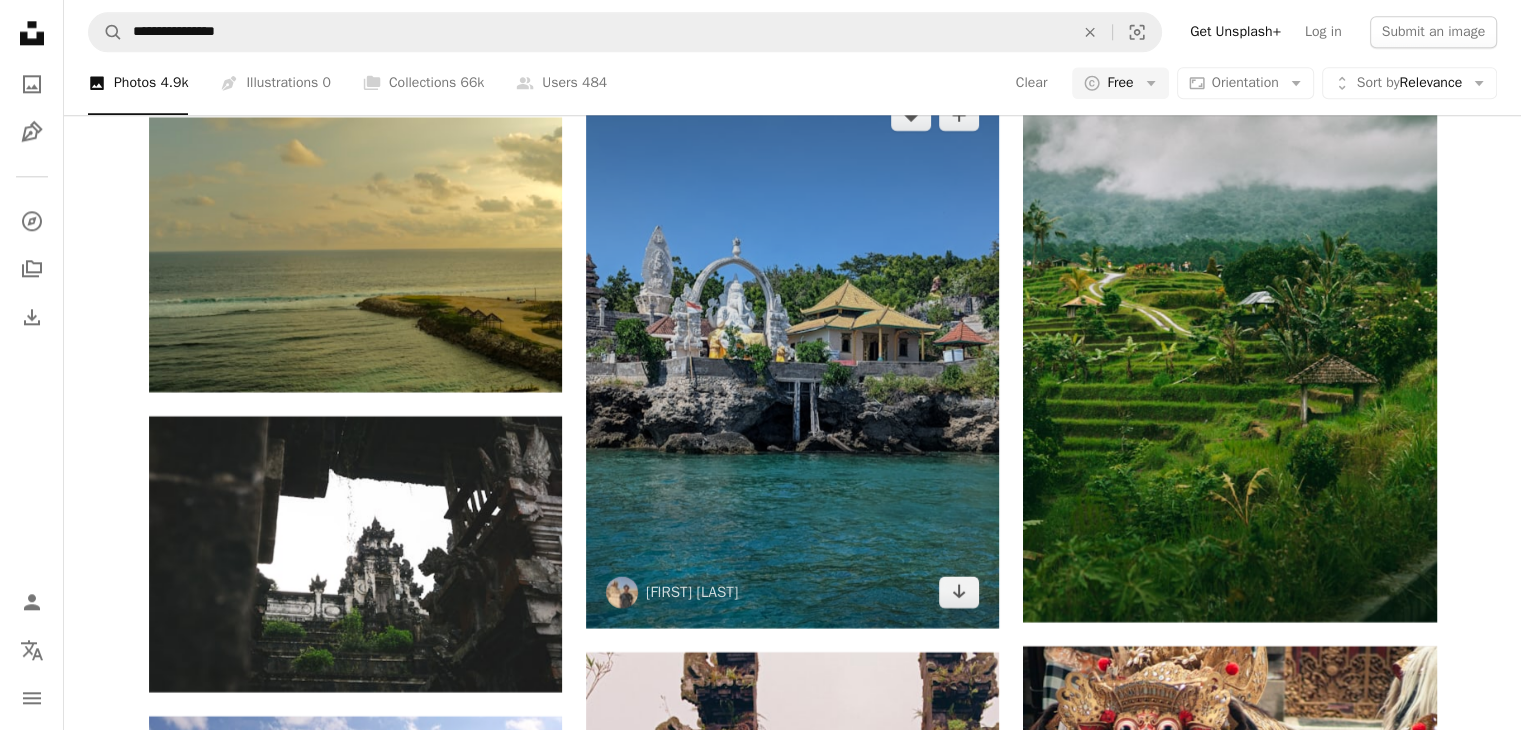 click at bounding box center (792, 353) 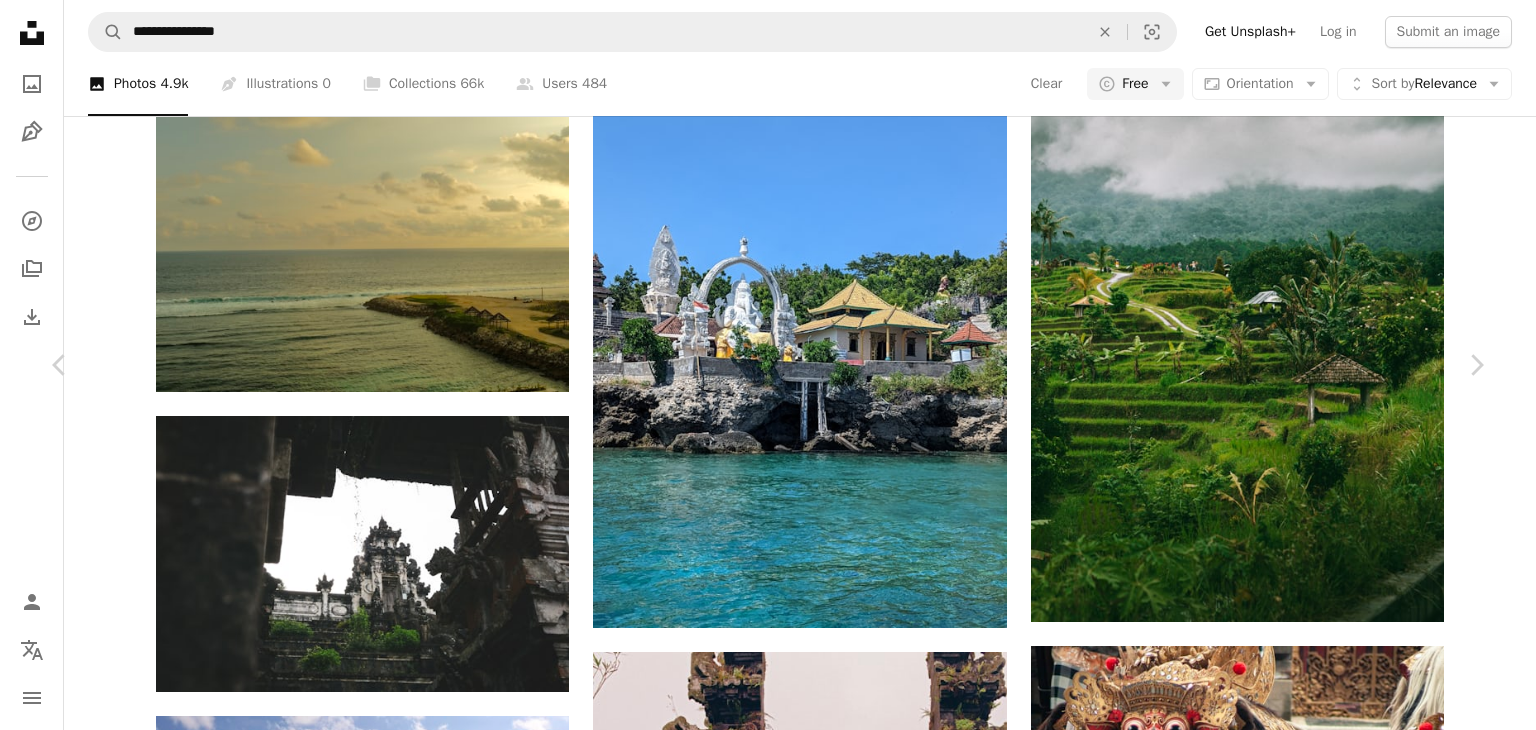 click on "Download free" at bounding box center (1287, 3369) 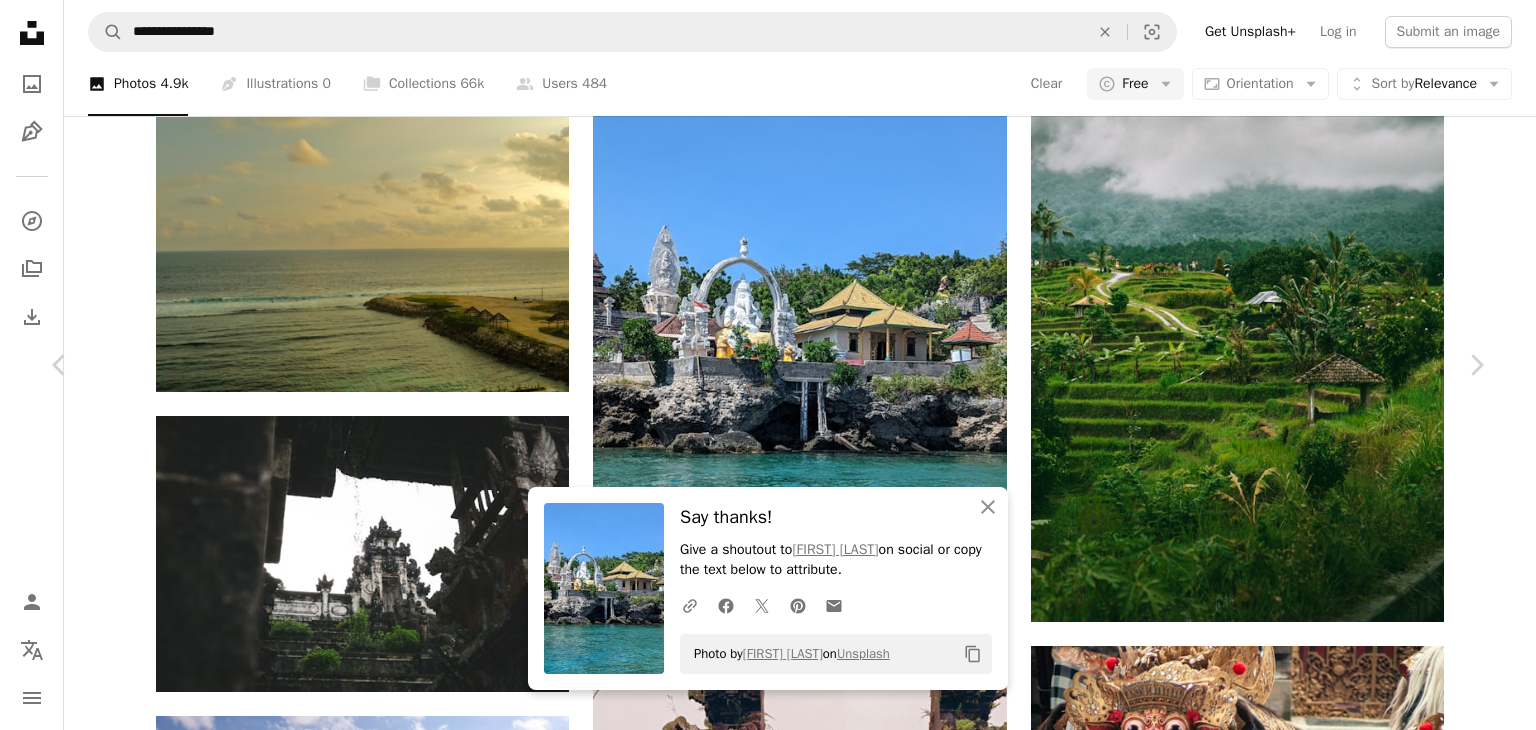 click on "An X shape" at bounding box center (20, 20) 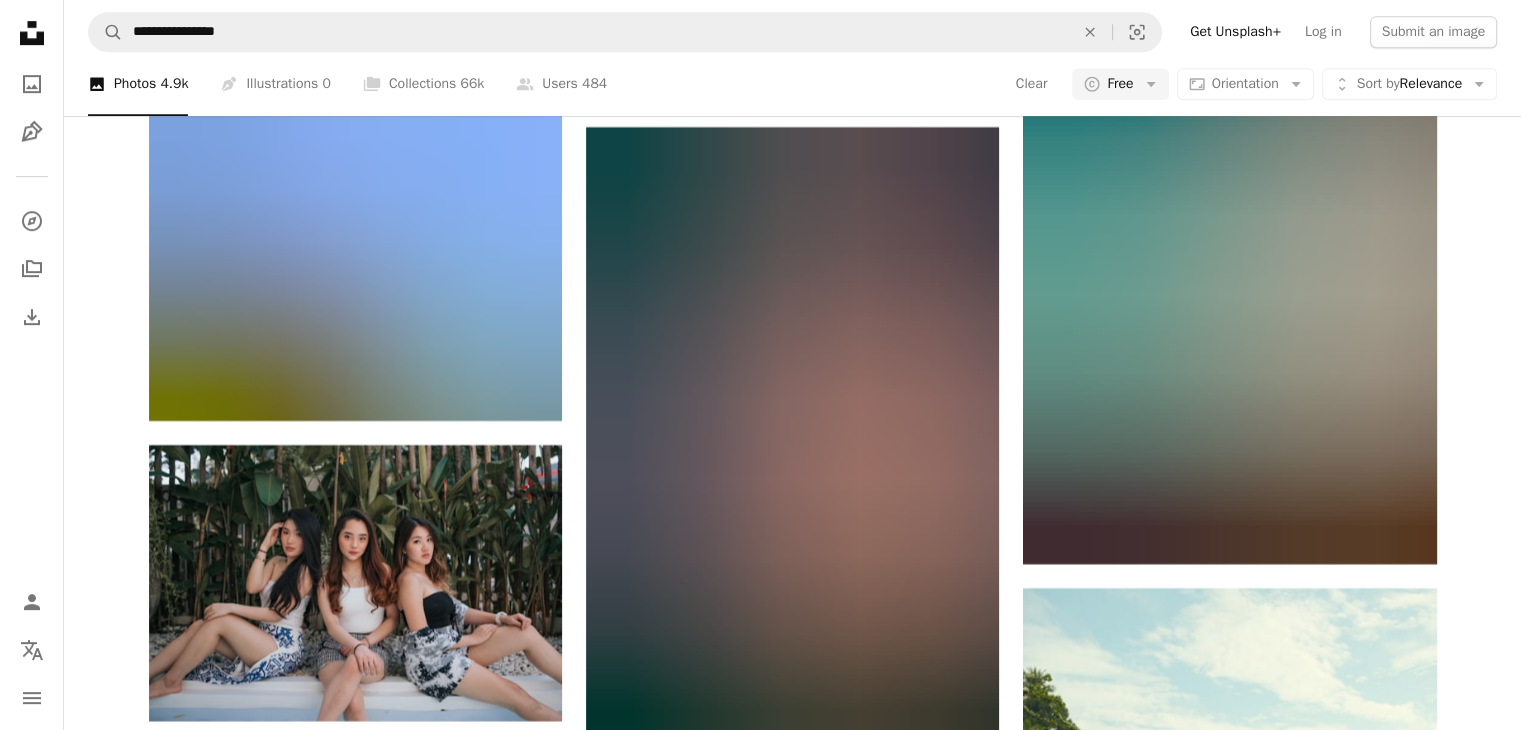 scroll, scrollTop: 16100, scrollLeft: 0, axis: vertical 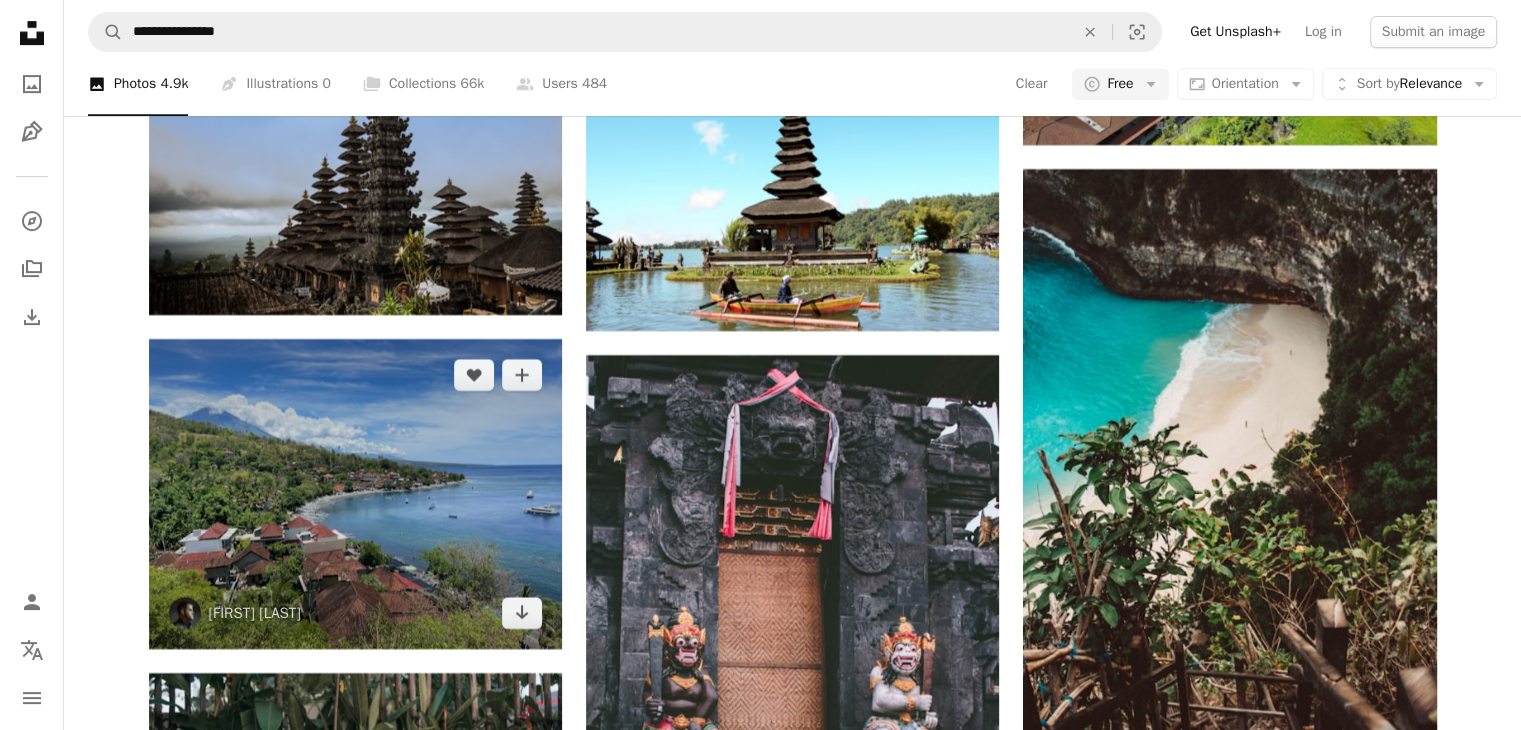 click at bounding box center (355, 494) 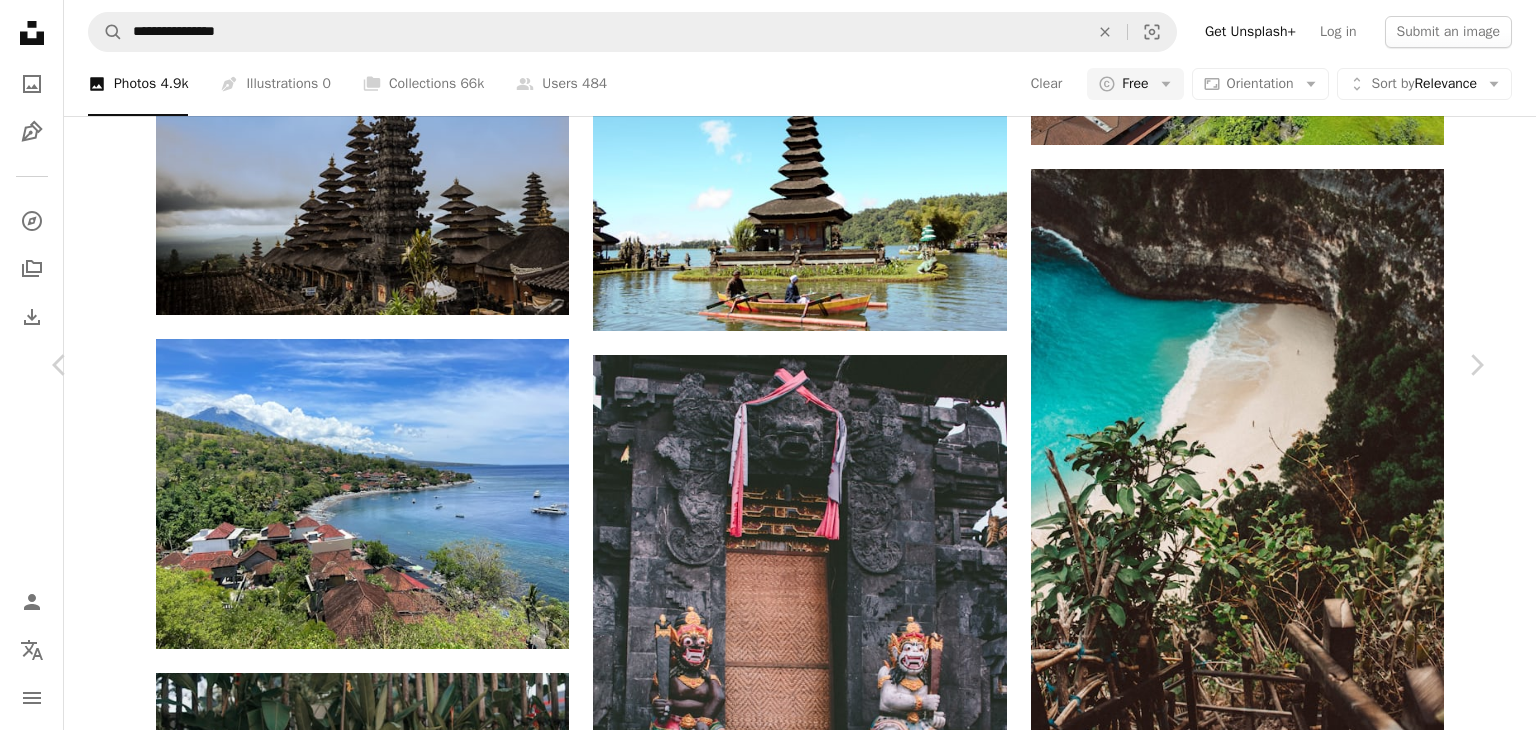 click on "Download free" at bounding box center (1287, 4869) 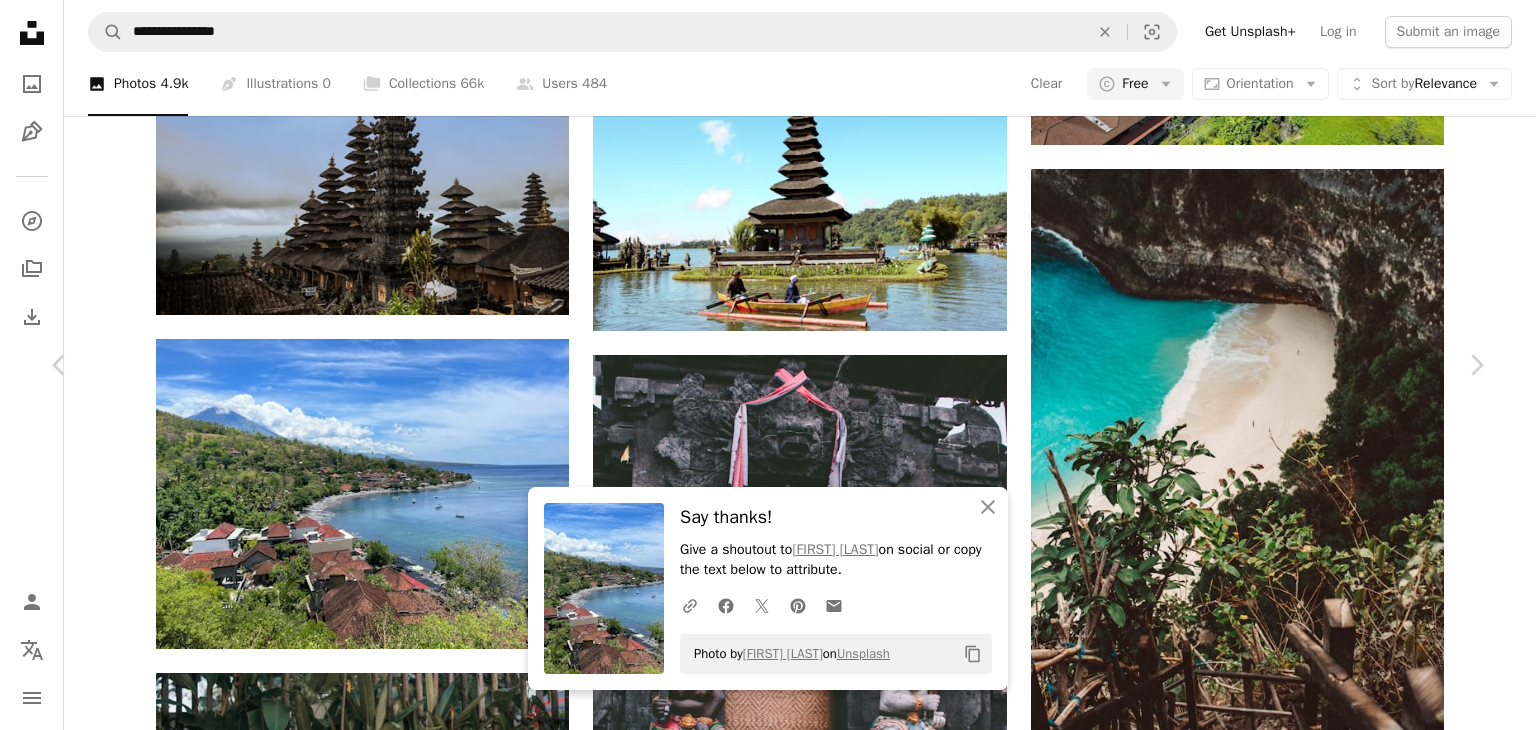 click on "An X shape" at bounding box center [20, 20] 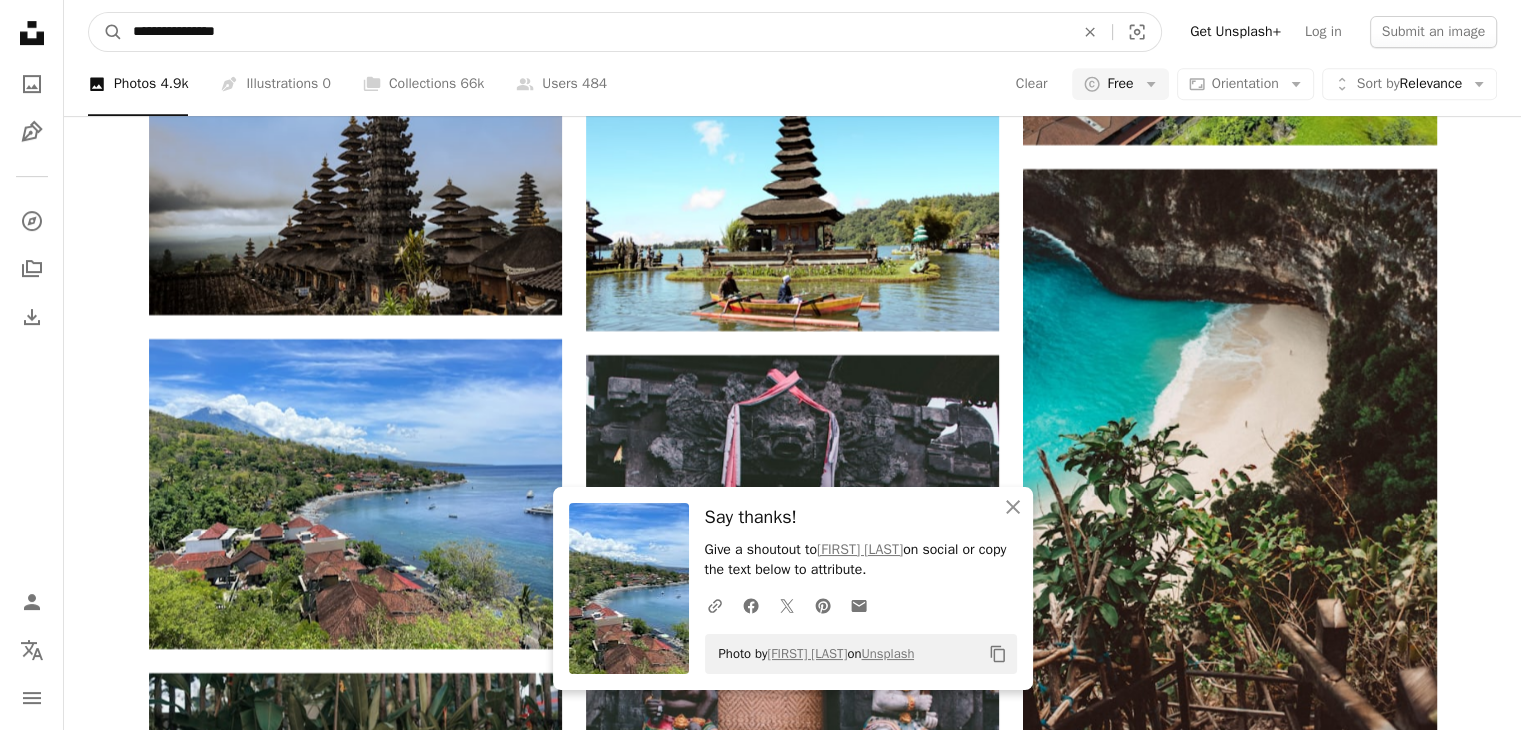 click on "**********" at bounding box center (595, 32) 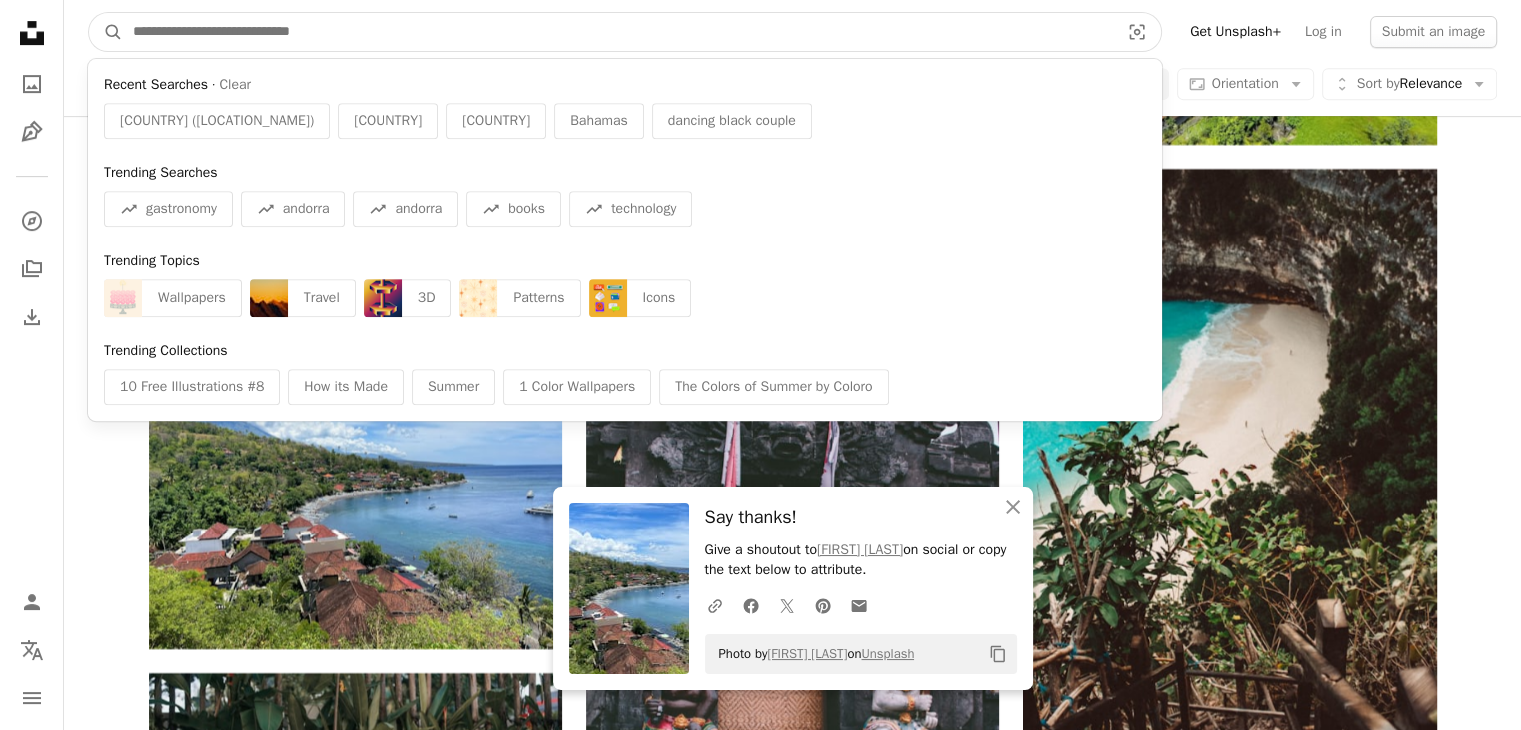 paste on "*******" 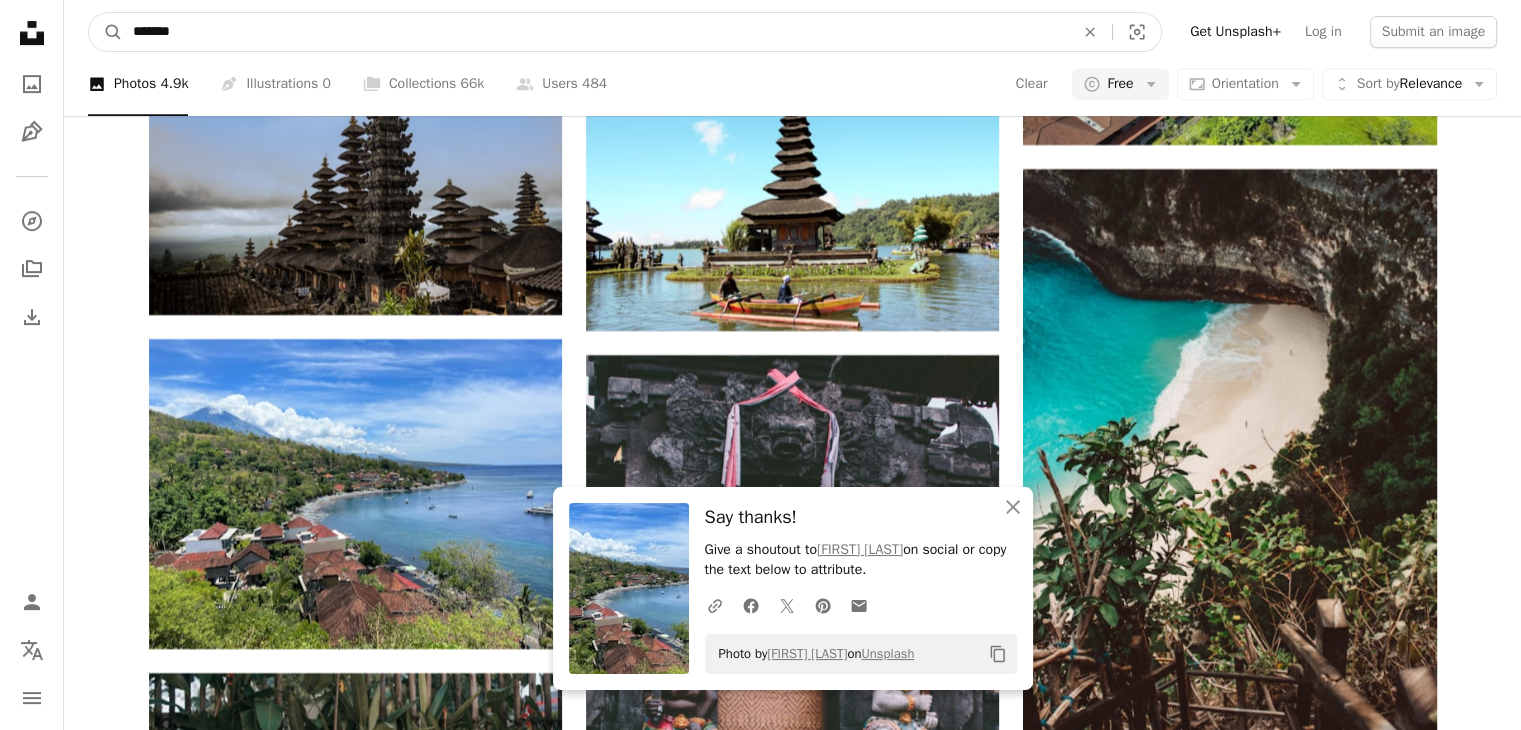 type on "*******" 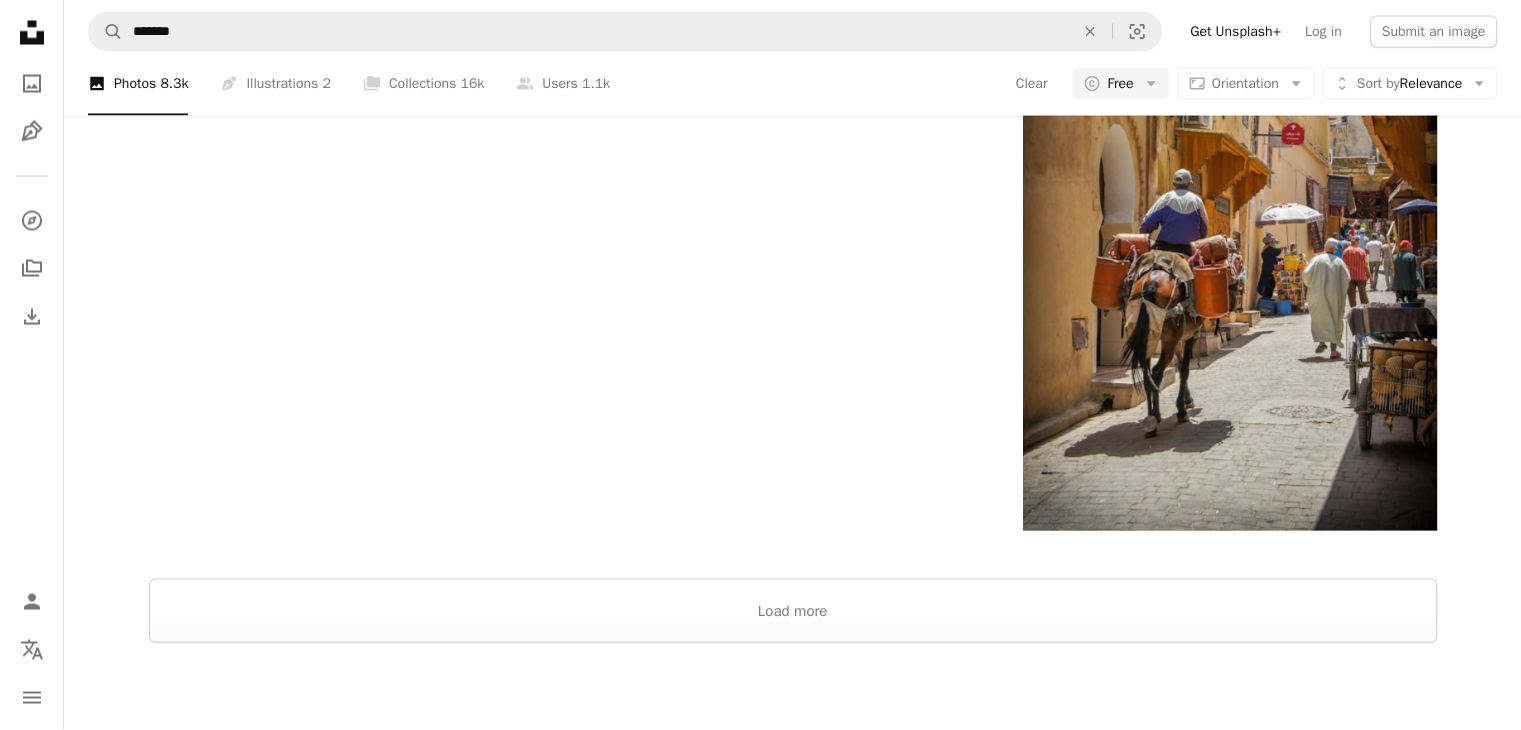 scroll, scrollTop: 4100, scrollLeft: 0, axis: vertical 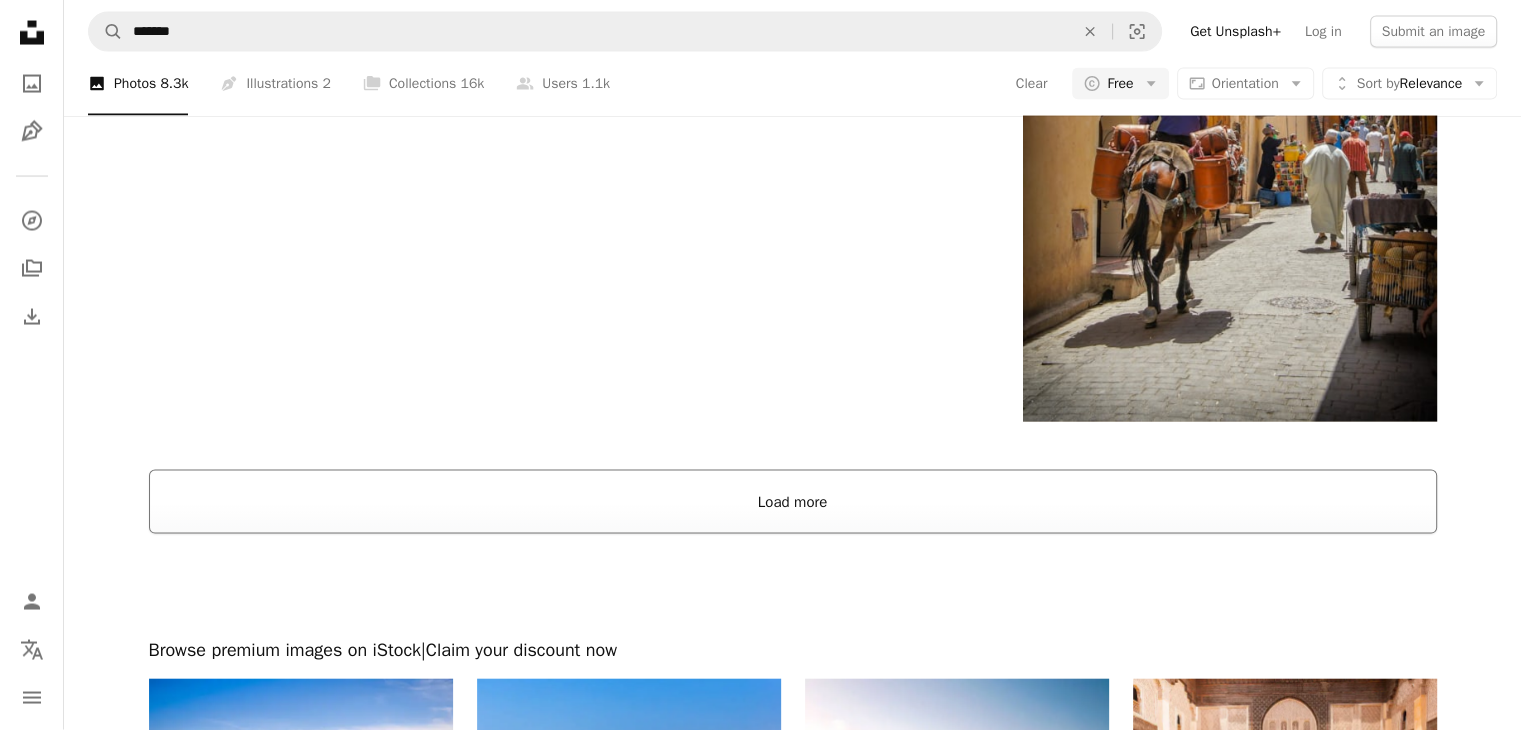 click on "Load more" at bounding box center (793, 502) 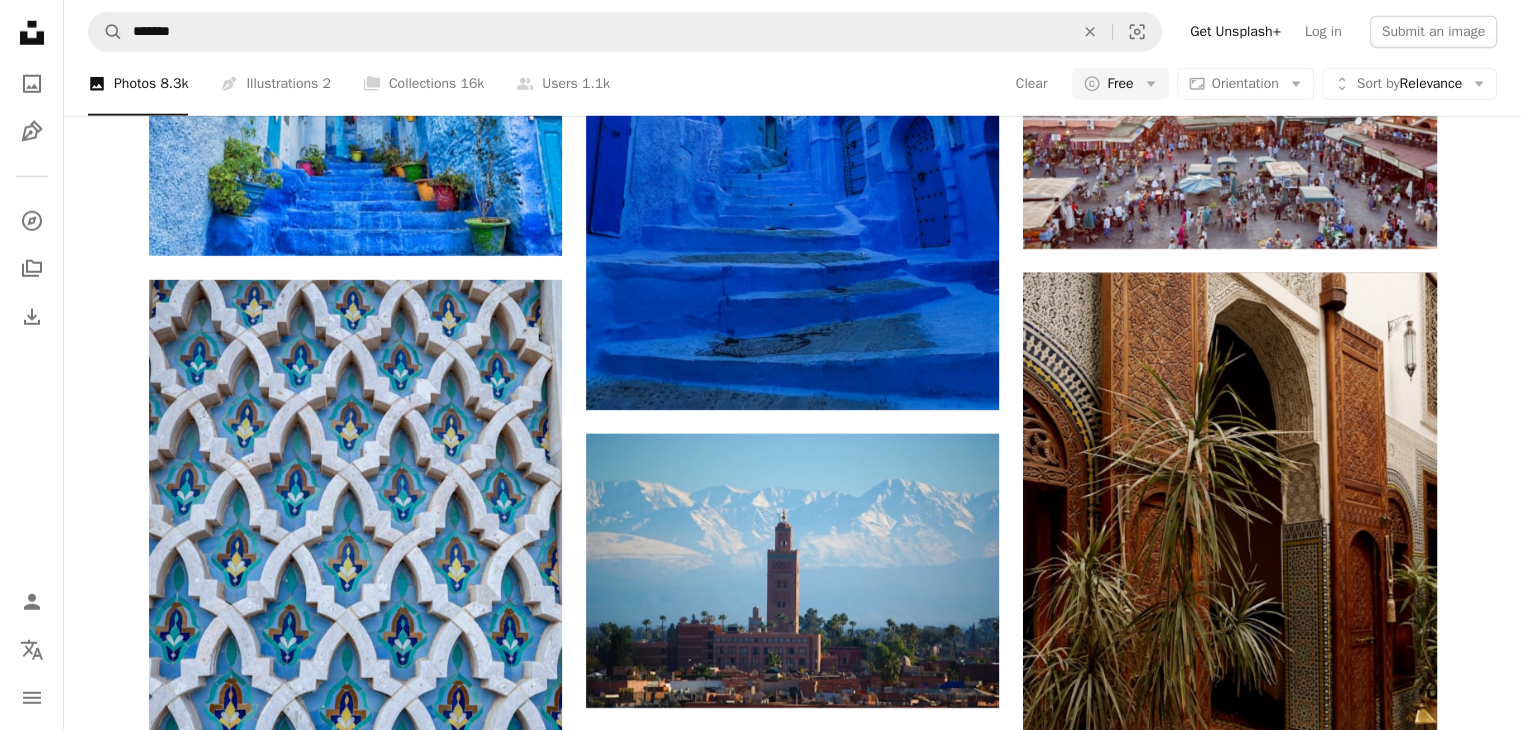 scroll, scrollTop: 6100, scrollLeft: 0, axis: vertical 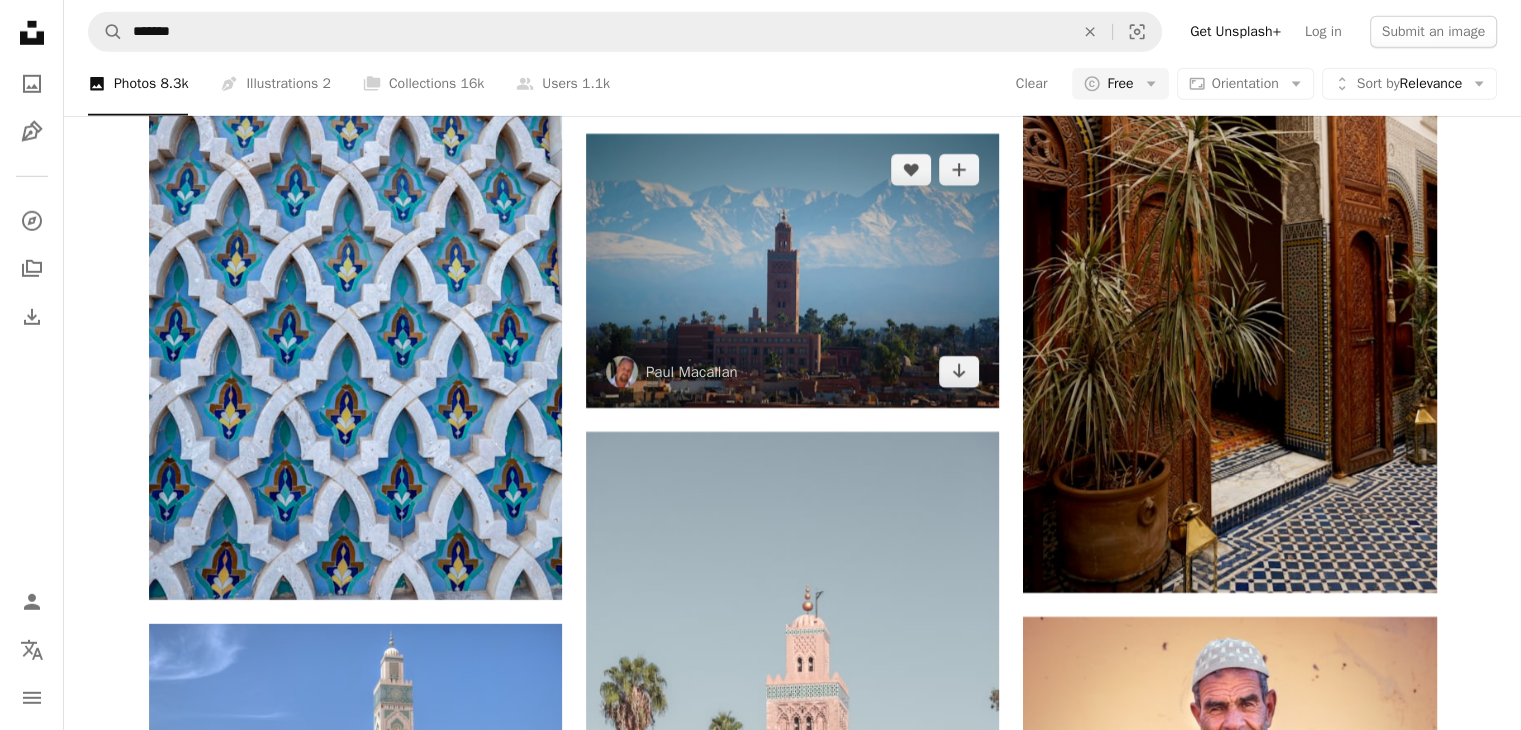 click at bounding box center [792, 271] 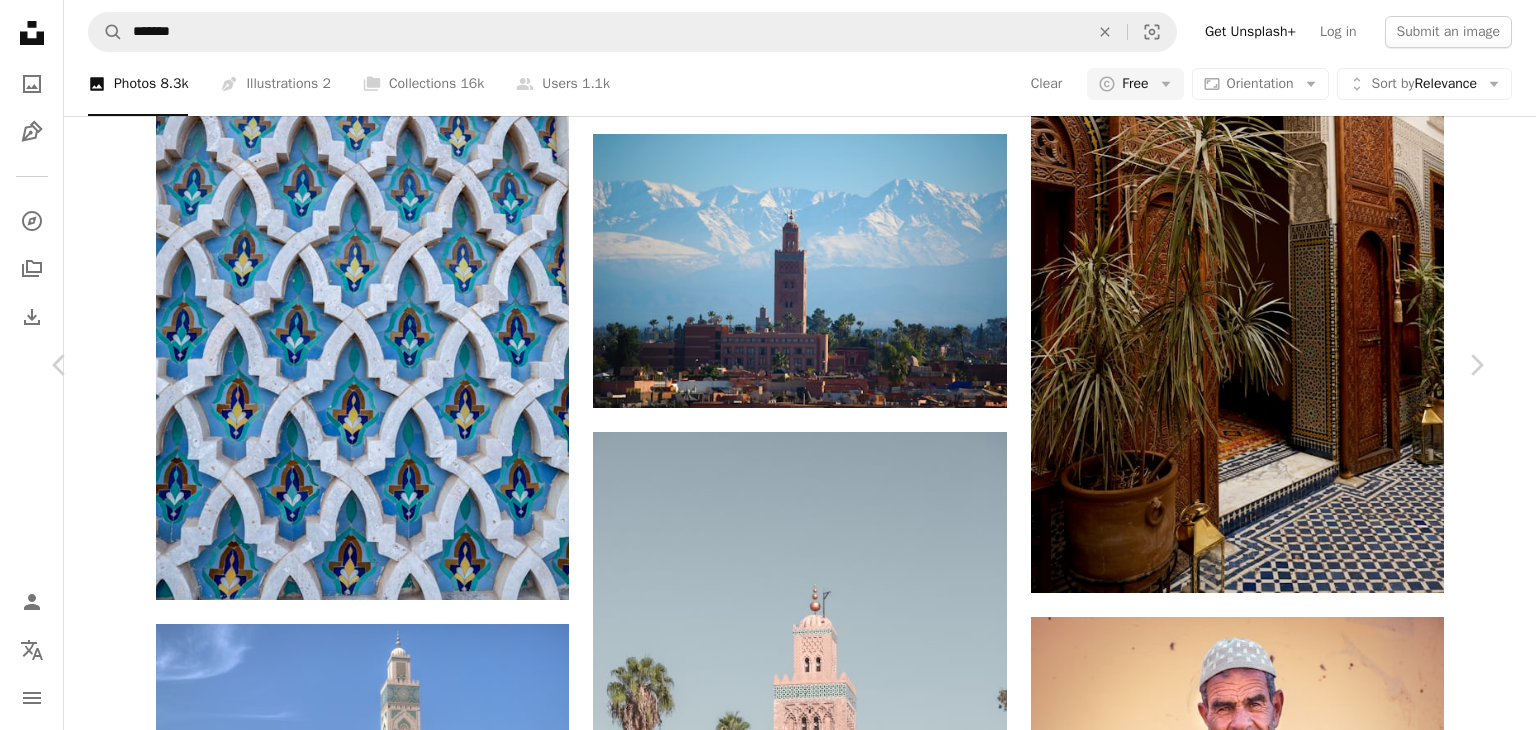 click on "An X shape" at bounding box center (20, 20) 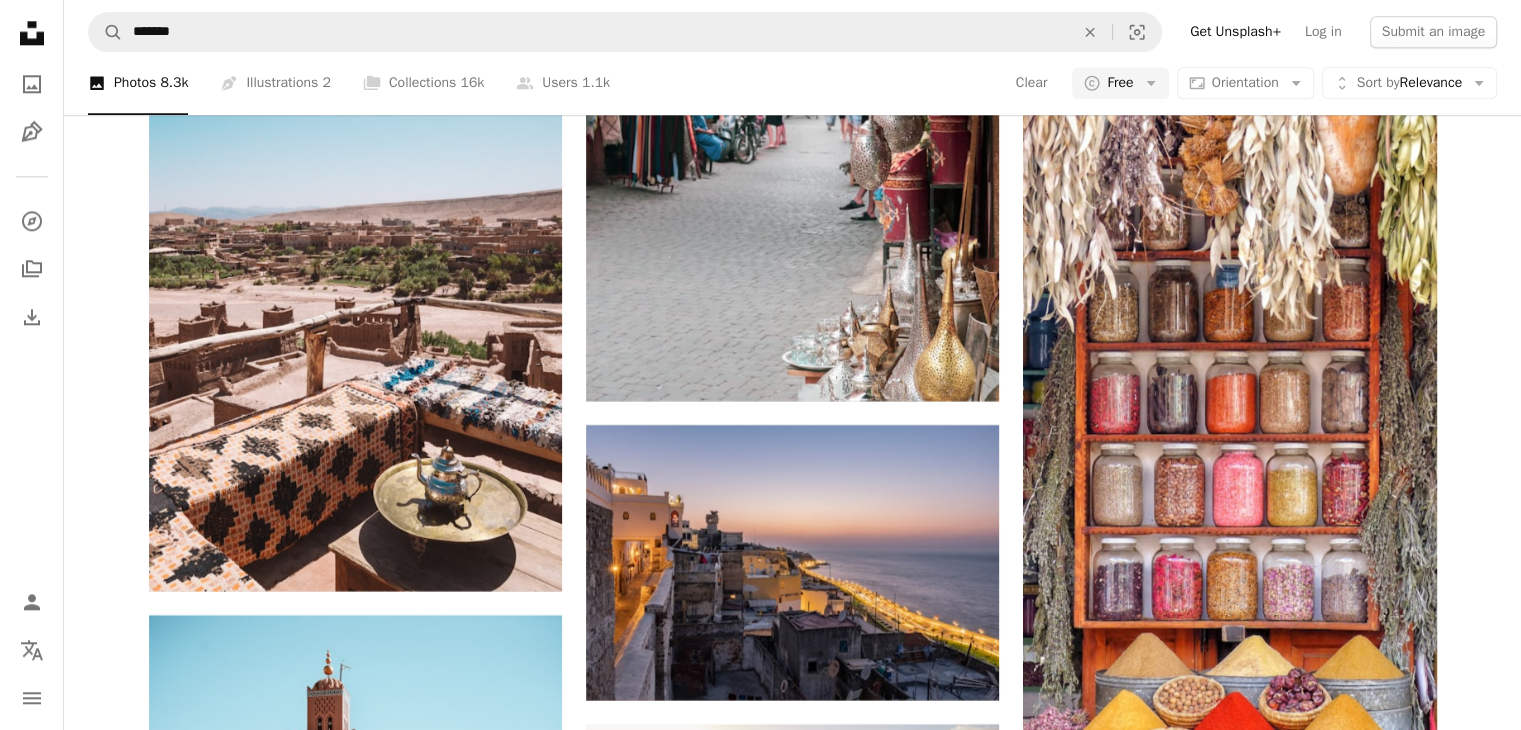 scroll, scrollTop: 9900, scrollLeft: 0, axis: vertical 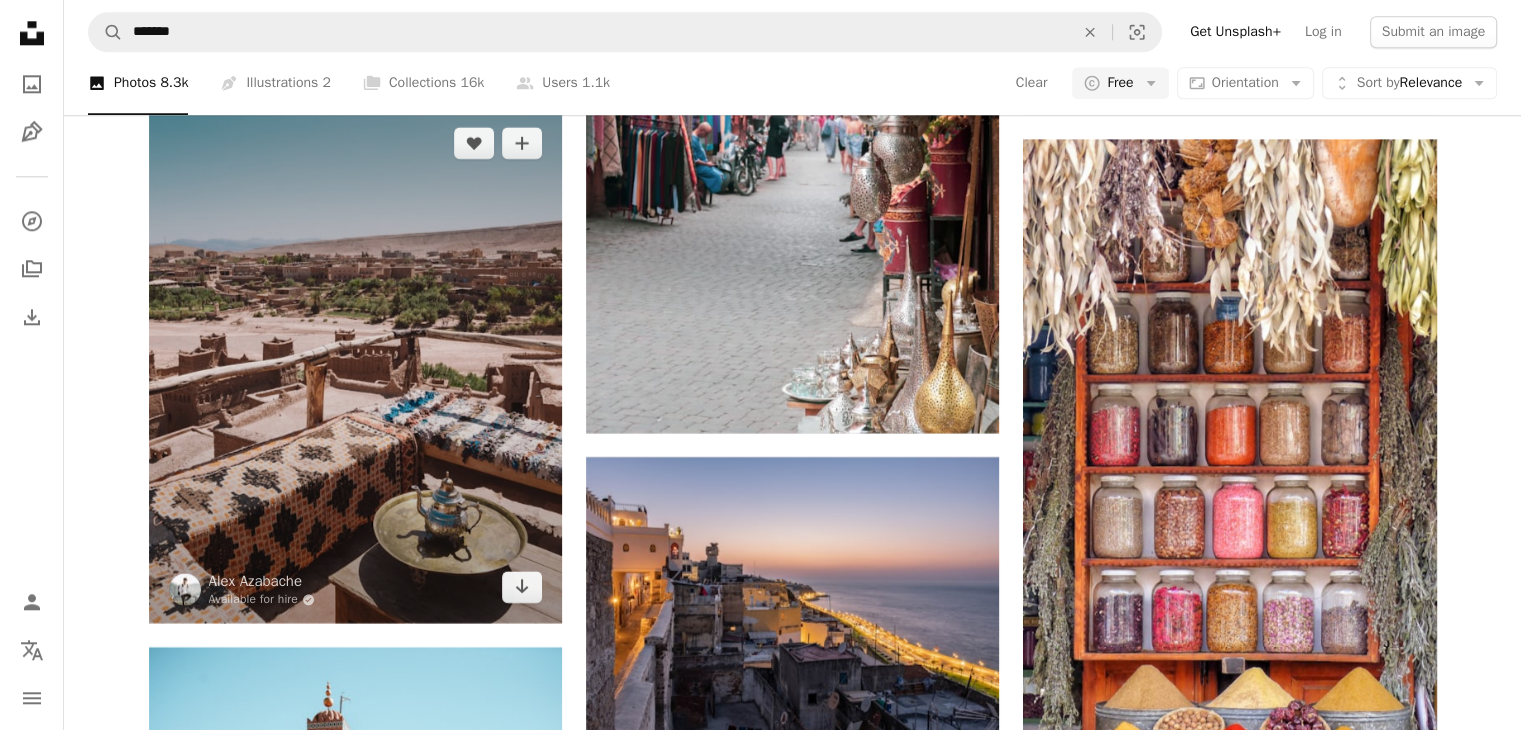 click at bounding box center (355, 365) 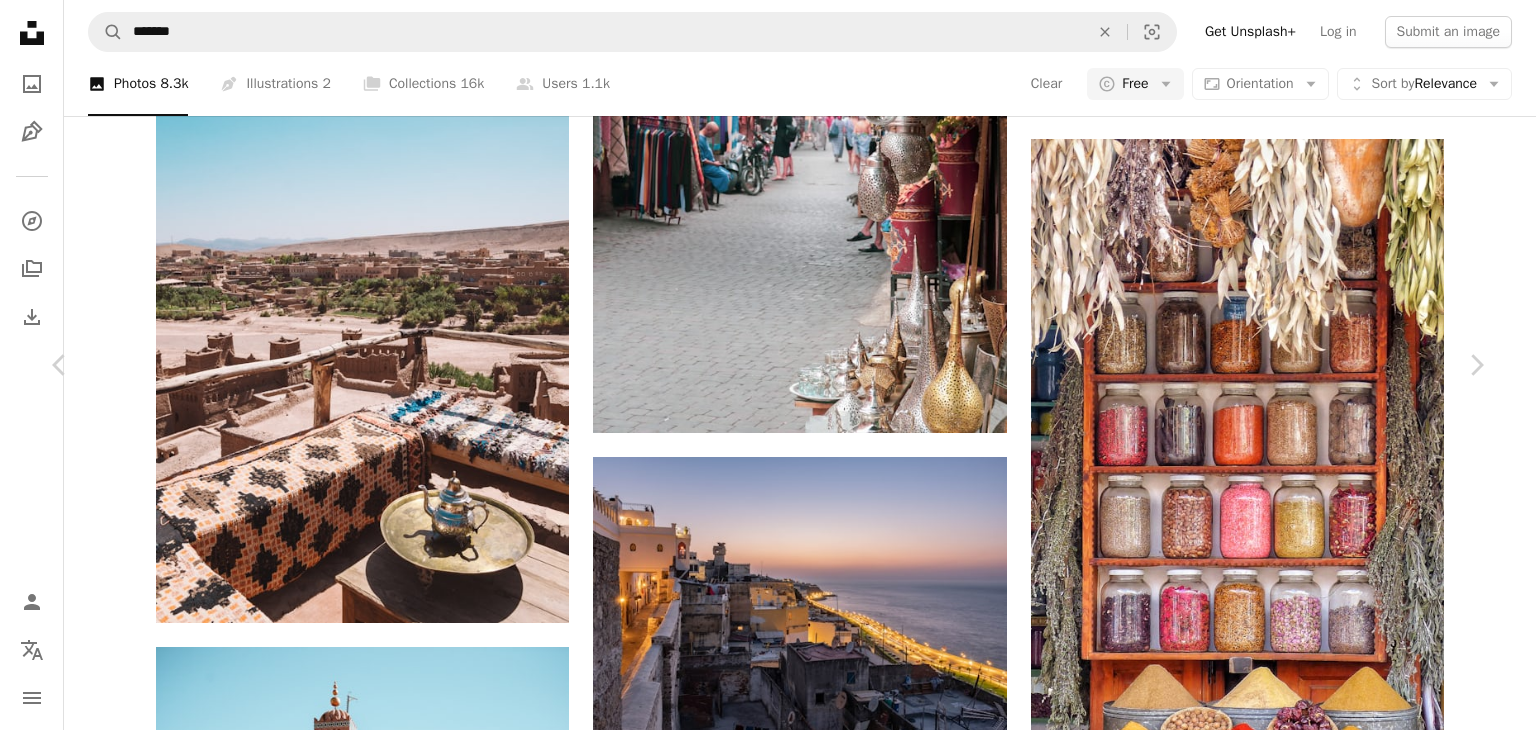 click on "Download free" at bounding box center (1287, 5168) 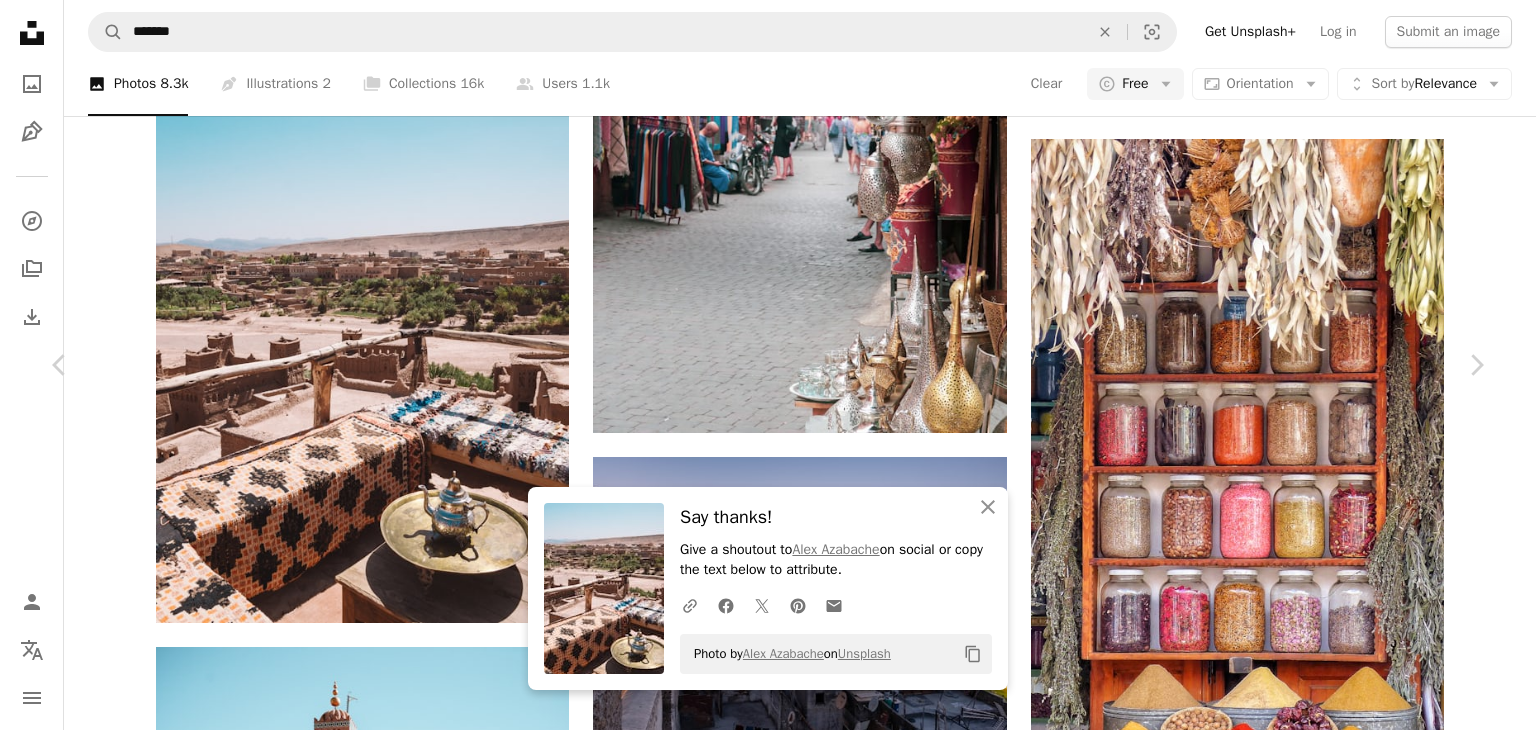 click on "An X shape" at bounding box center [20, 20] 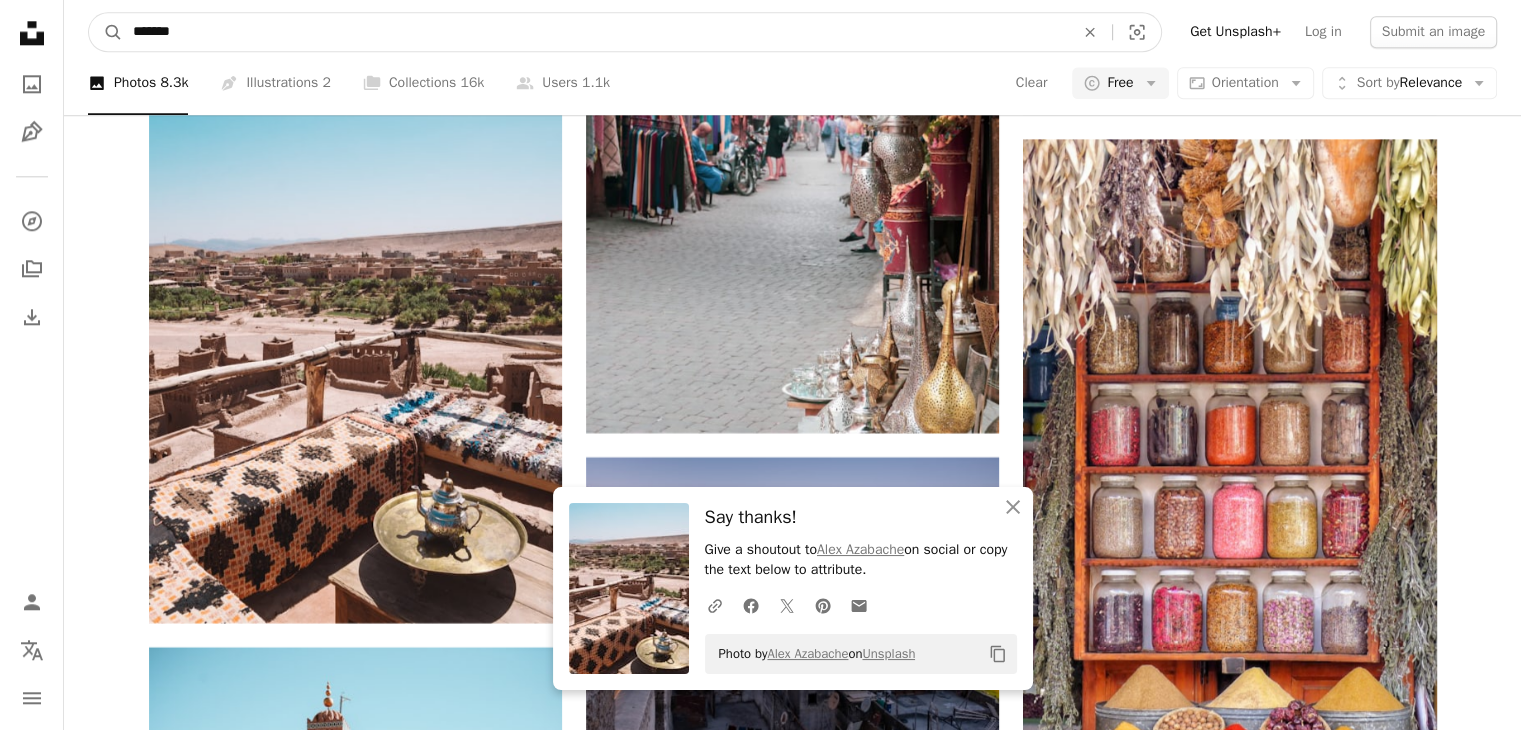 click on "*******" at bounding box center [595, 32] 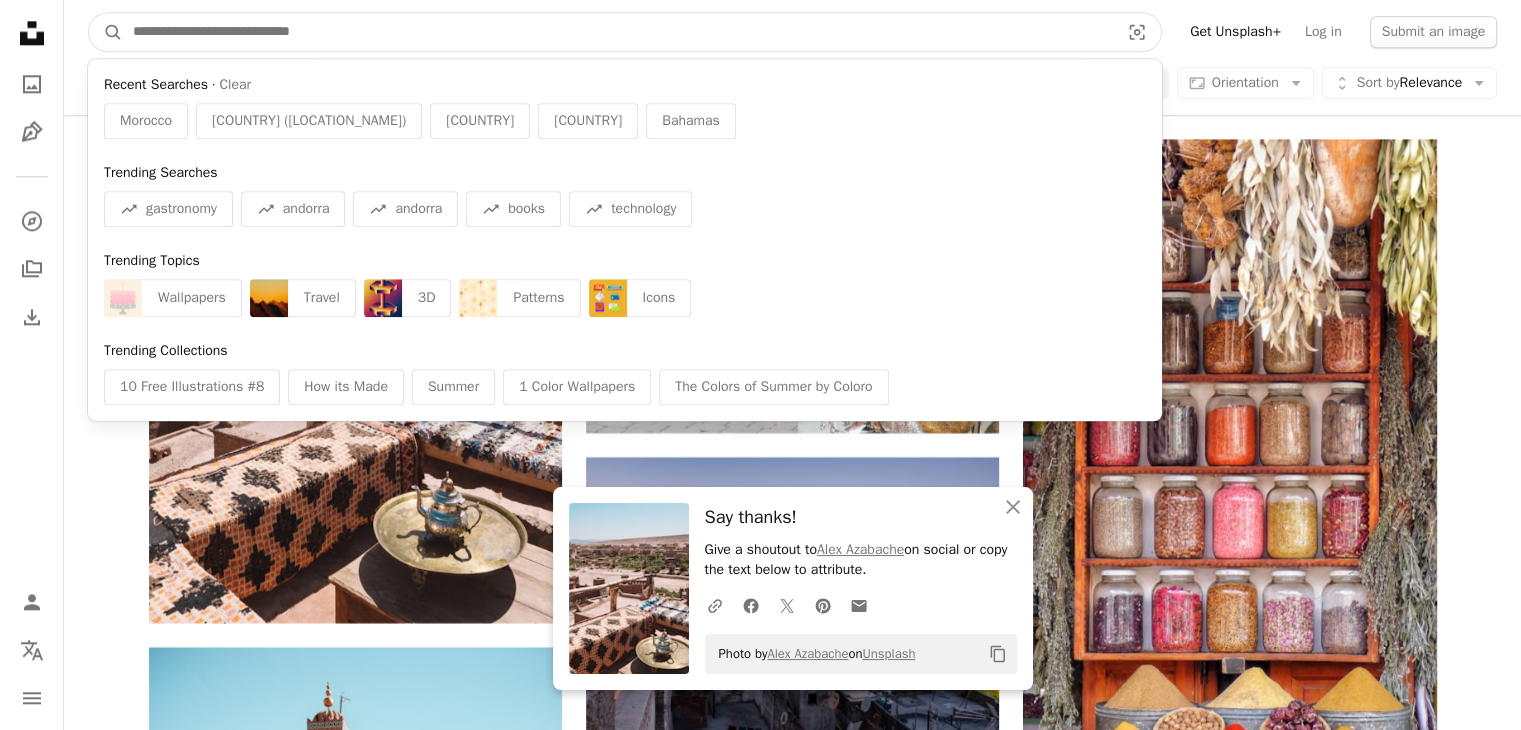 paste on "*****" 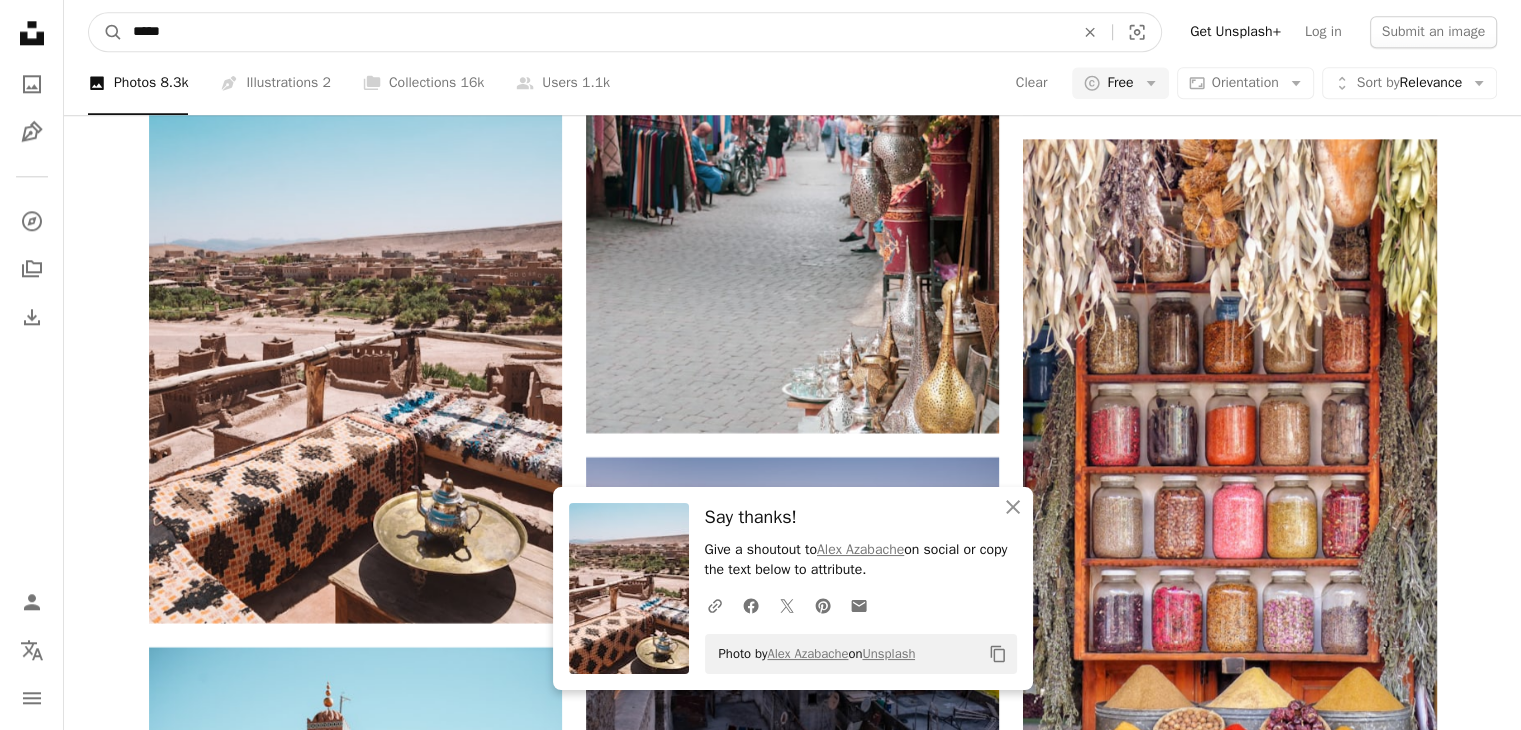 type on "*****" 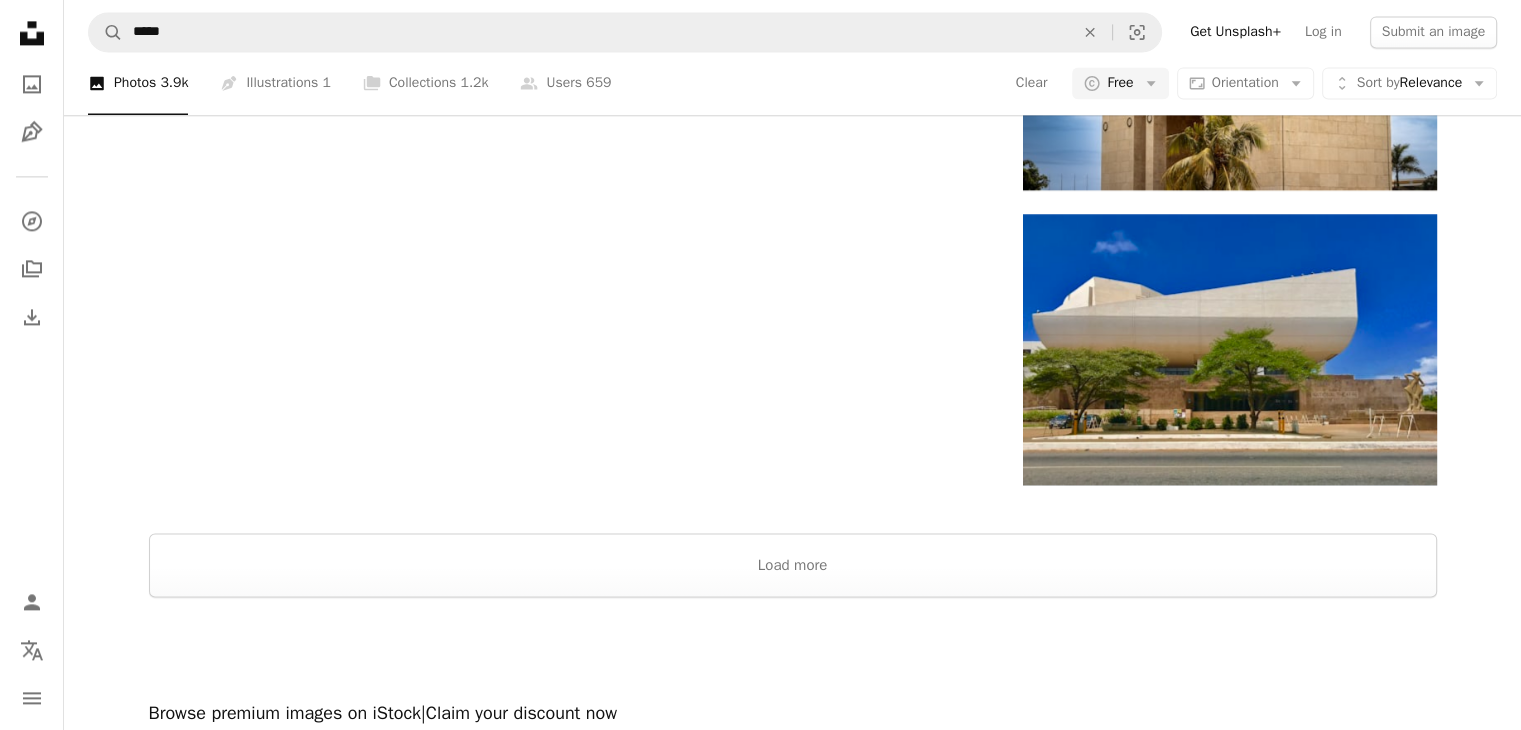 scroll, scrollTop: 3000, scrollLeft: 0, axis: vertical 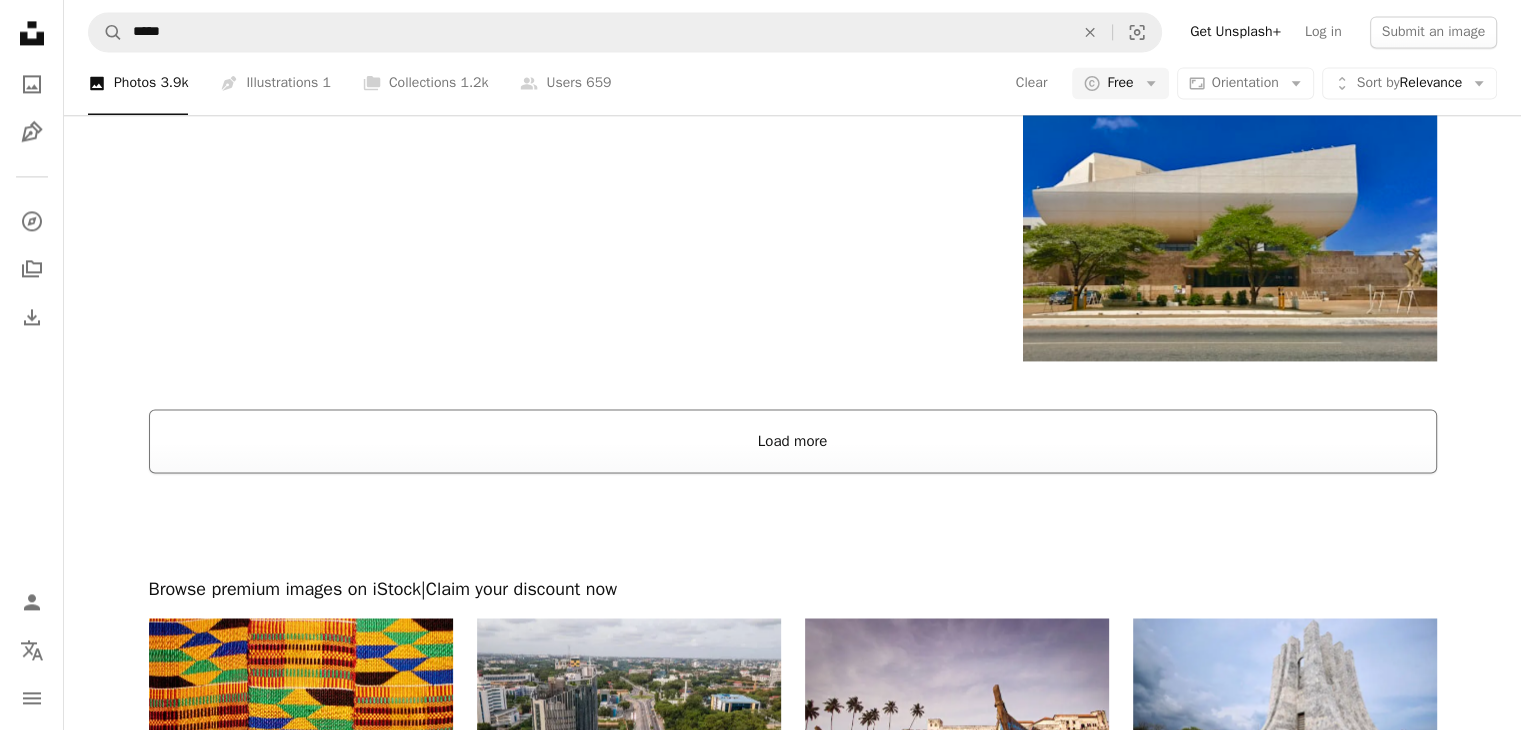 click on "Load more" at bounding box center [793, 441] 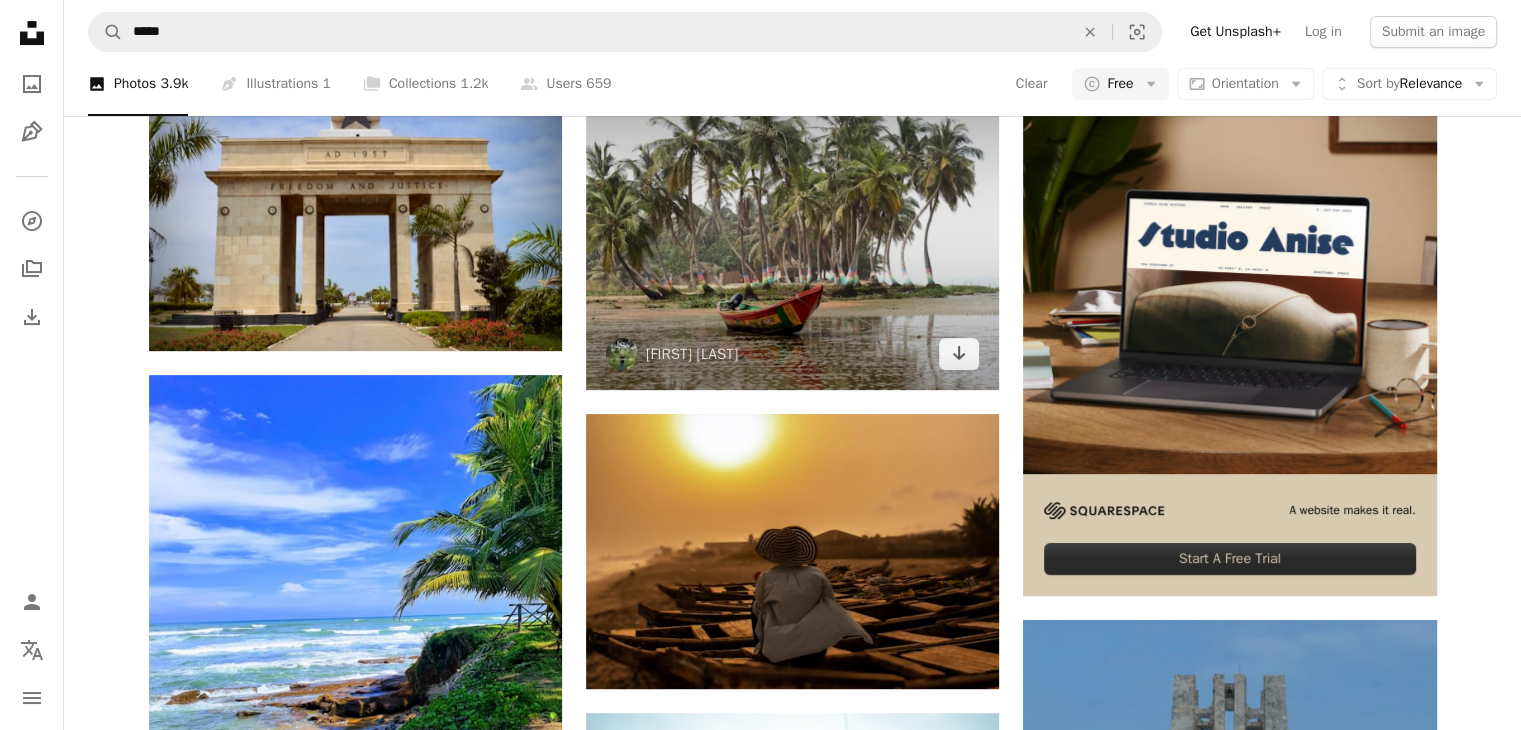 scroll, scrollTop: 600, scrollLeft: 0, axis: vertical 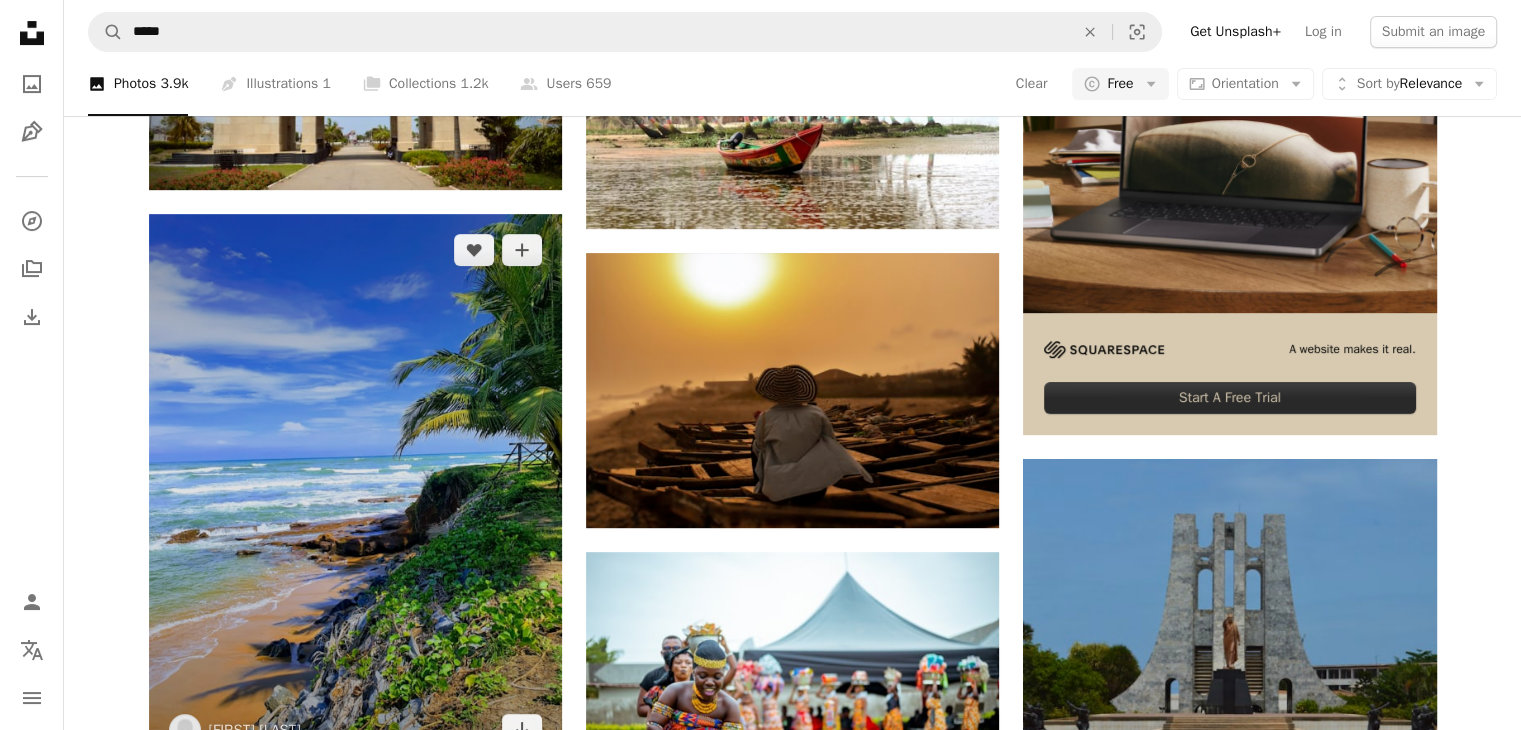 click at bounding box center (355, 489) 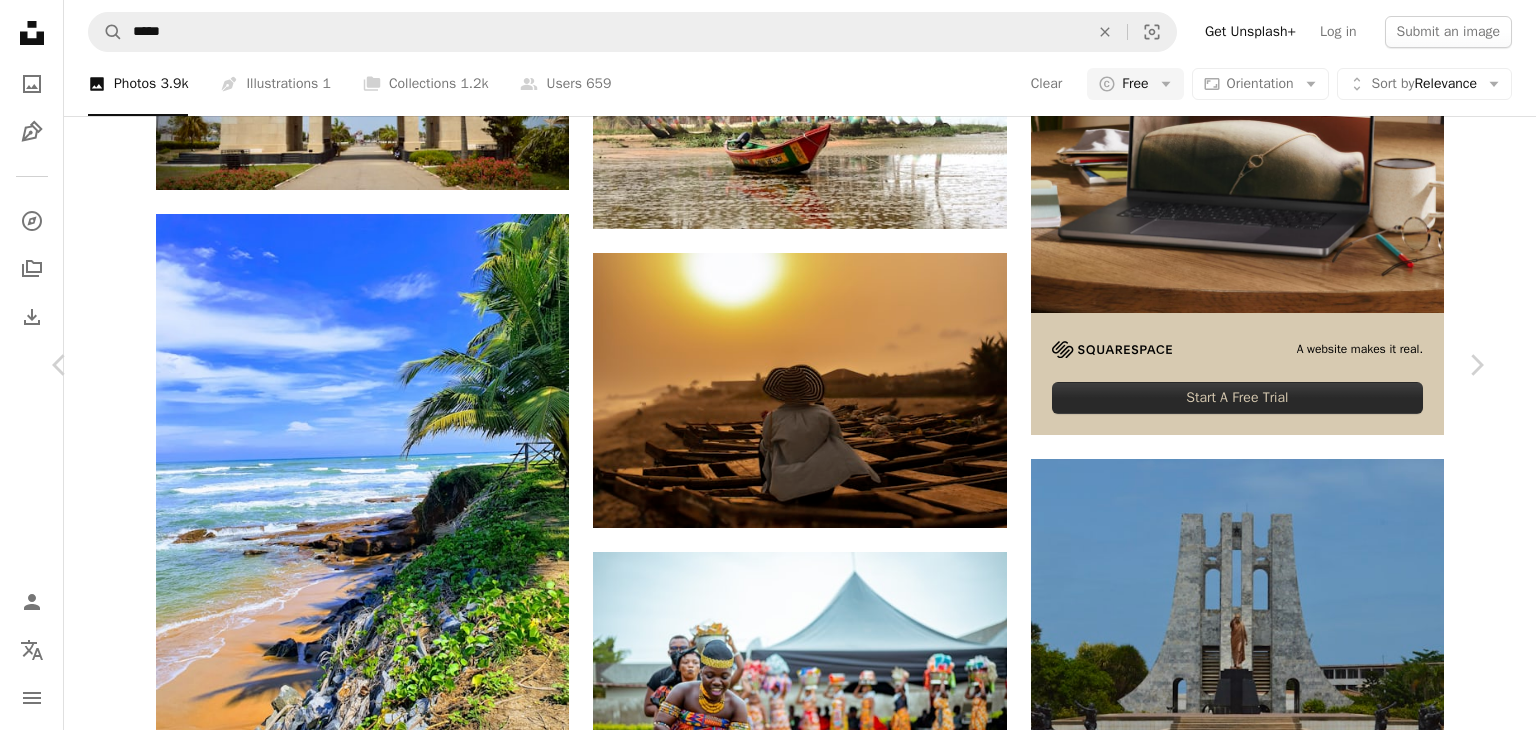 click on "Download free" at bounding box center (1287, 8832) 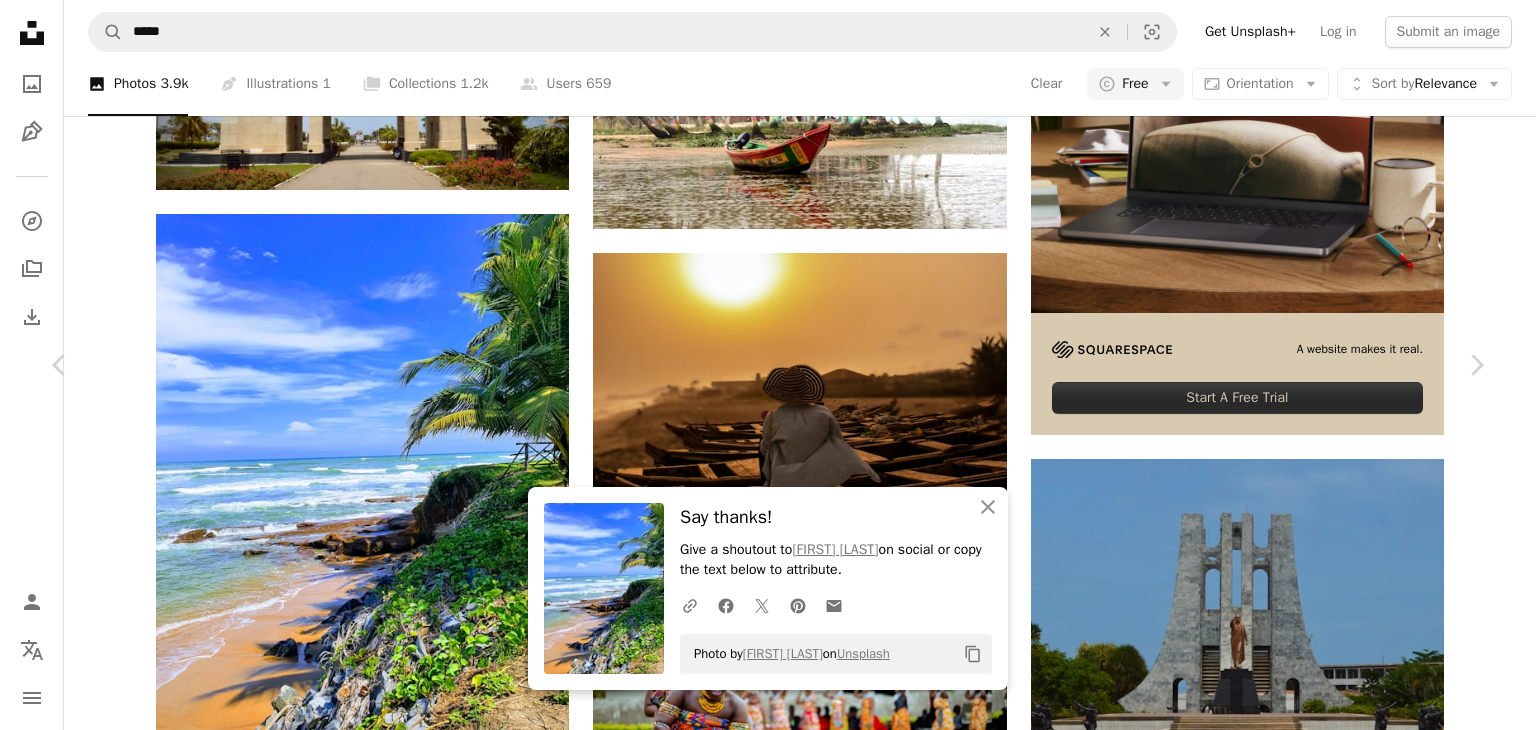 click on "An X shape" at bounding box center [20, 20] 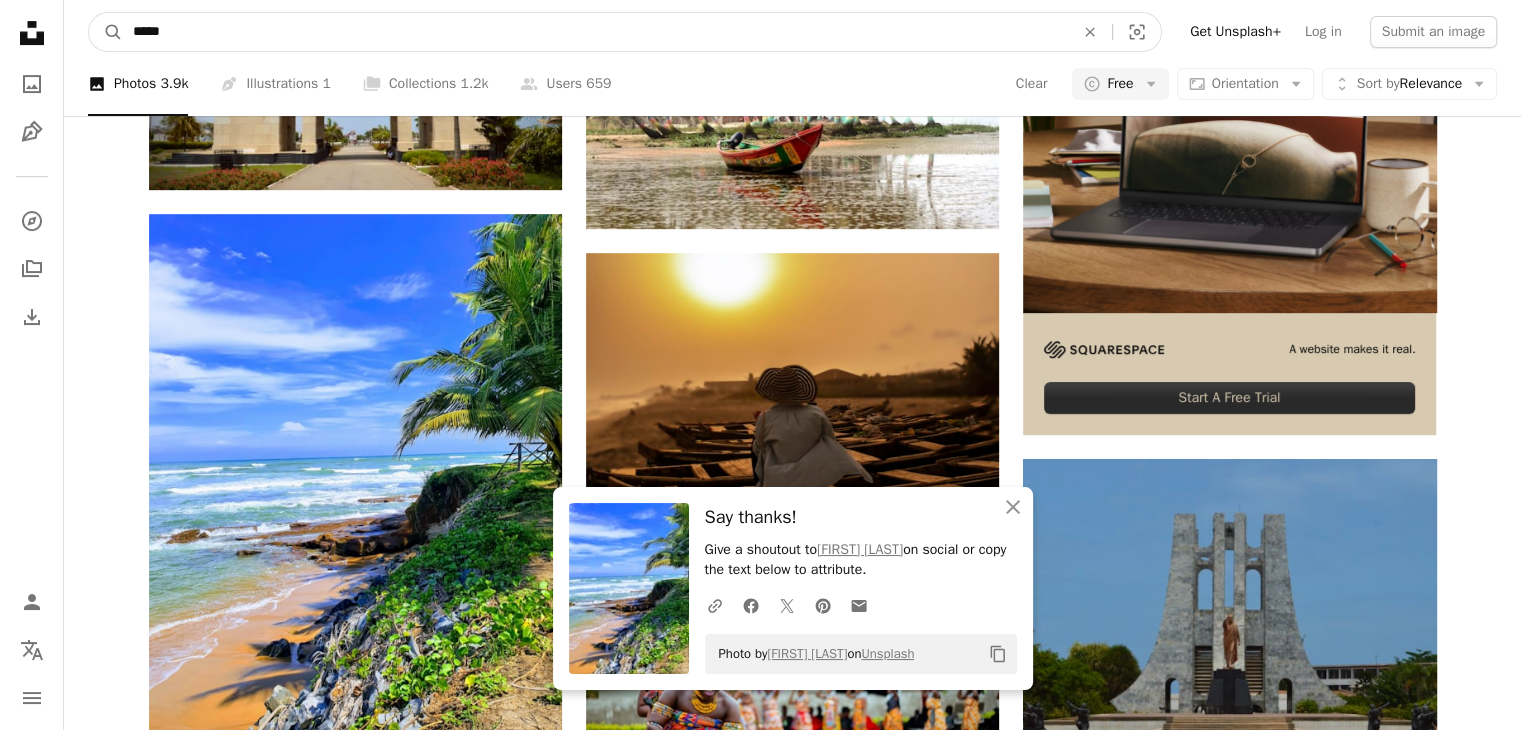 click on "*****" at bounding box center [595, 32] 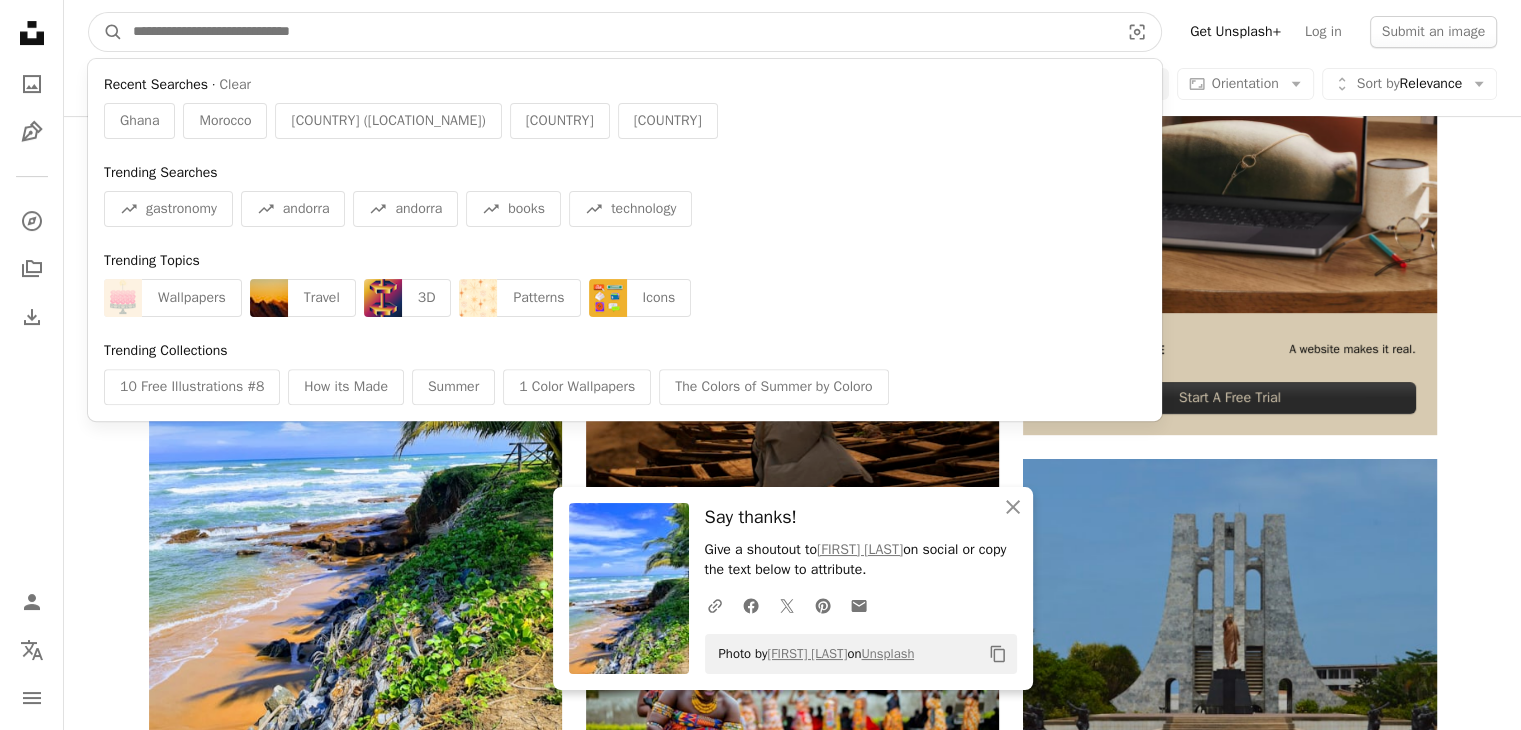 paste on "**********" 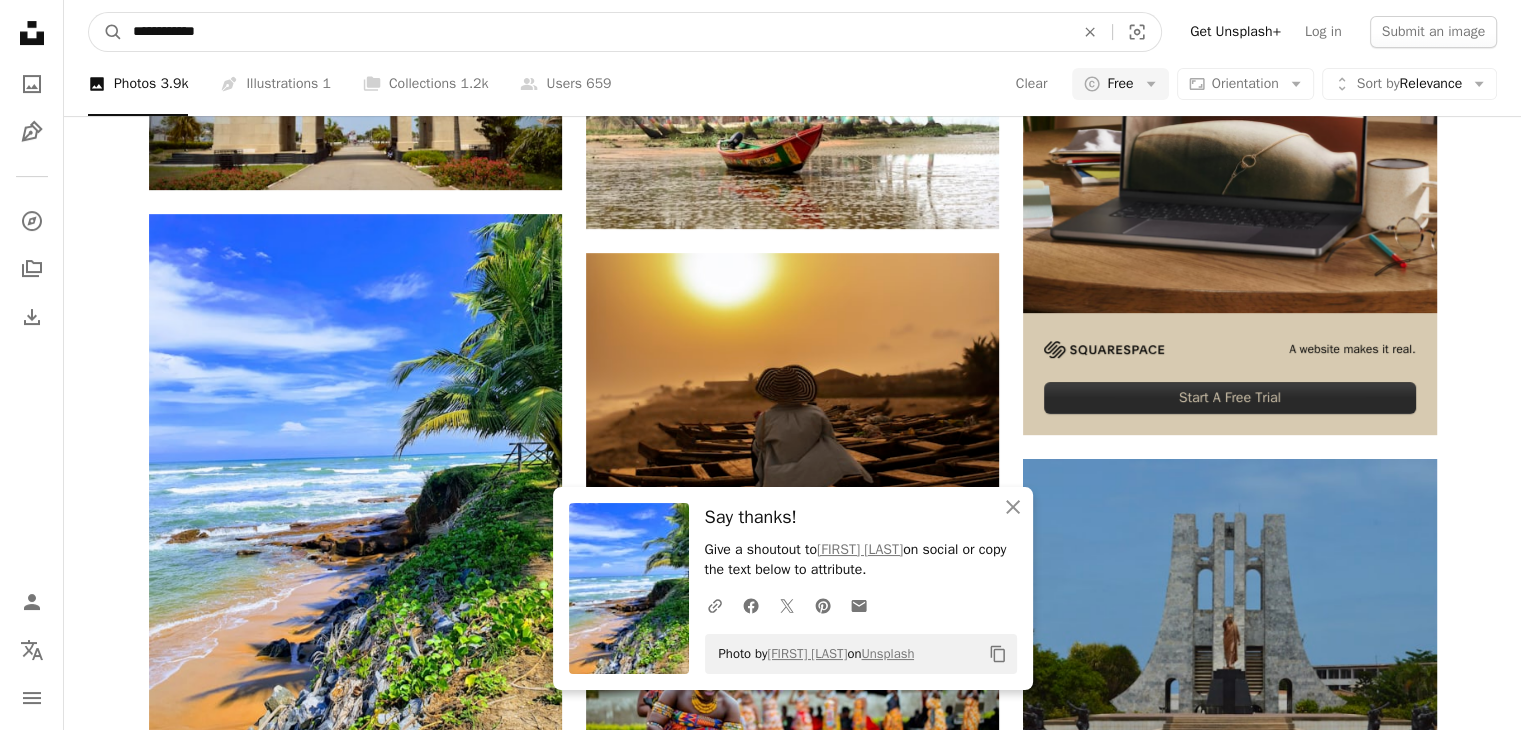type on "**********" 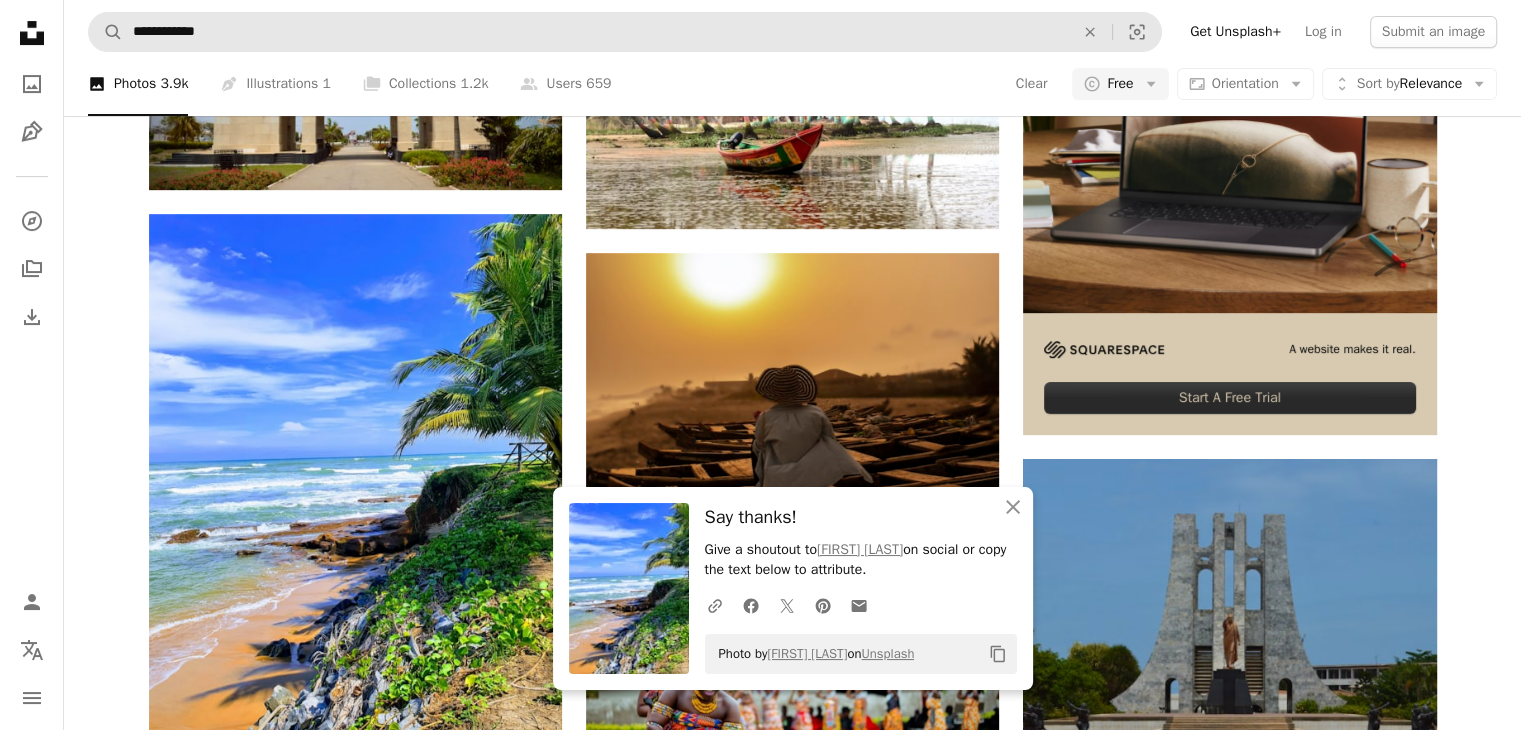 scroll, scrollTop: 0, scrollLeft: 0, axis: both 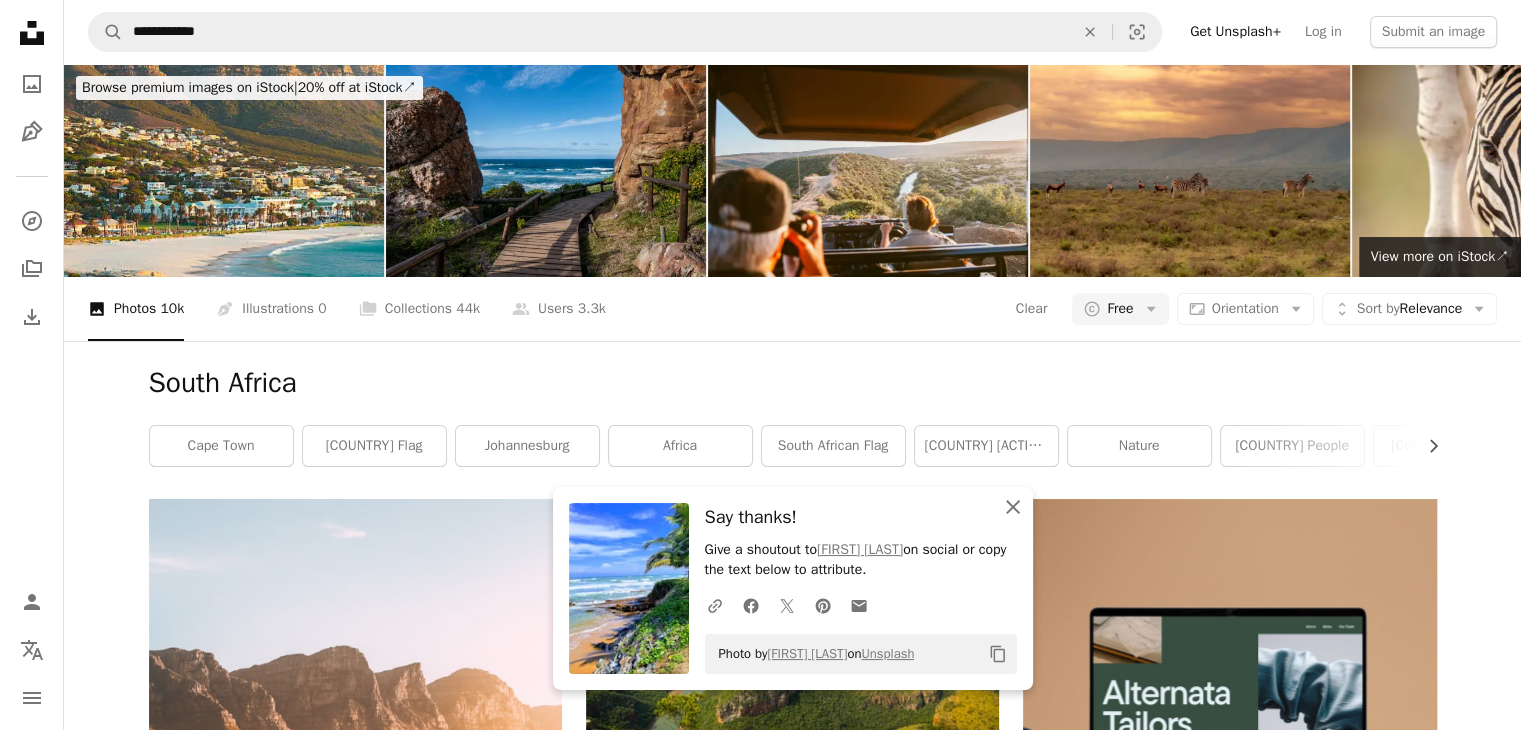 click 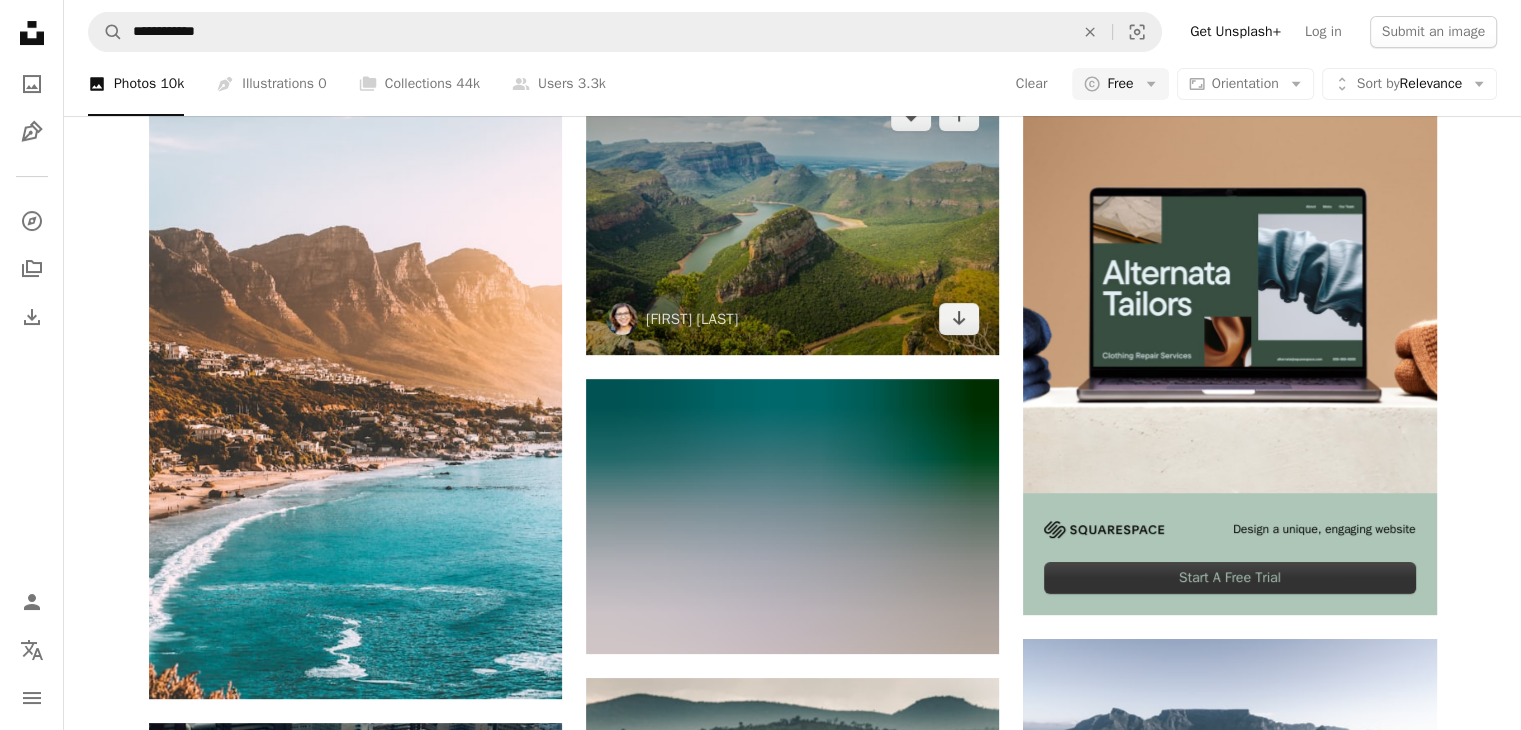 scroll, scrollTop: 500, scrollLeft: 0, axis: vertical 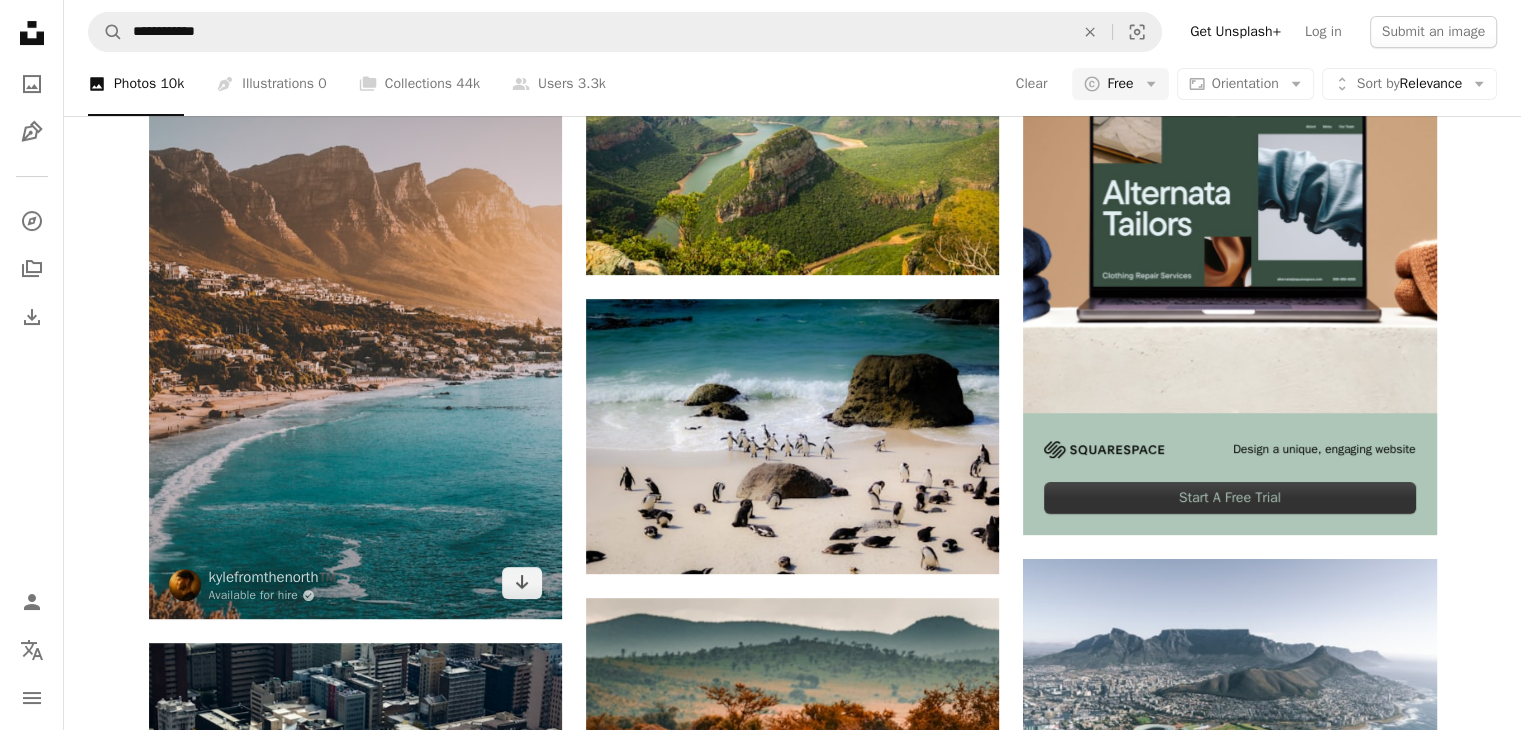click at bounding box center (355, 309) 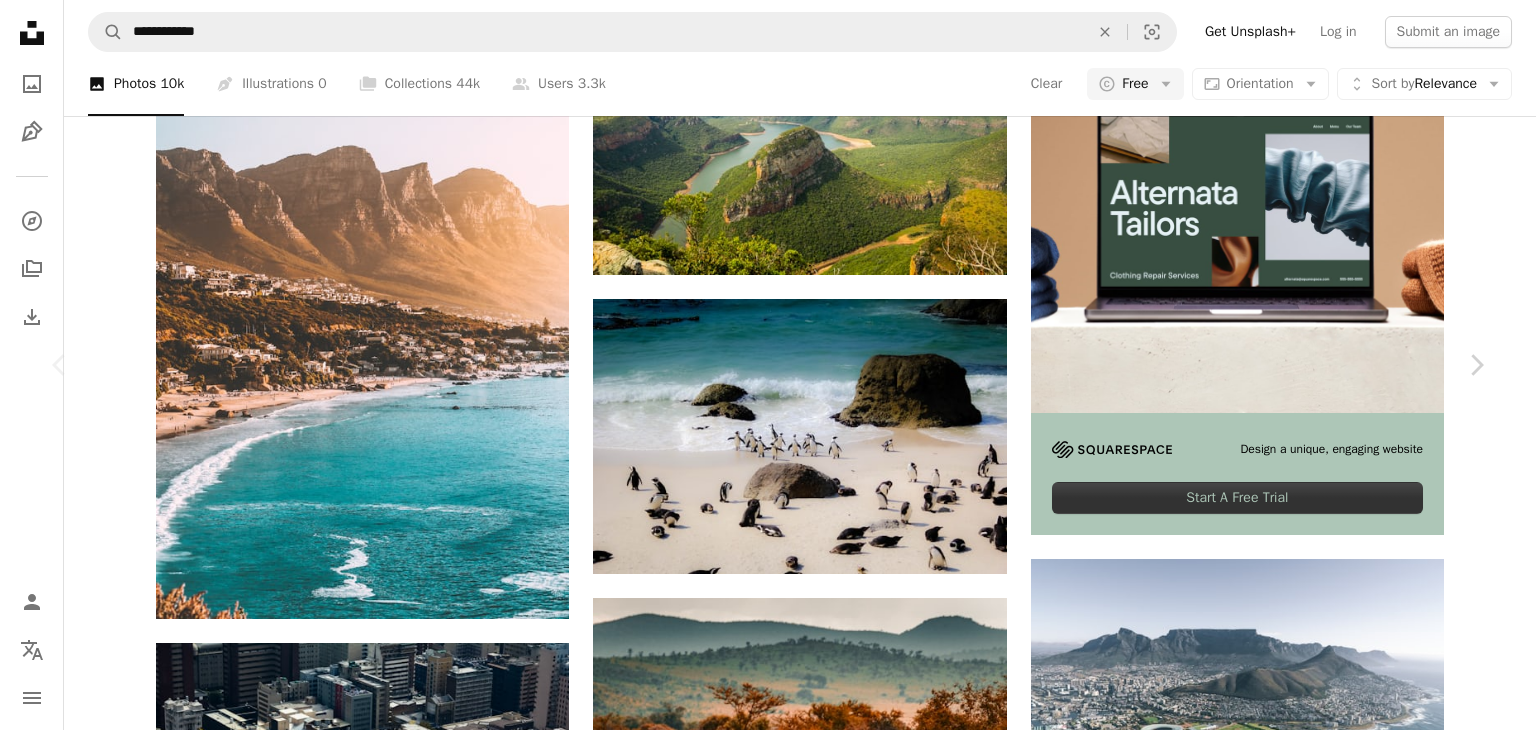 click on "Download free" at bounding box center [1287, 3793] 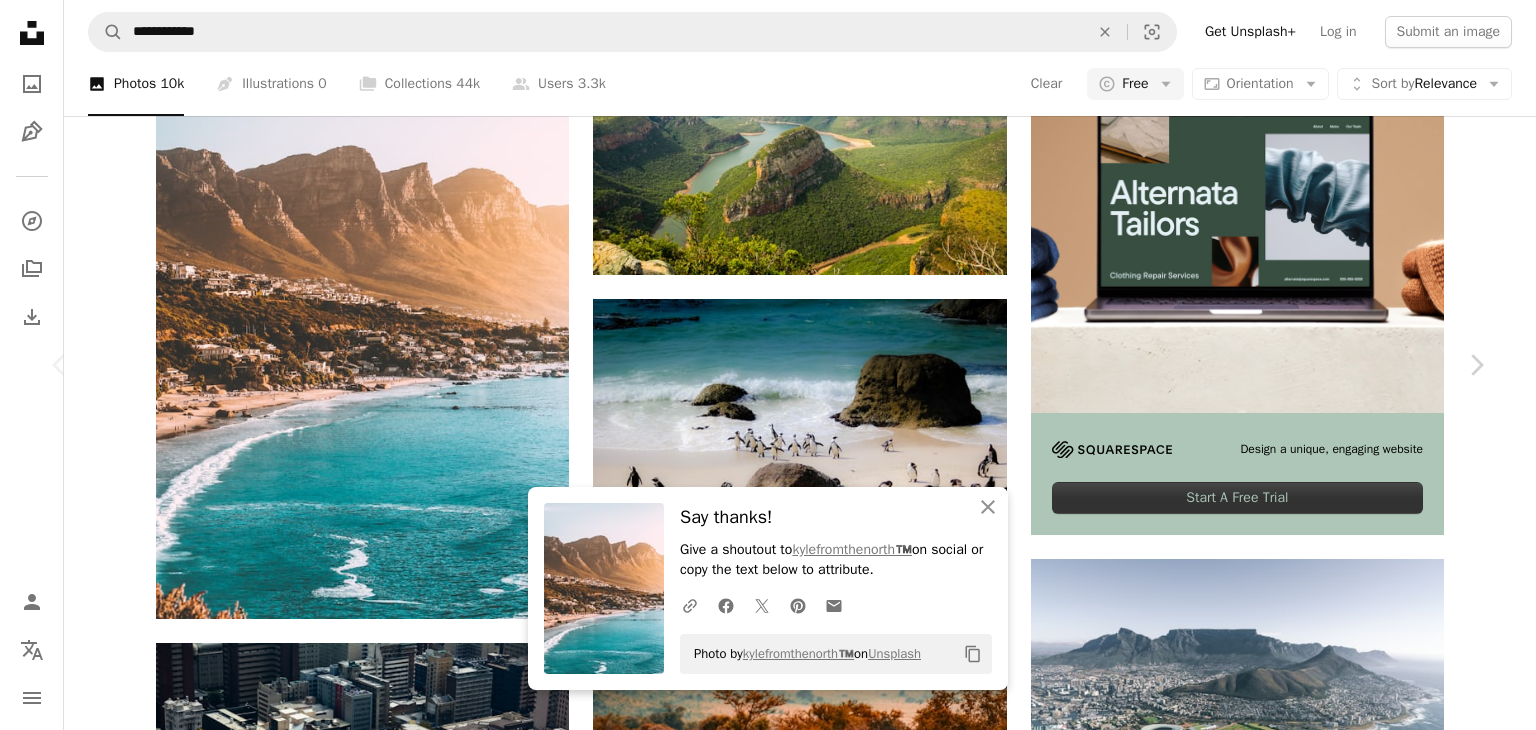click on "An X shape" at bounding box center (20, 20) 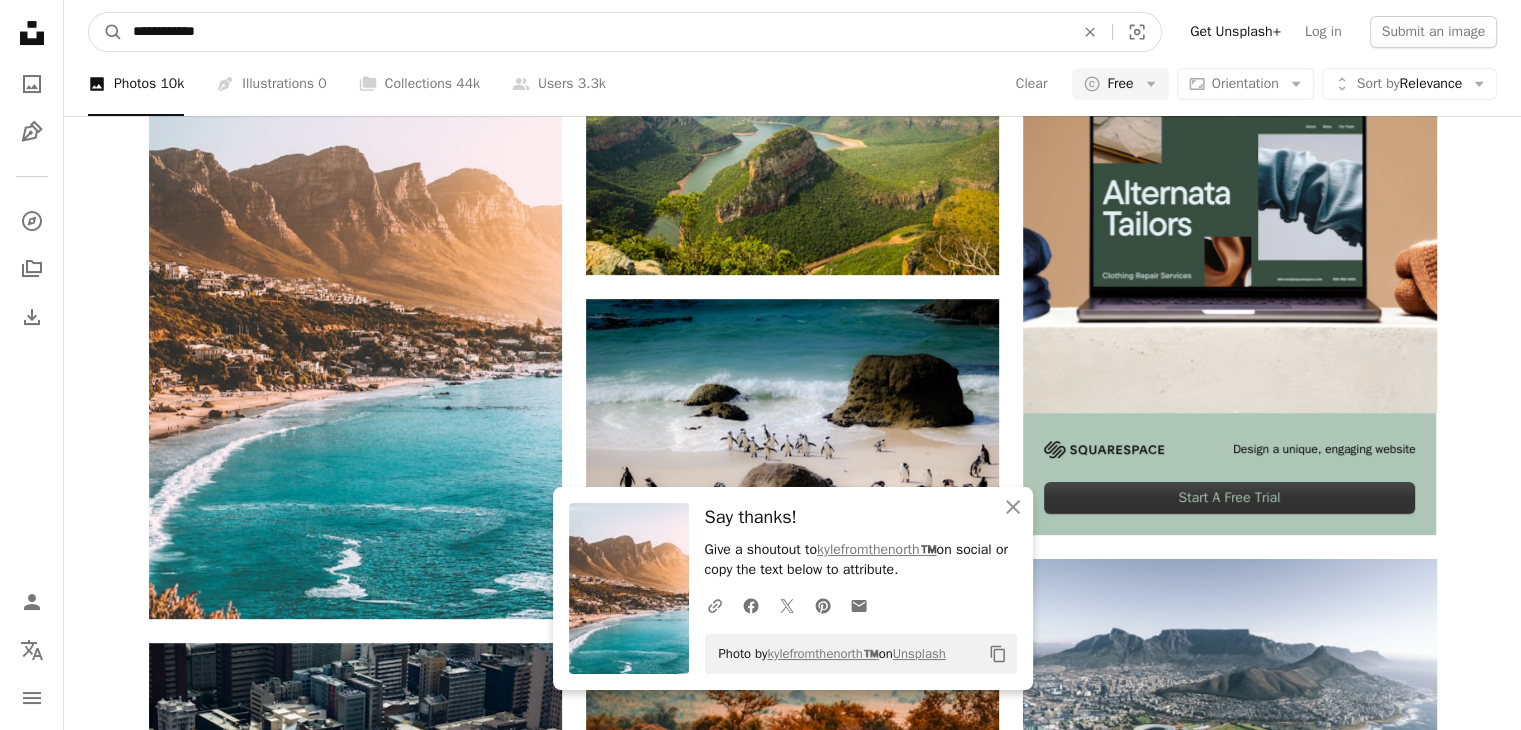 click on "**********" at bounding box center [595, 32] 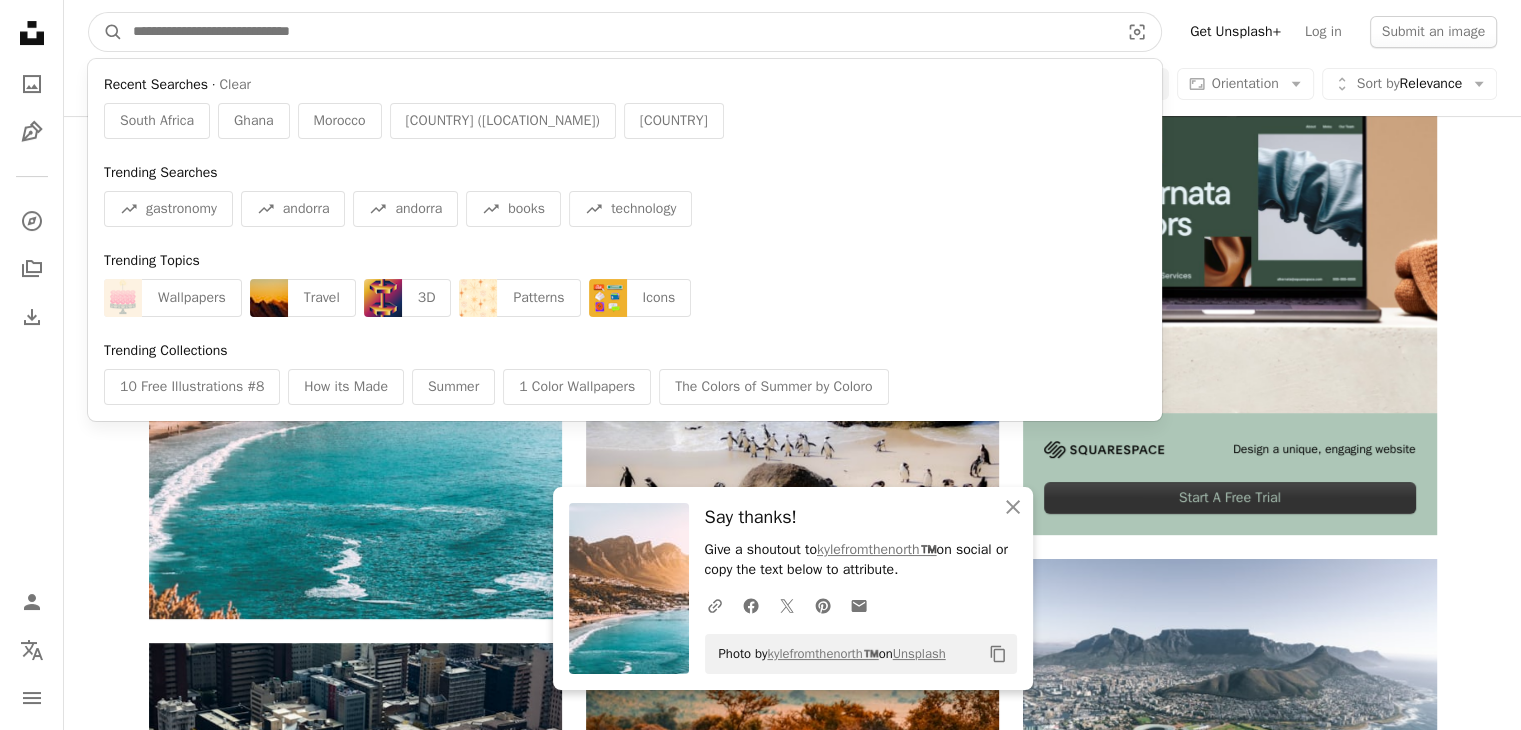 paste on "******" 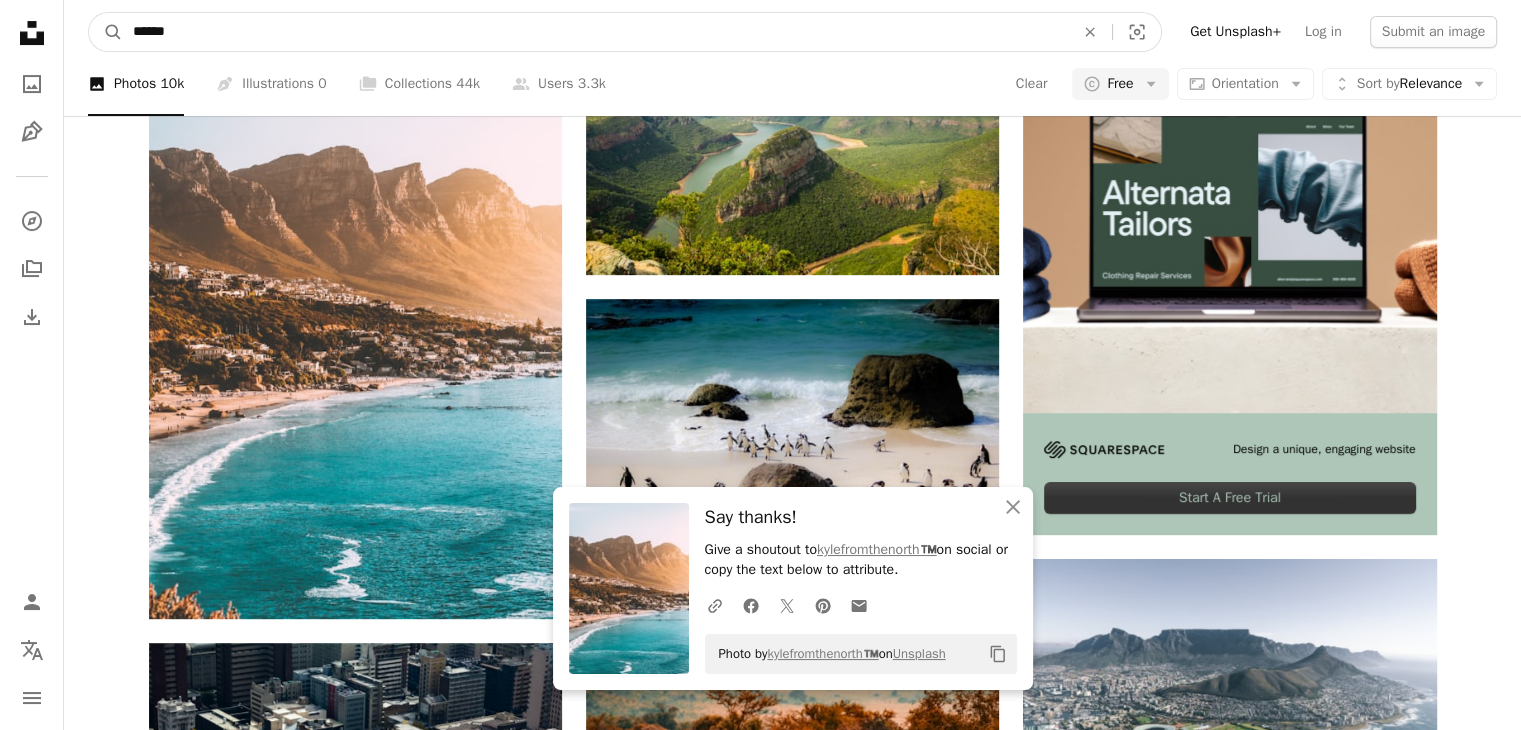 type on "******" 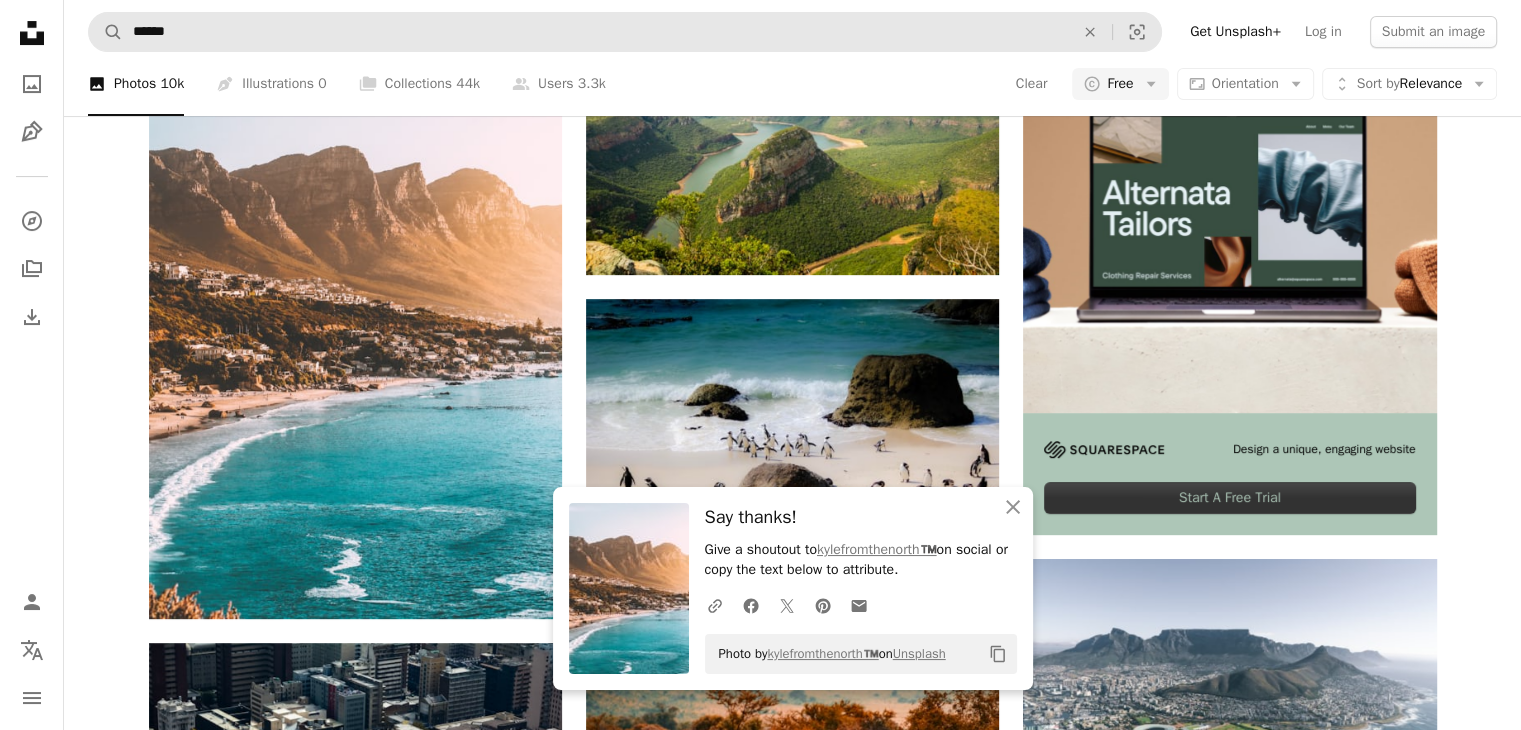 scroll, scrollTop: 0, scrollLeft: 0, axis: both 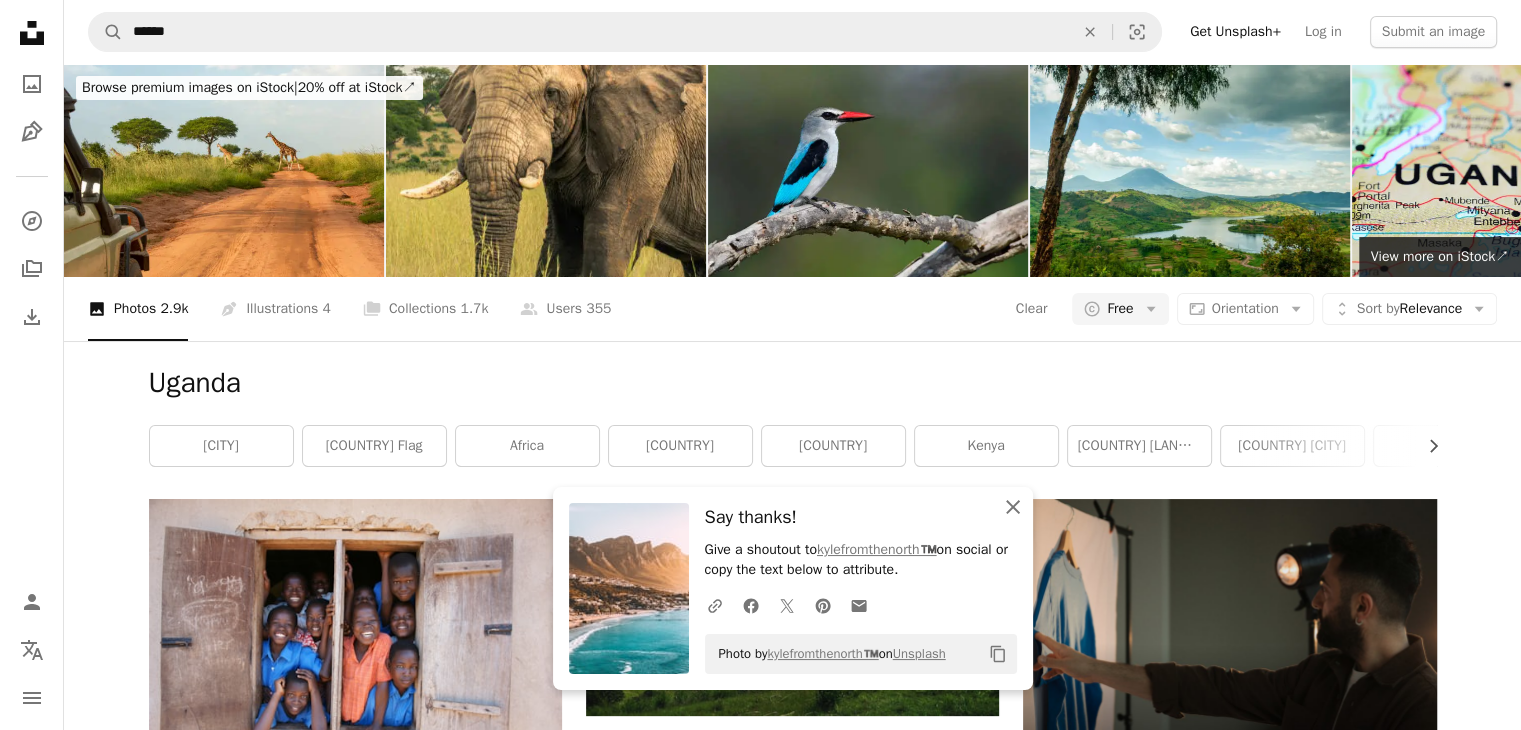 click on "An X shape" 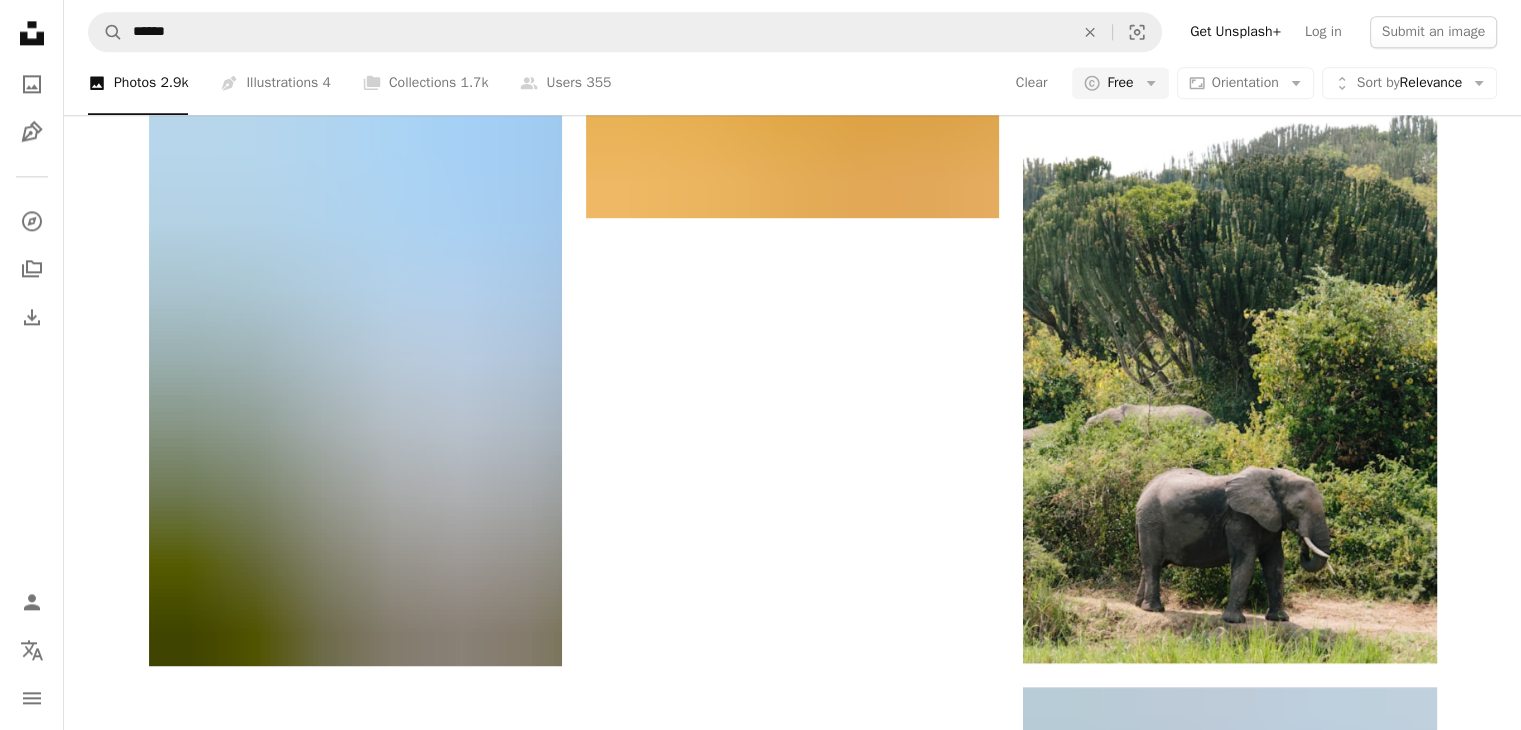 scroll, scrollTop: 2800, scrollLeft: 0, axis: vertical 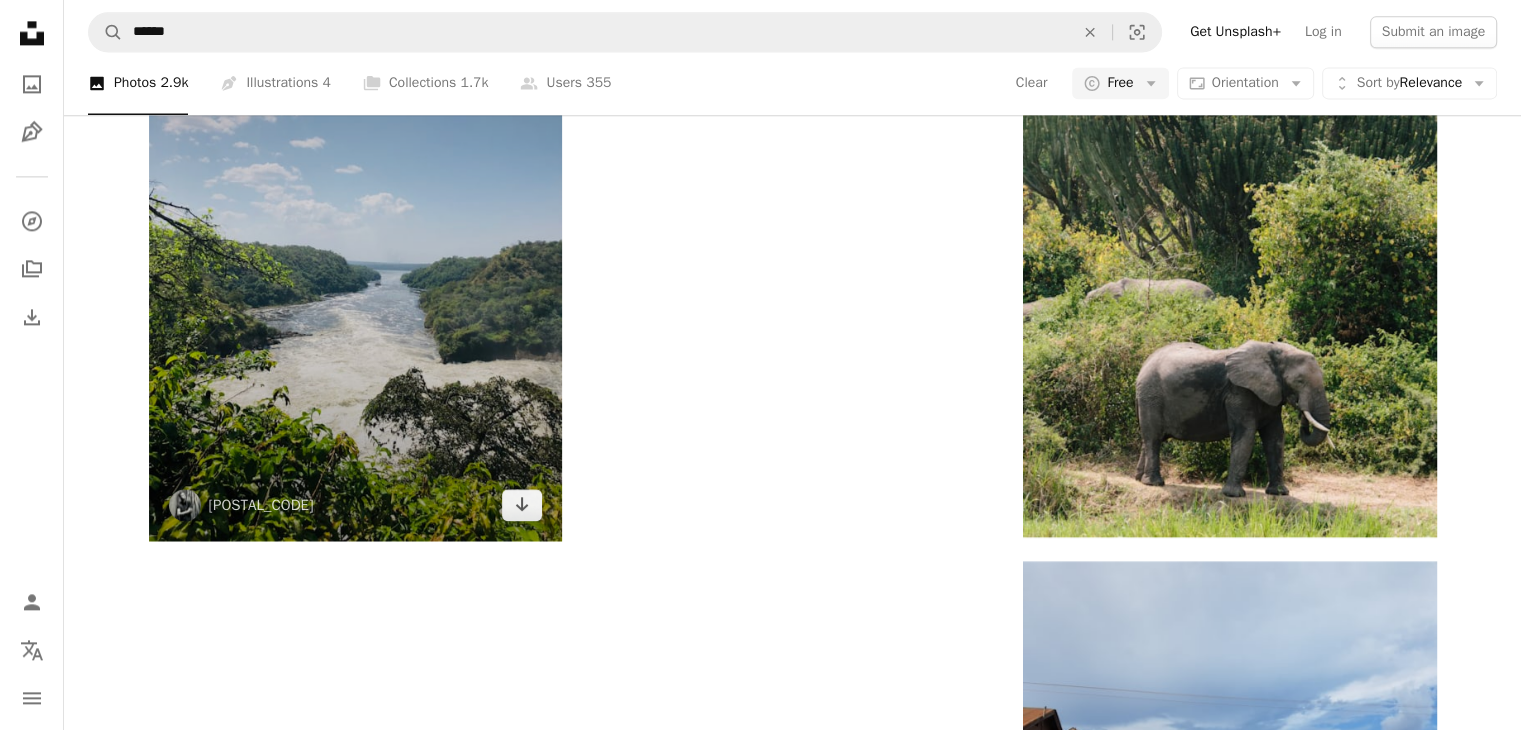click at bounding box center [355, 265] 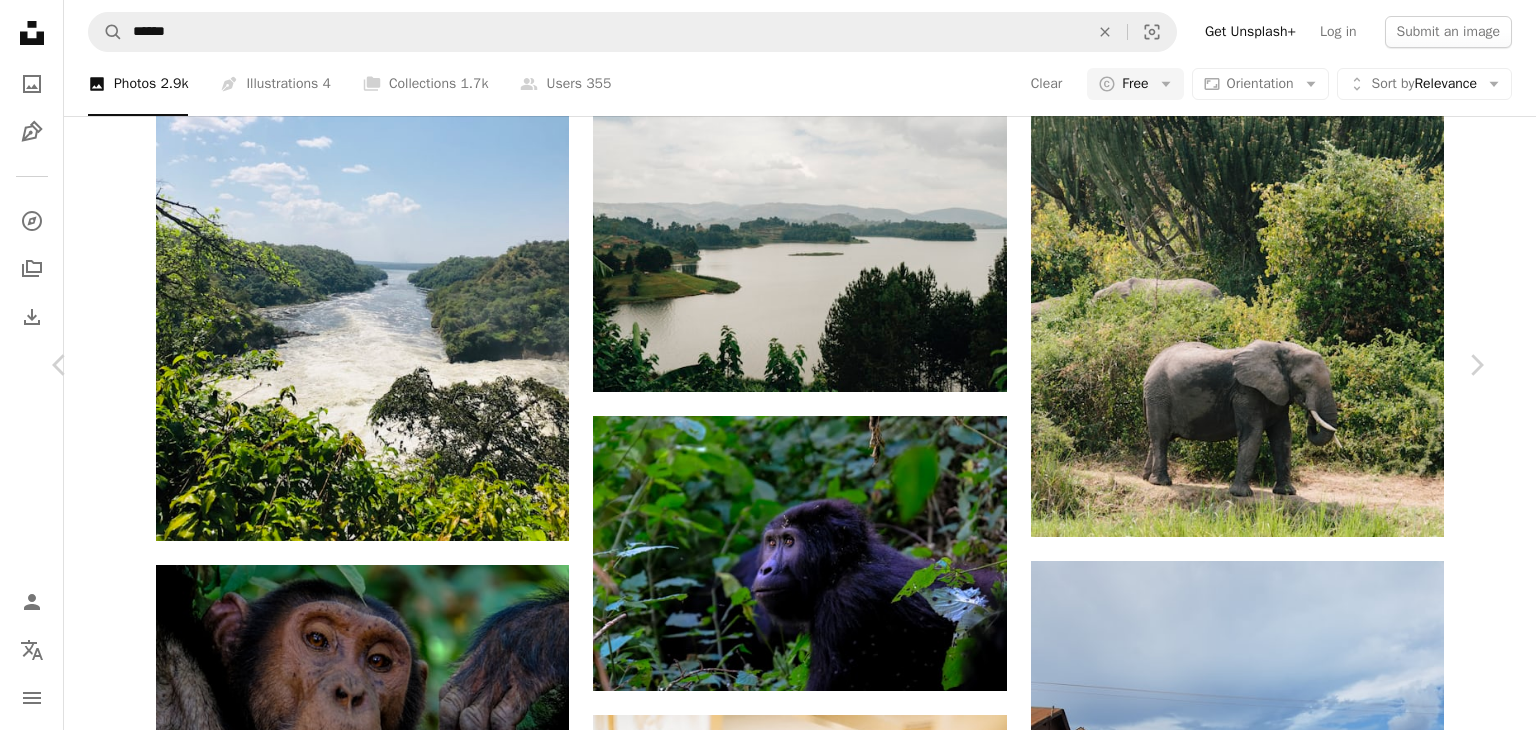 click on "An X shape" at bounding box center (20, 20) 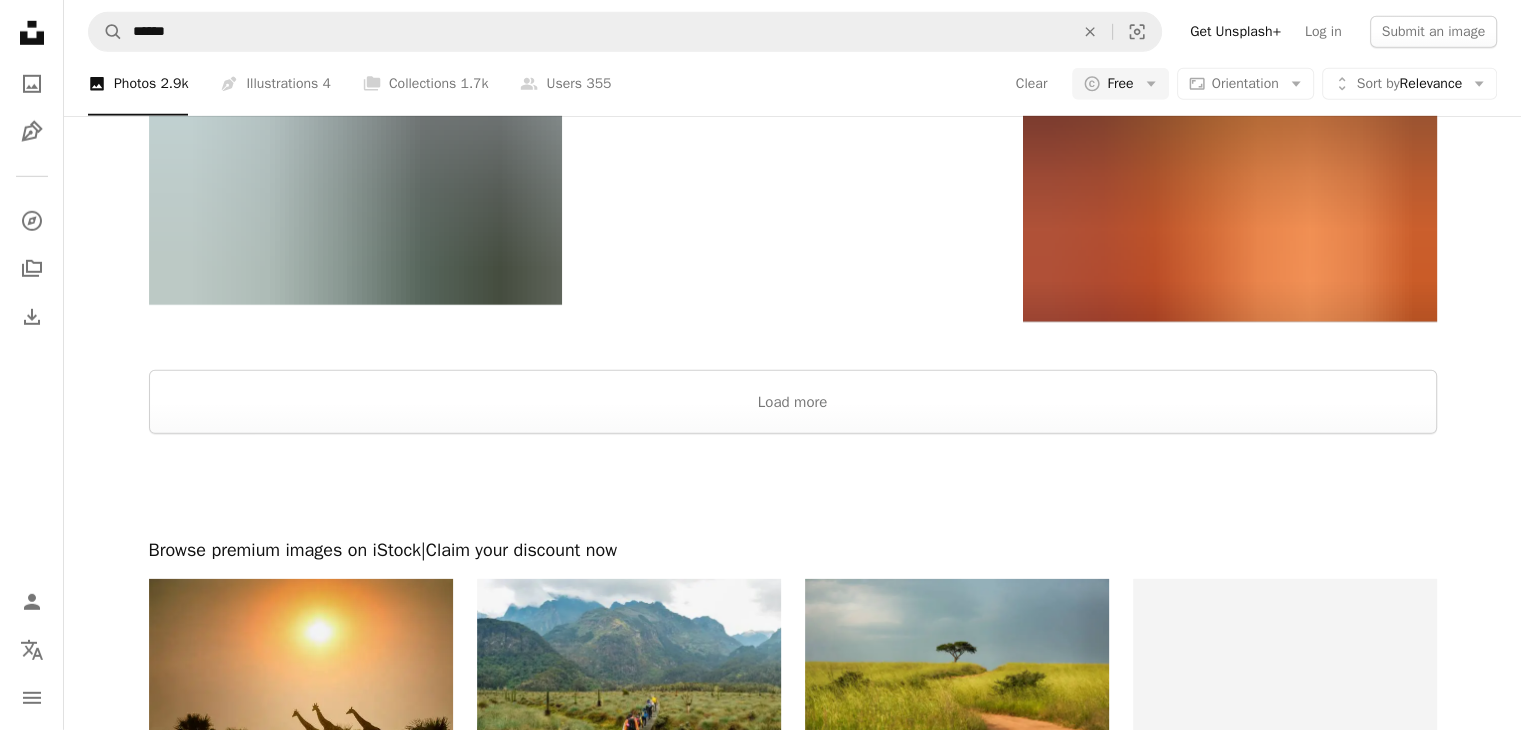 scroll, scrollTop: 6200, scrollLeft: 0, axis: vertical 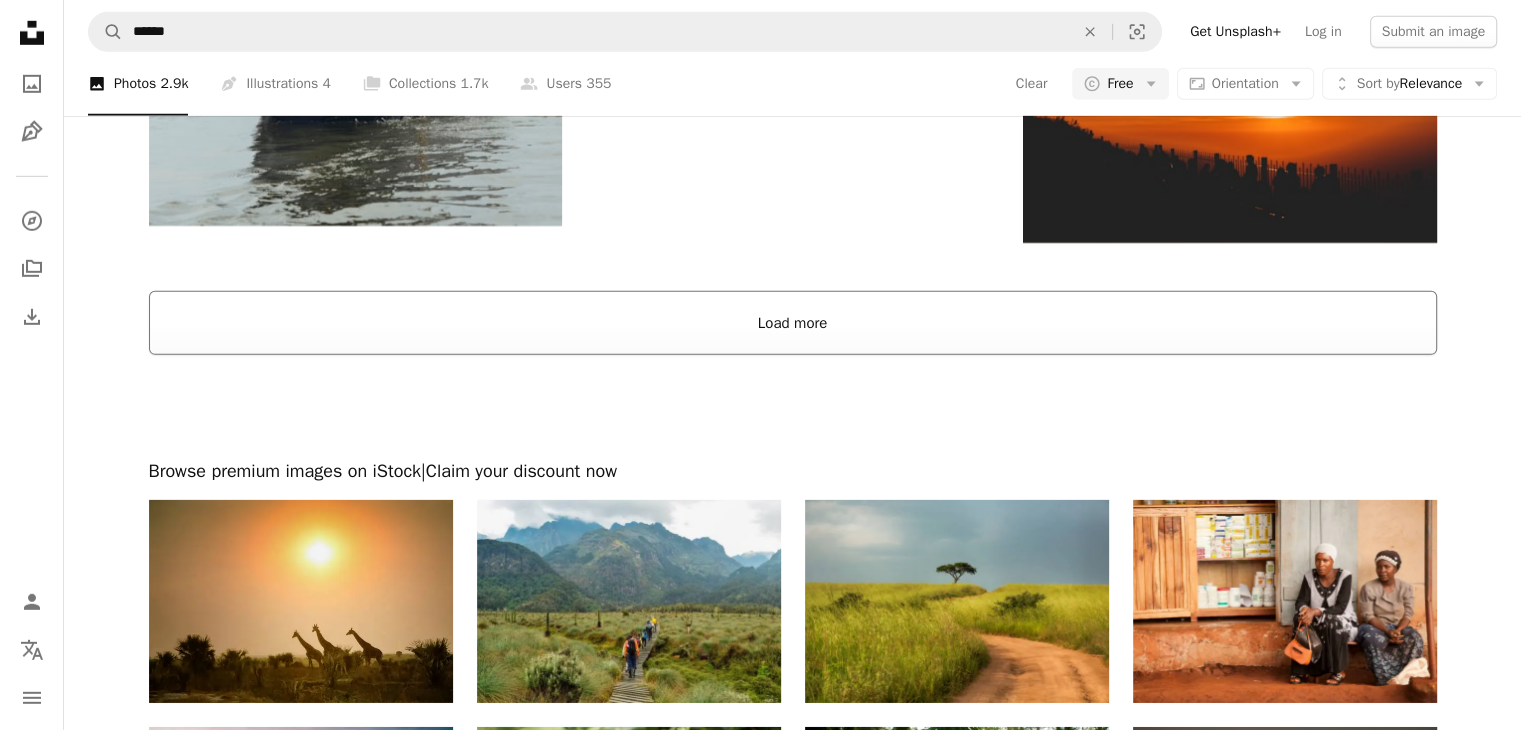 click on "Load more" at bounding box center (793, 323) 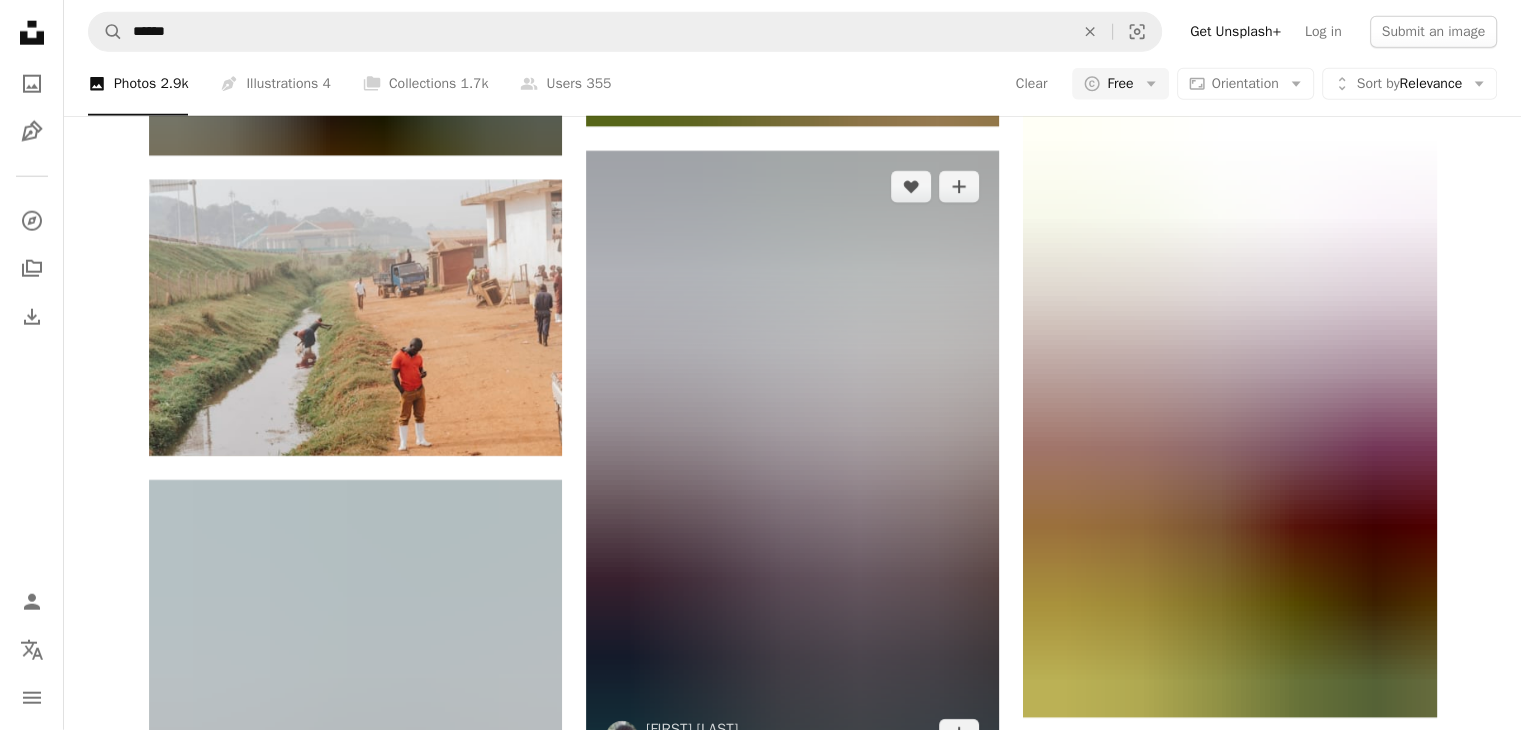 scroll, scrollTop: 13000, scrollLeft: 0, axis: vertical 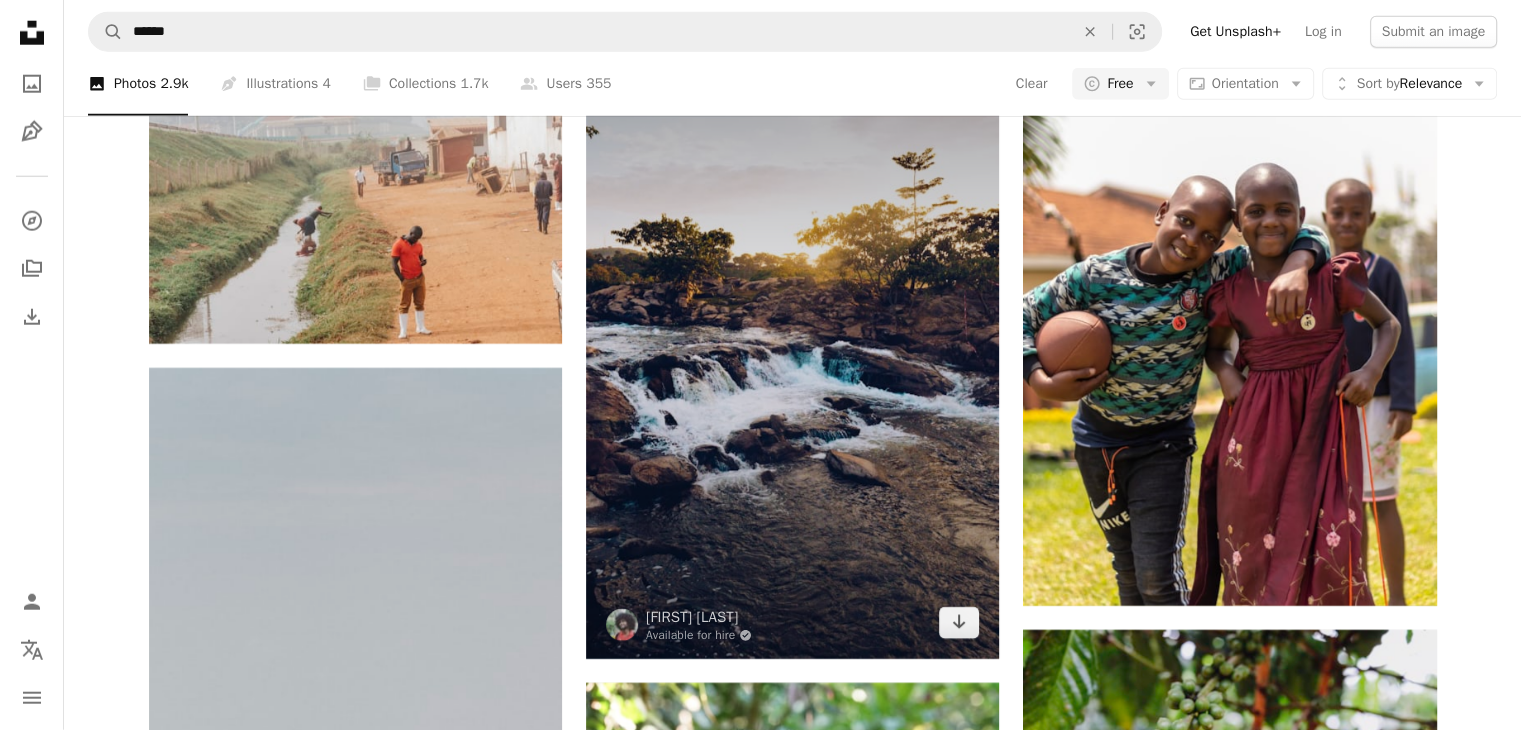 click at bounding box center [792, 349] 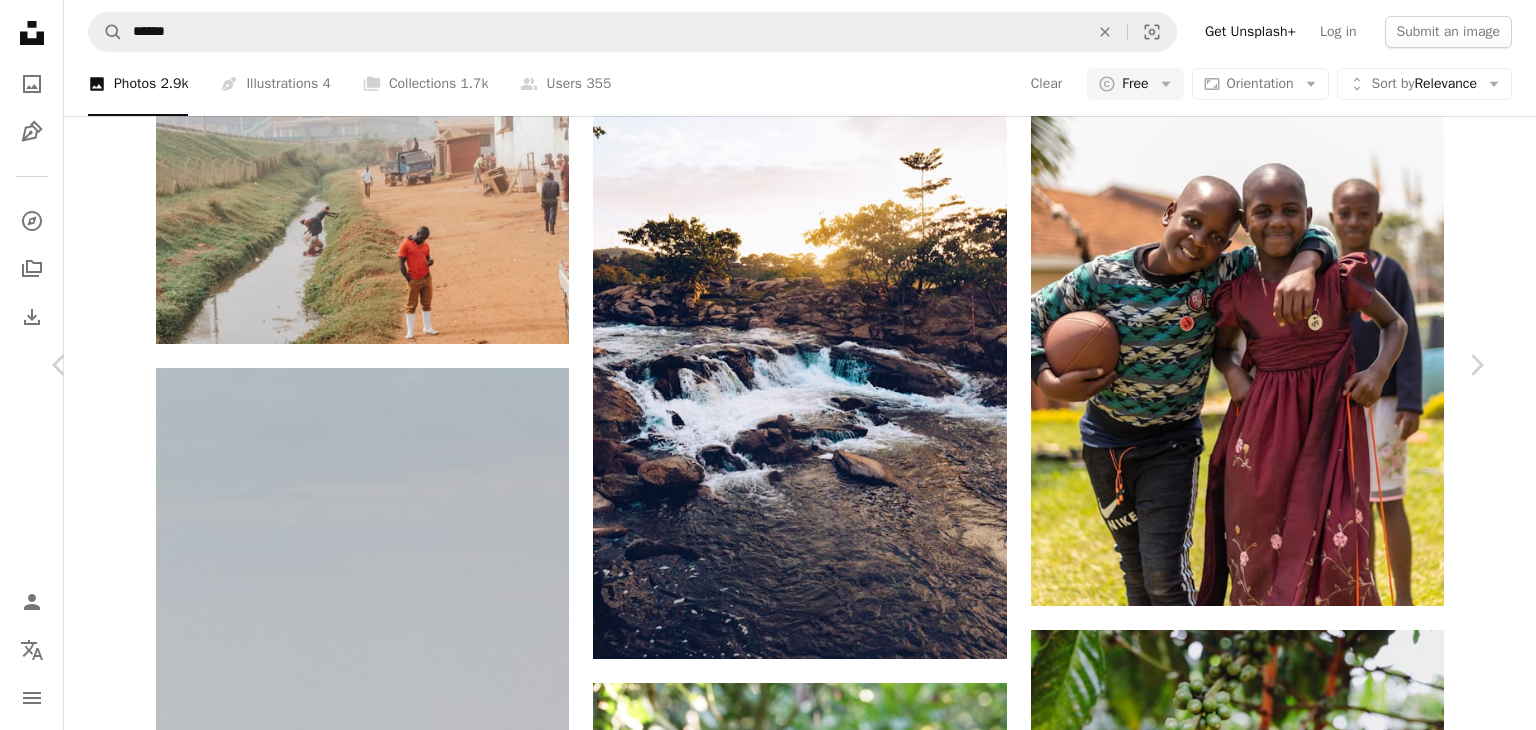 click on "Download free" at bounding box center [1287, 6846] 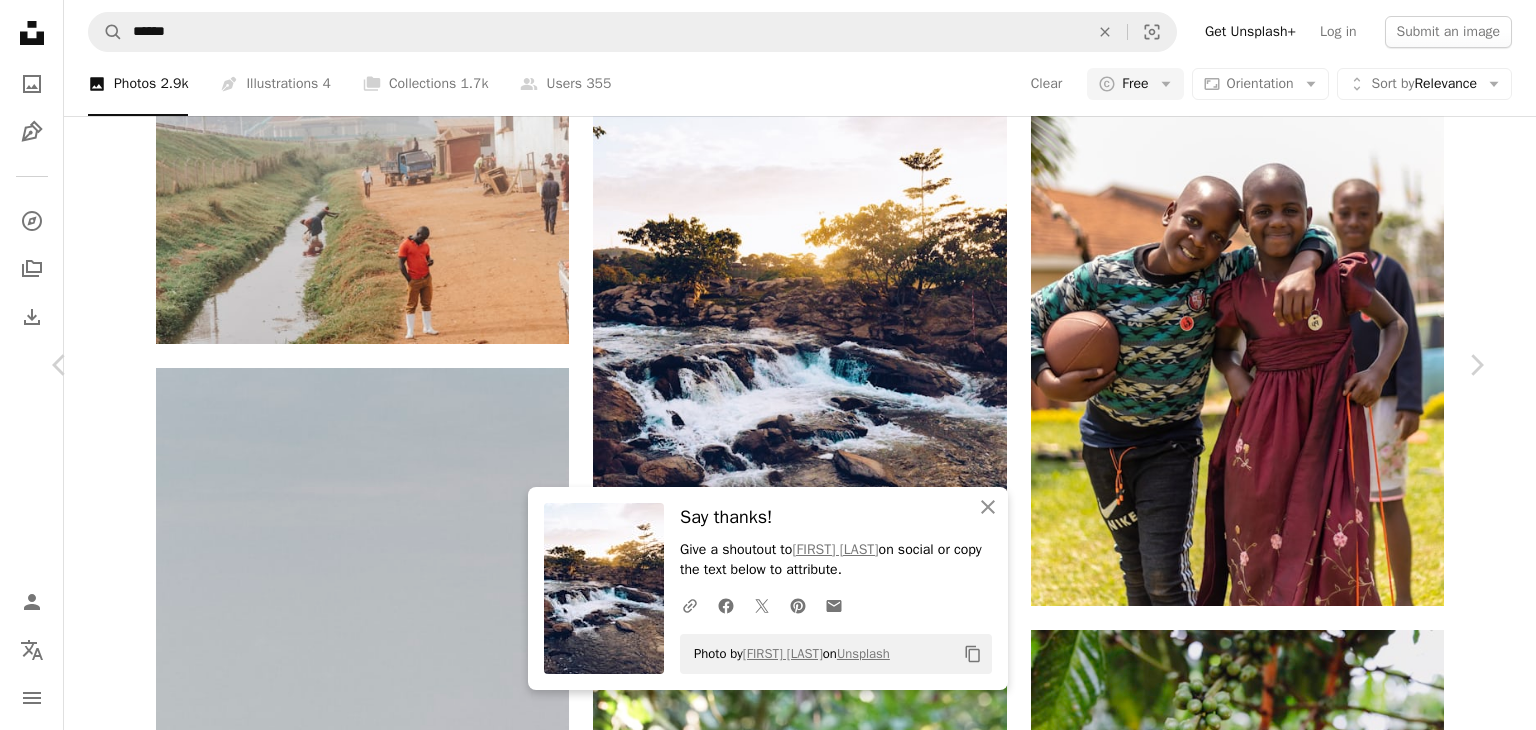 click on "An X shape" at bounding box center [20, 20] 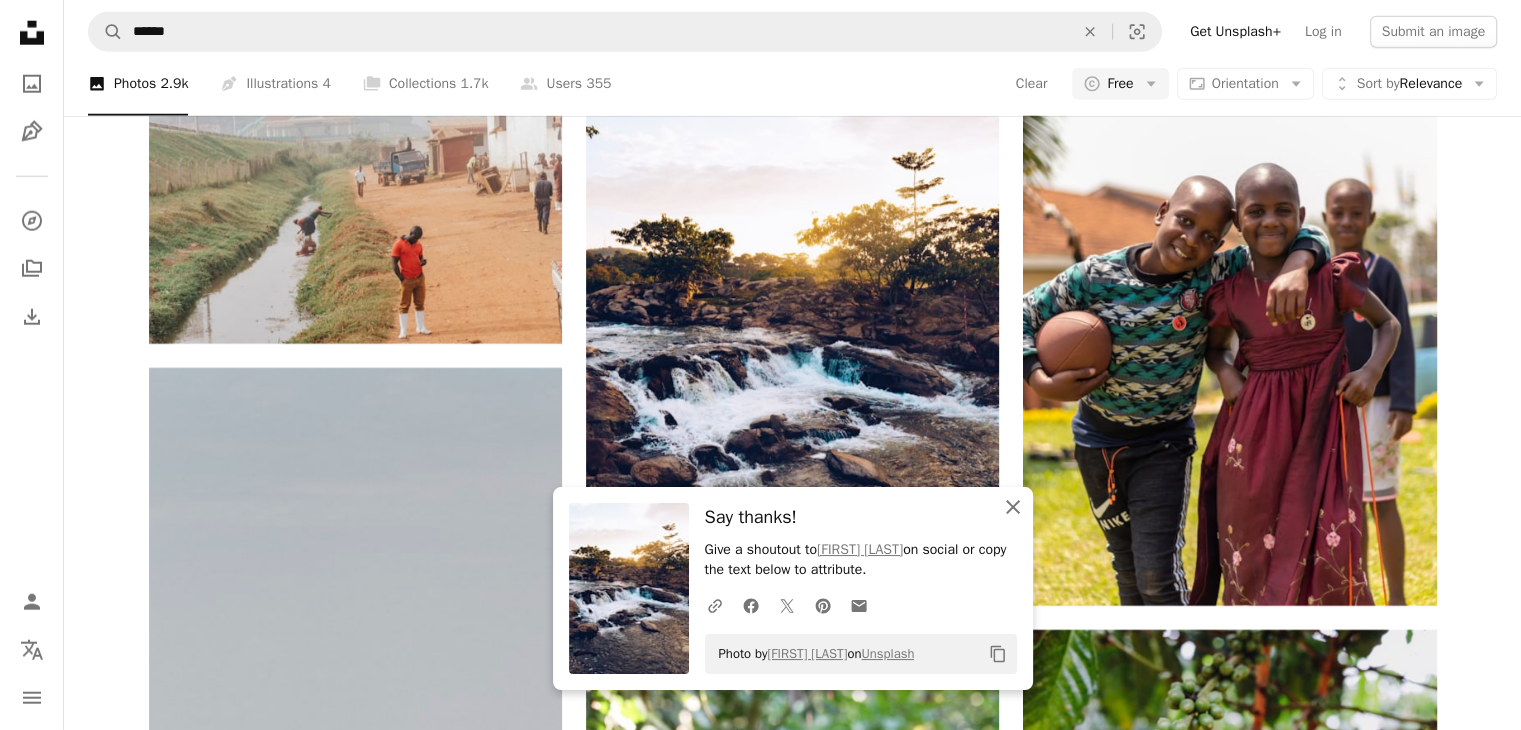 click on "An X shape" 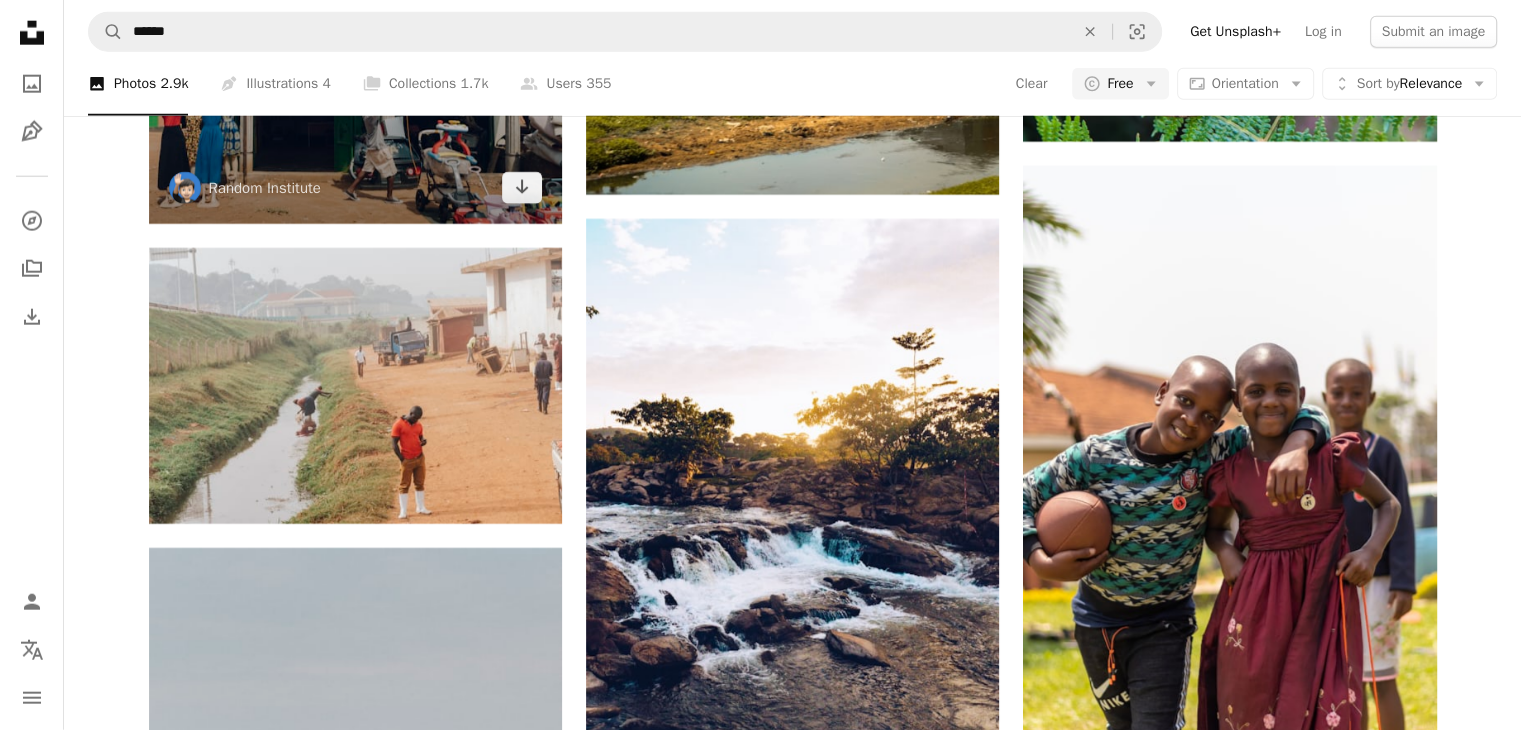 scroll, scrollTop: 12700, scrollLeft: 0, axis: vertical 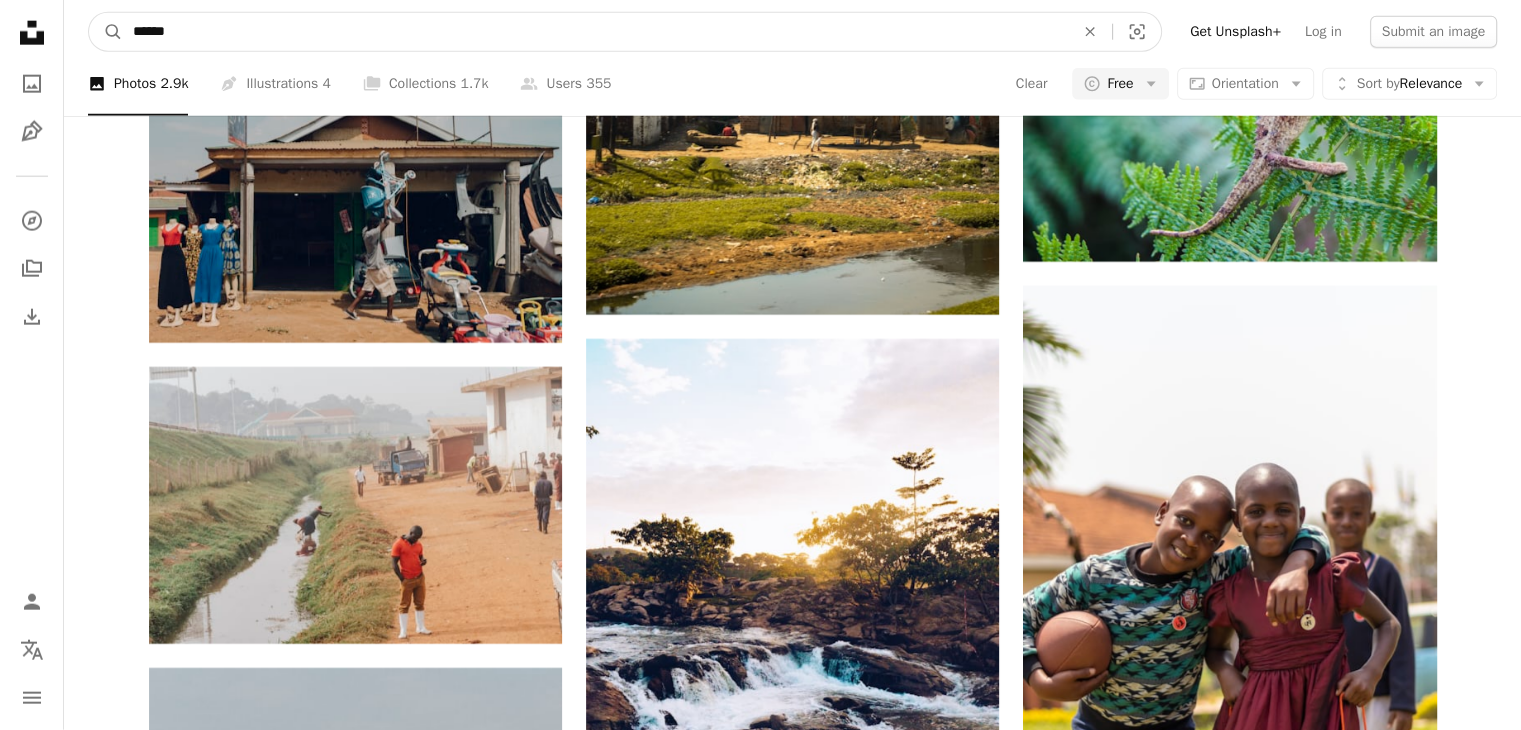 click on "******" at bounding box center (595, 32) 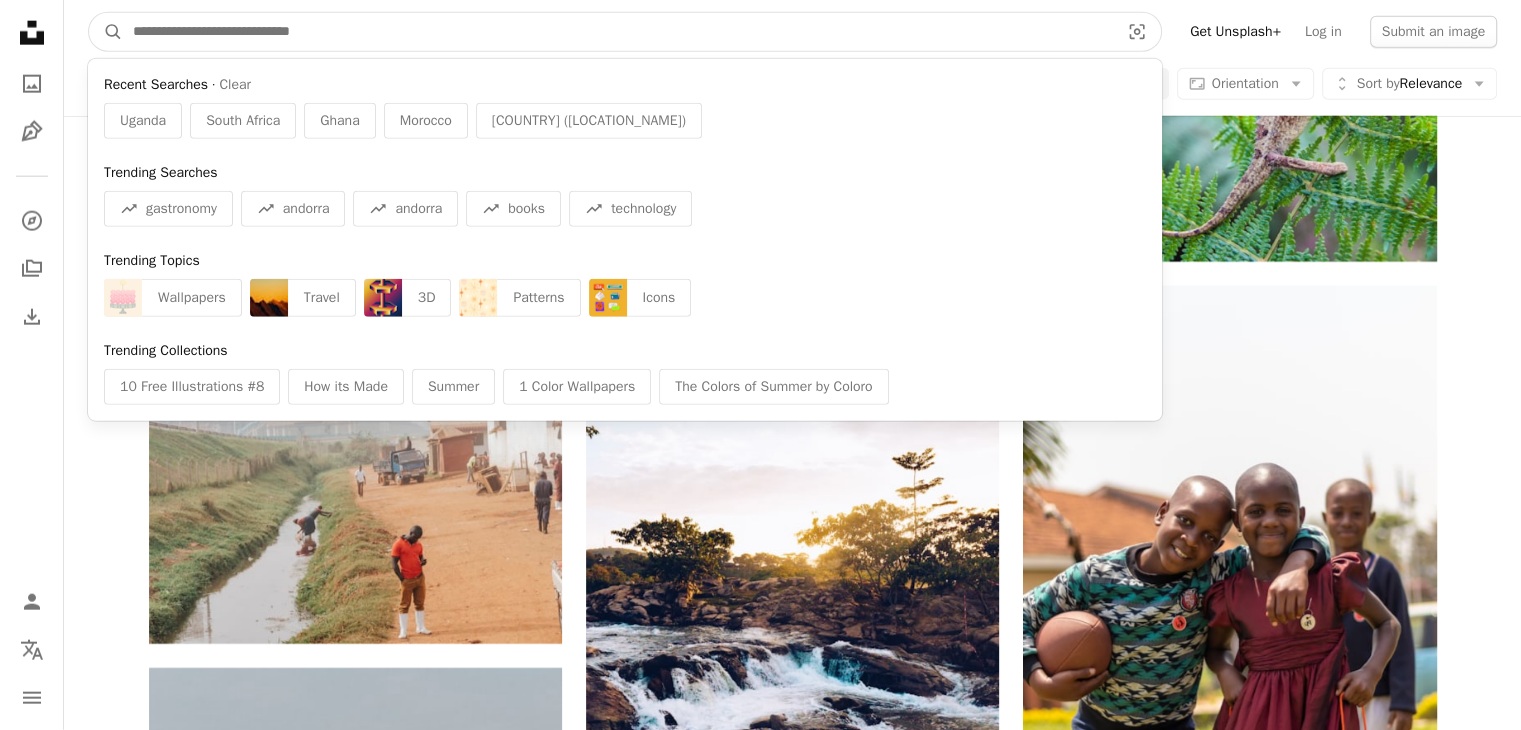 paste on "***" 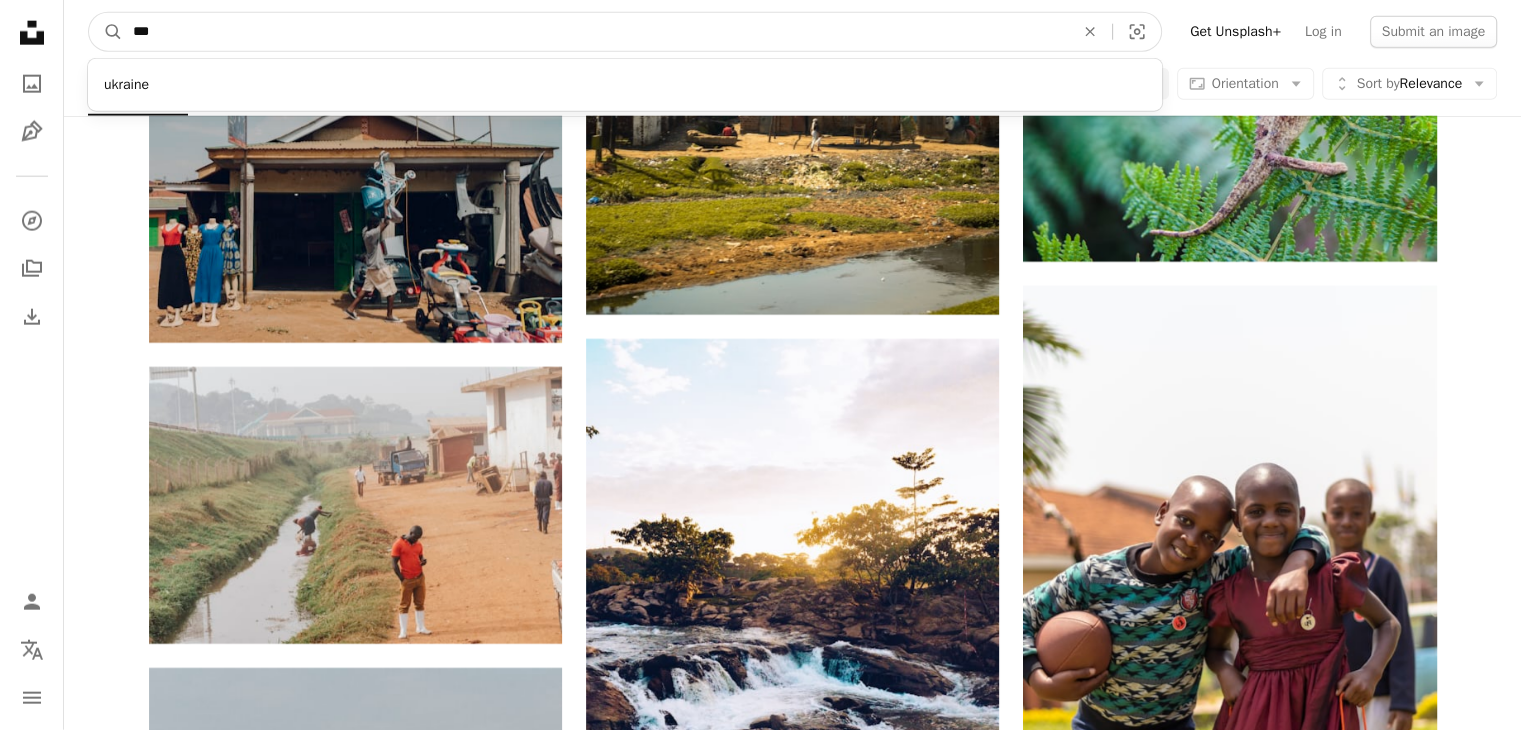 type on "***" 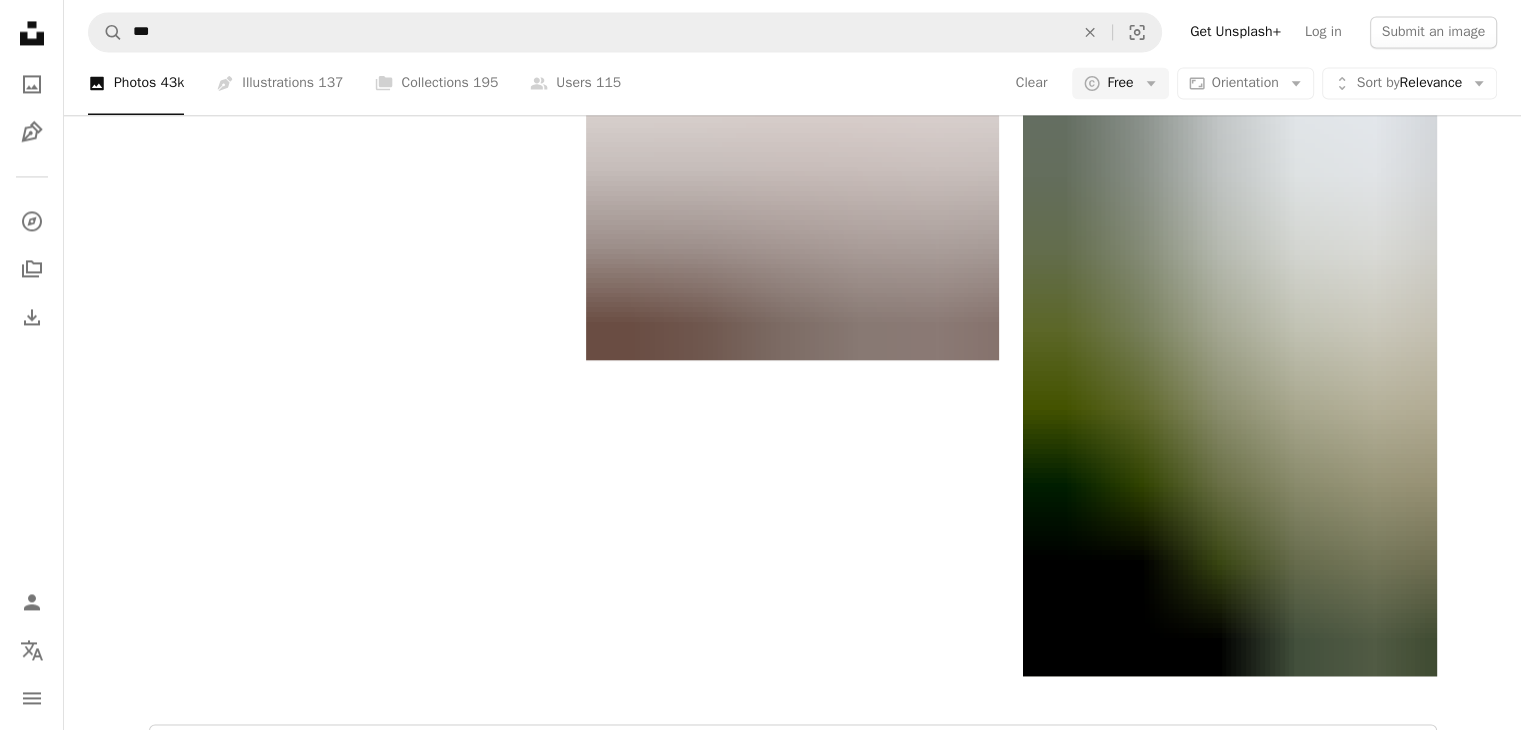 scroll, scrollTop: 3400, scrollLeft: 0, axis: vertical 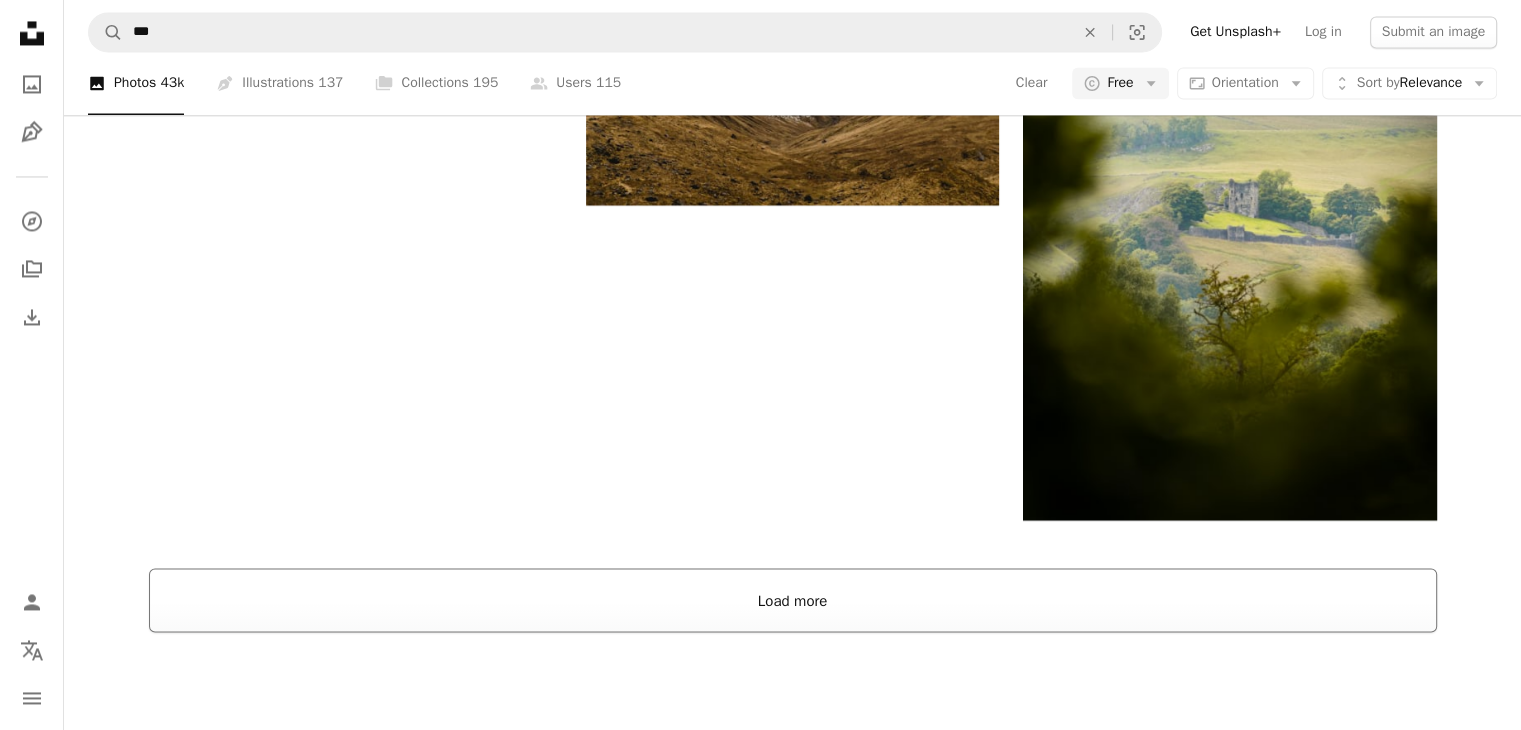 click on "Load more" at bounding box center (793, 600) 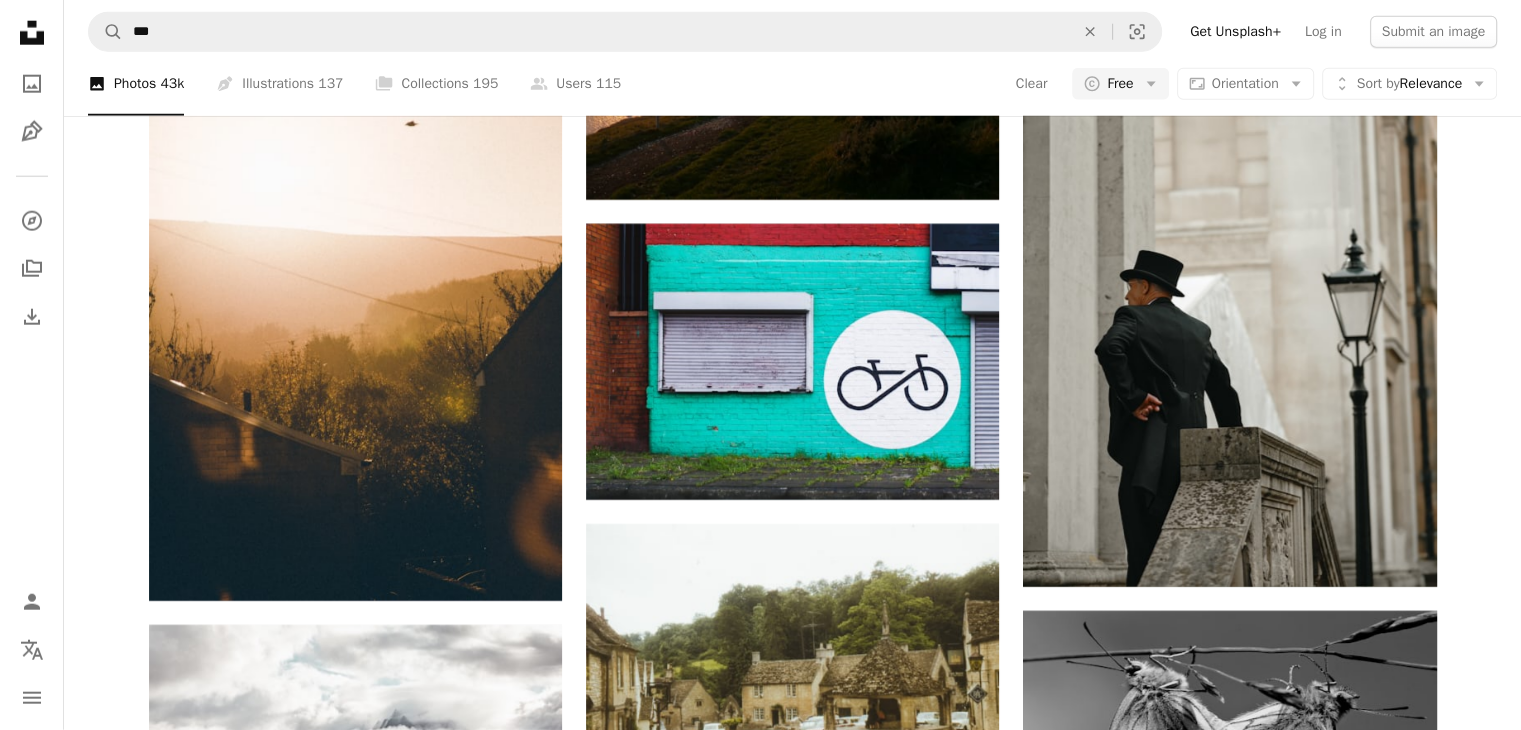 scroll, scrollTop: 20800, scrollLeft: 0, axis: vertical 